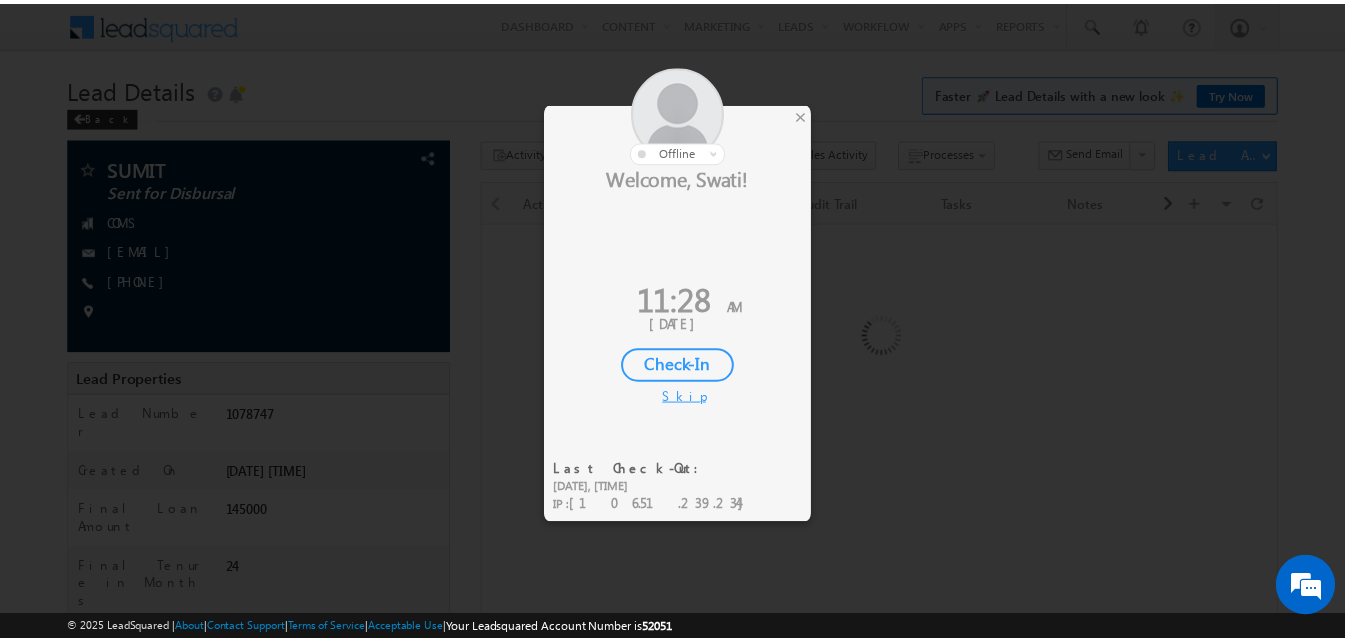 scroll, scrollTop: 0, scrollLeft: 0, axis: both 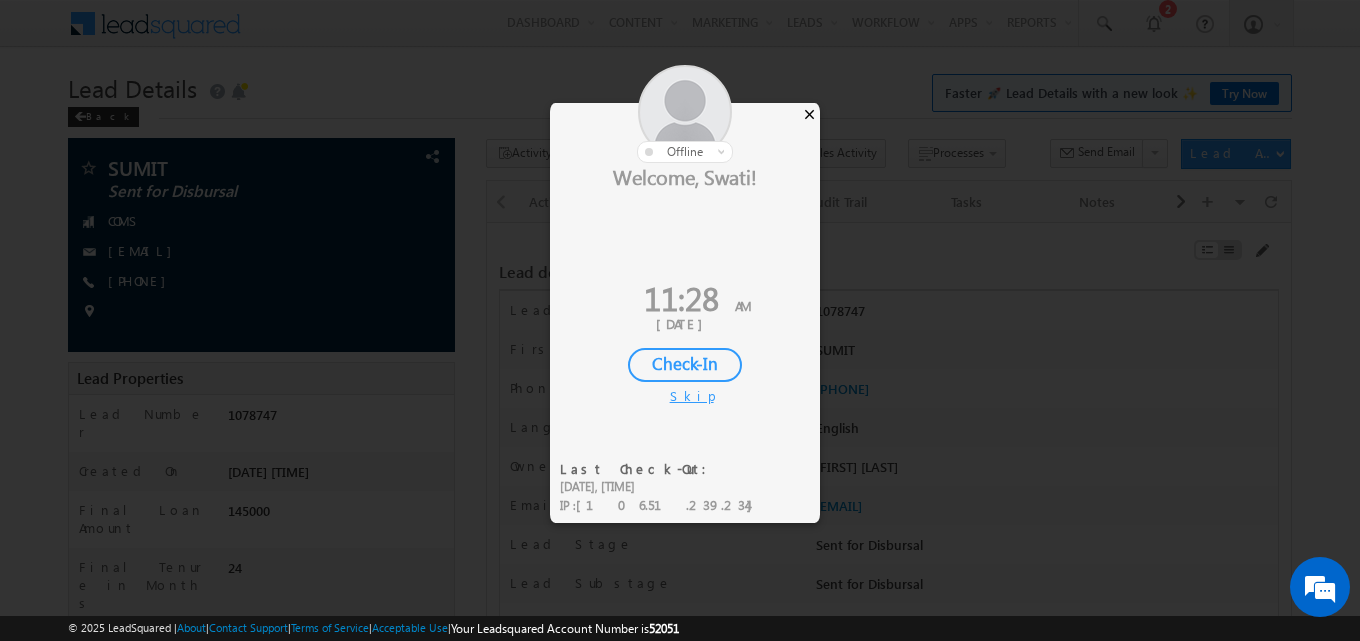 click on "×" at bounding box center (809, 114) 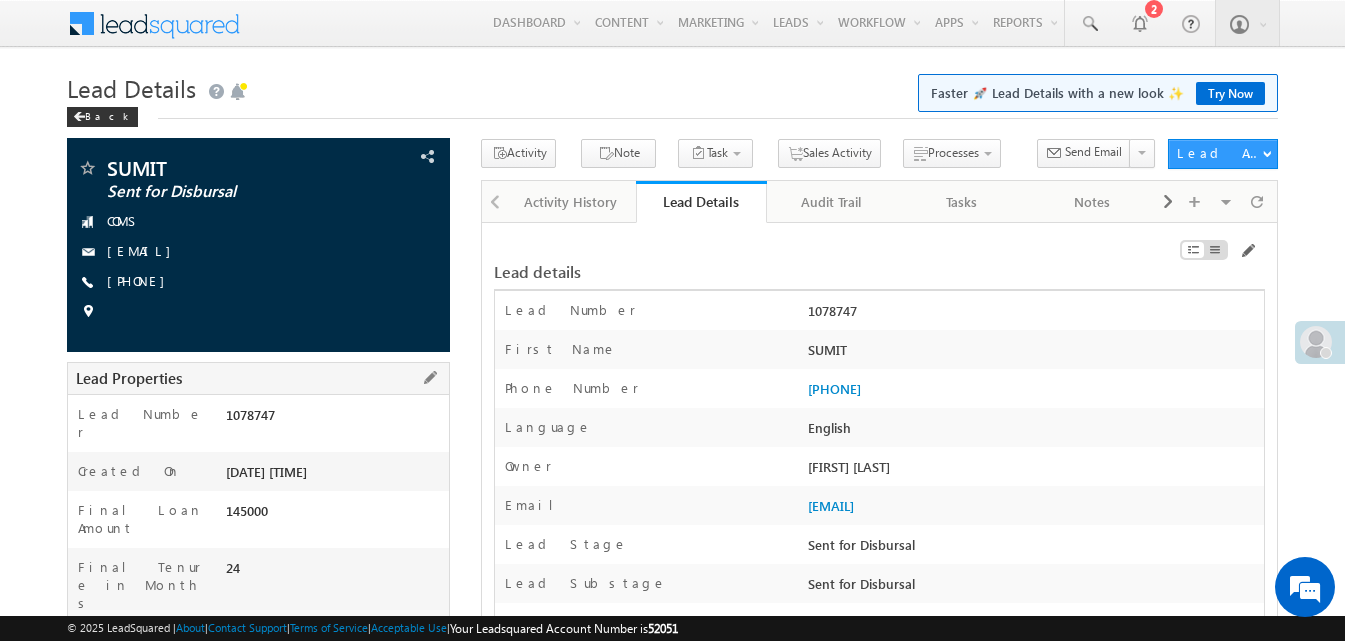 scroll, scrollTop: 0, scrollLeft: 0, axis: both 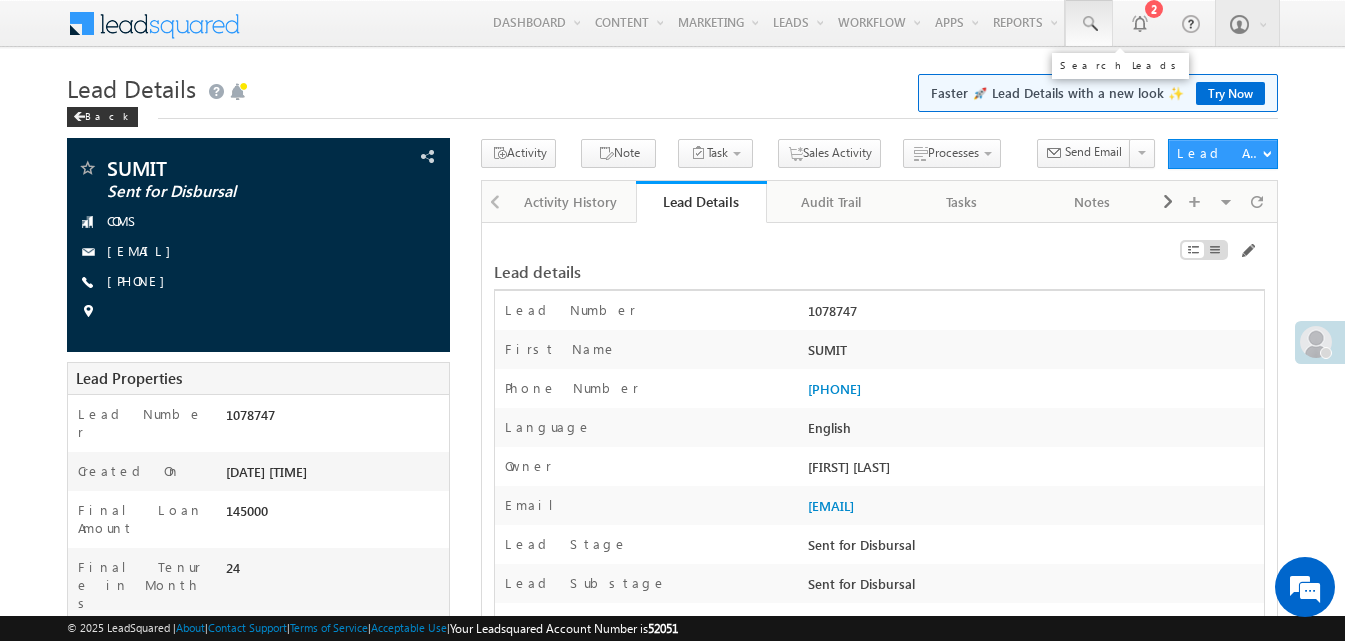 click at bounding box center (1089, 24) 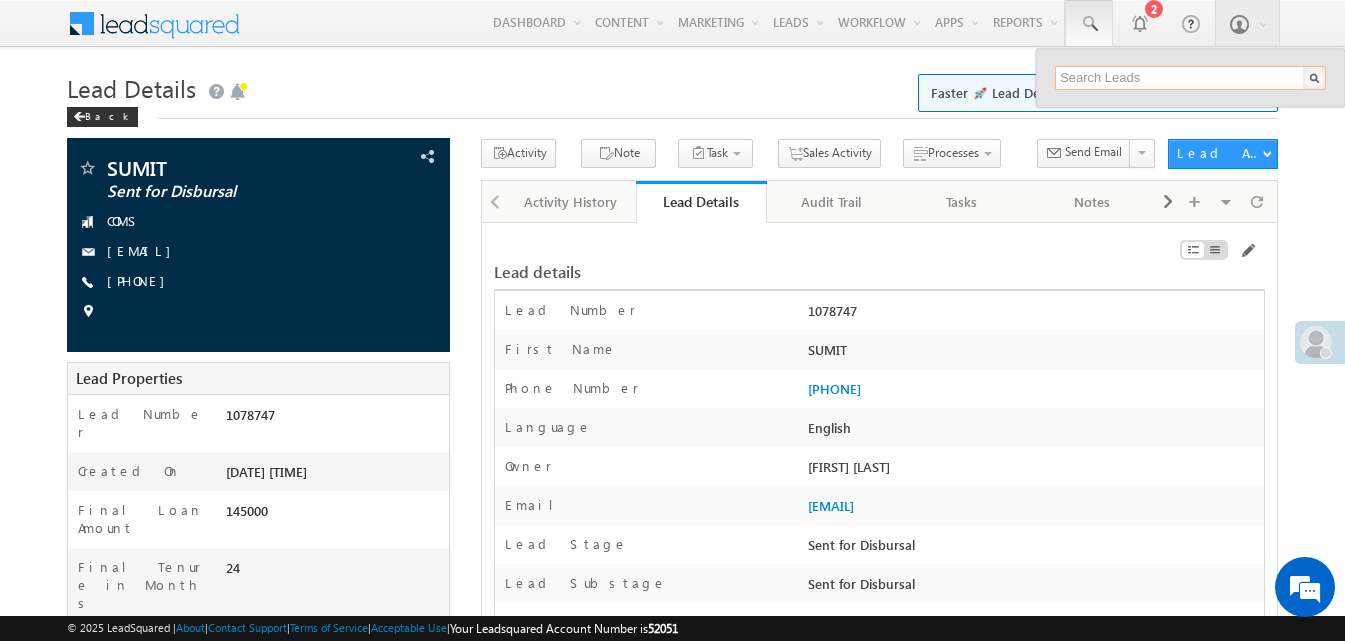 paste on "1078496" 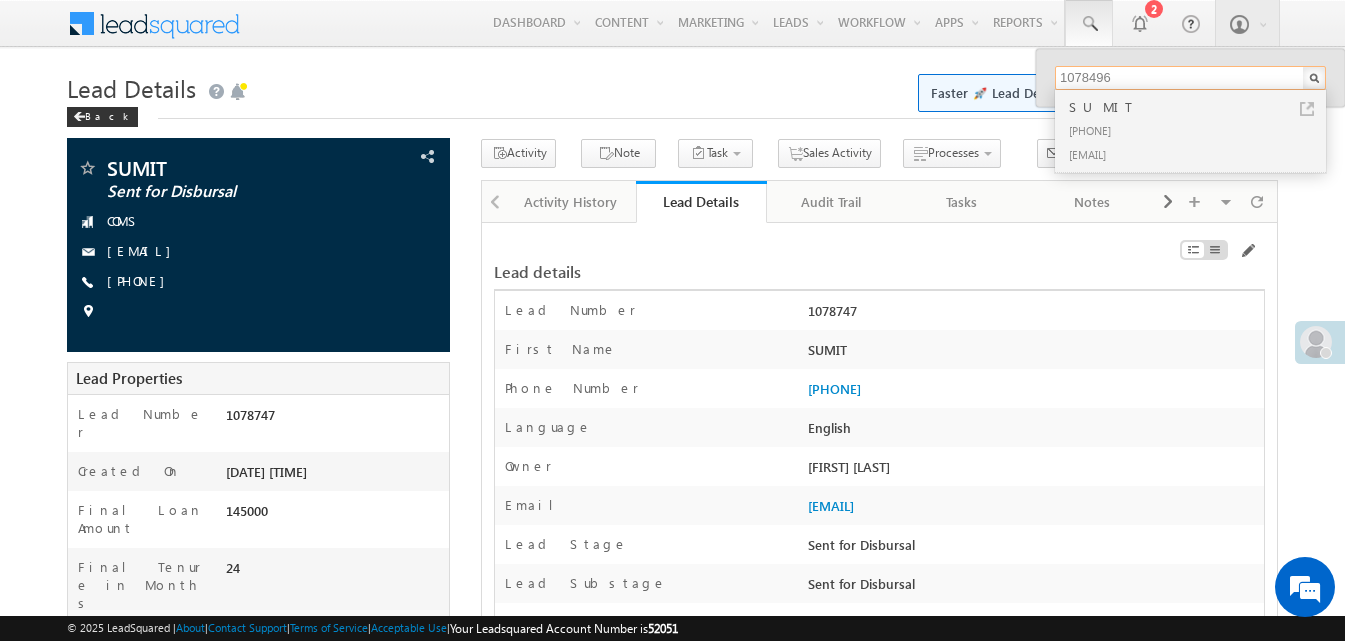 type on "1078496" 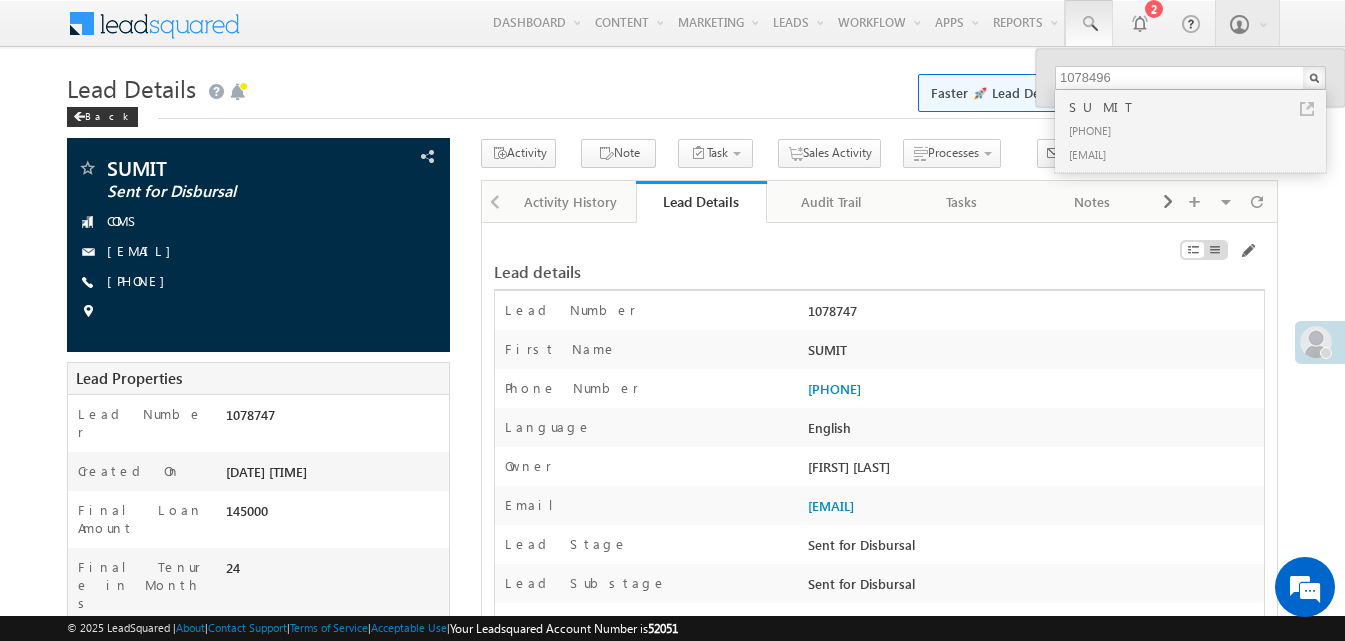 drag, startPoint x: 802, startPoint y: 311, endPoint x: 870, endPoint y: 318, distance: 68.359344 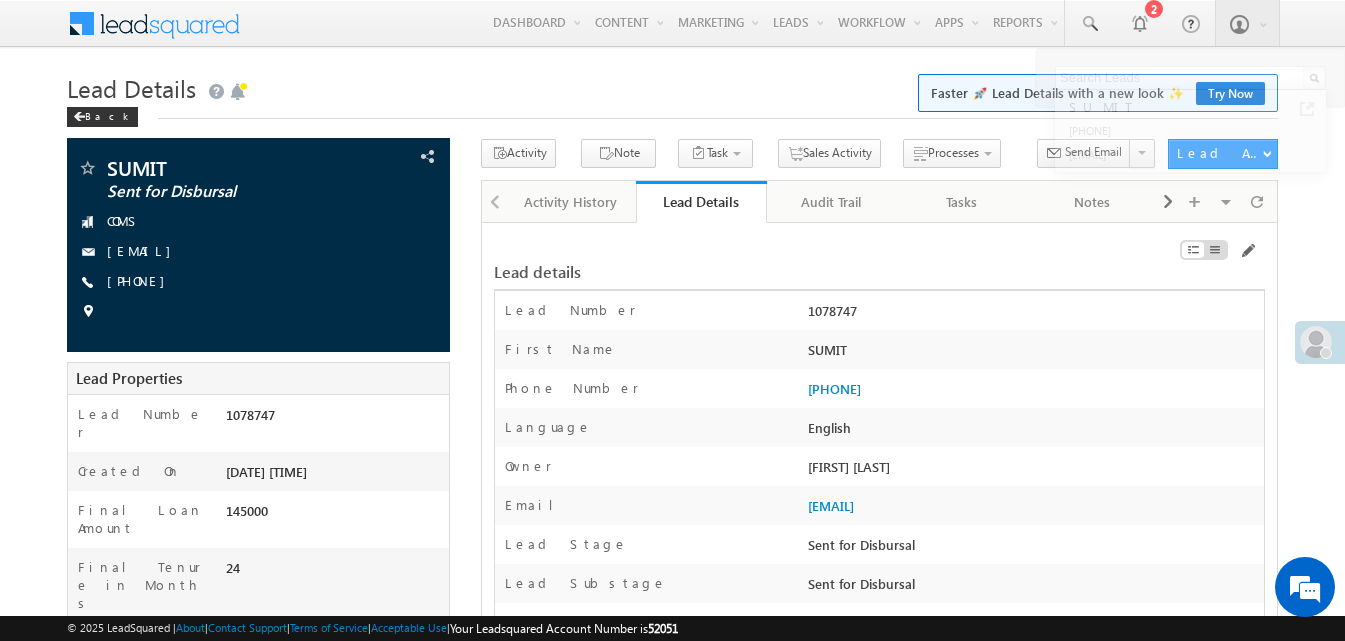 copy on "1078747" 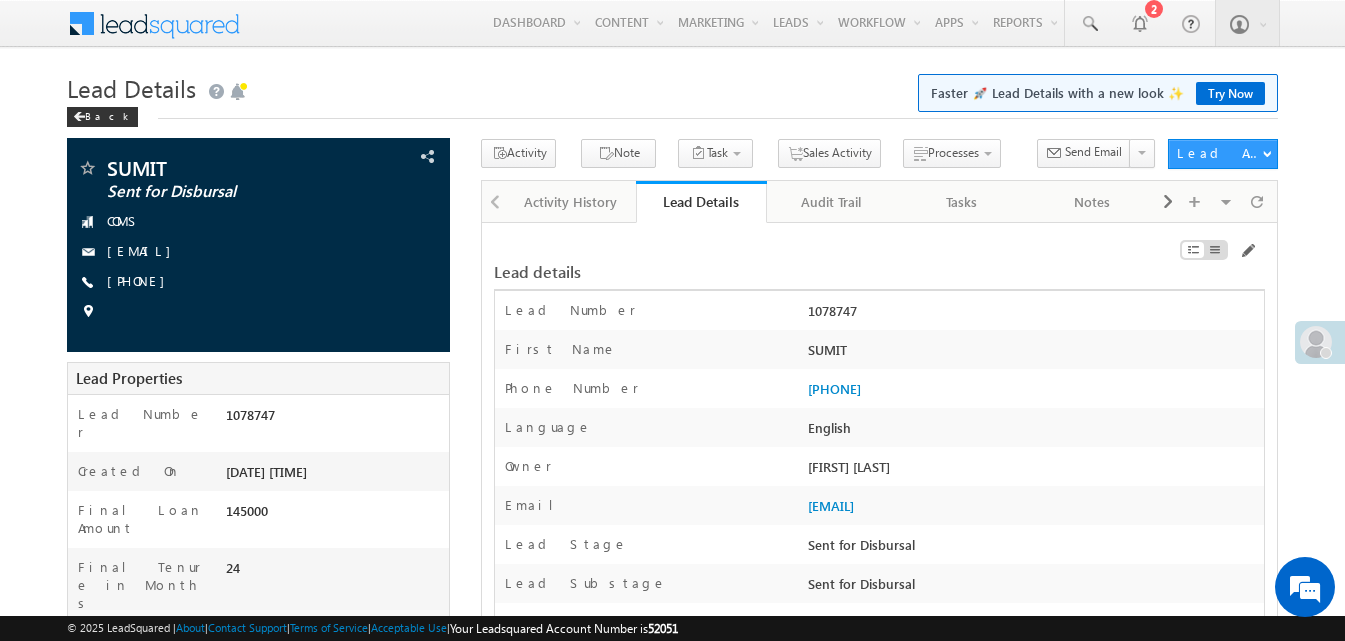 click on "Language
*" at bounding box center [648, 432] 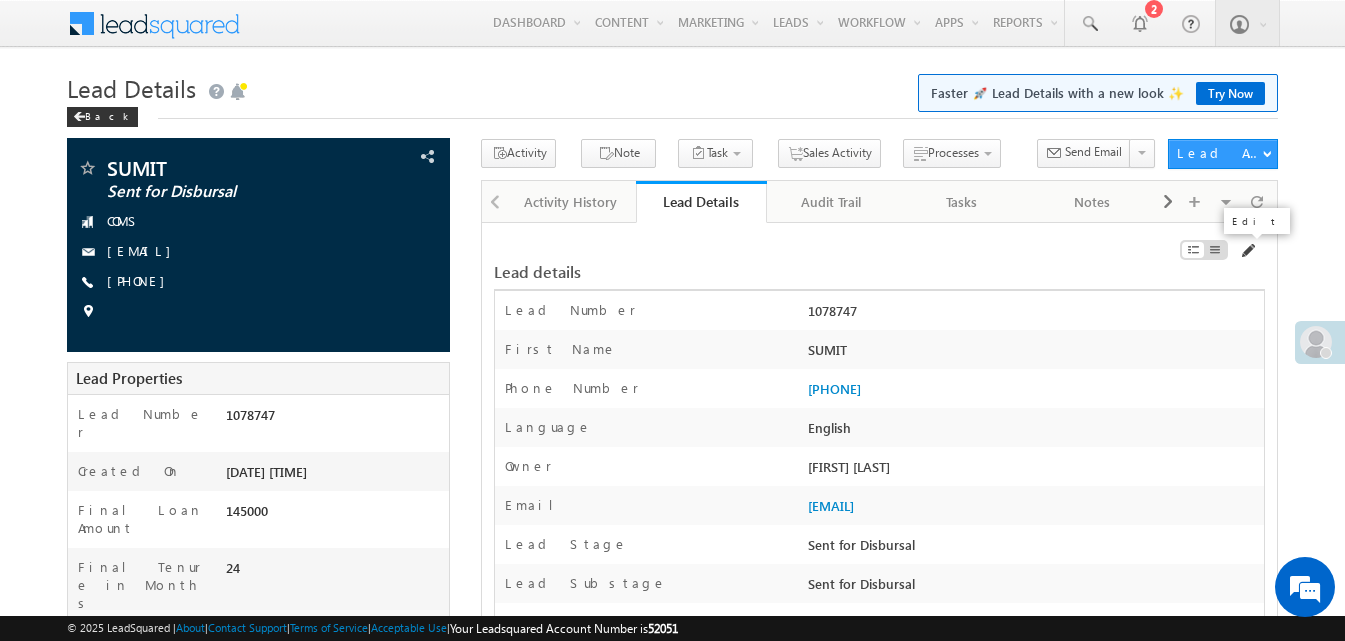 click at bounding box center (1247, 251) 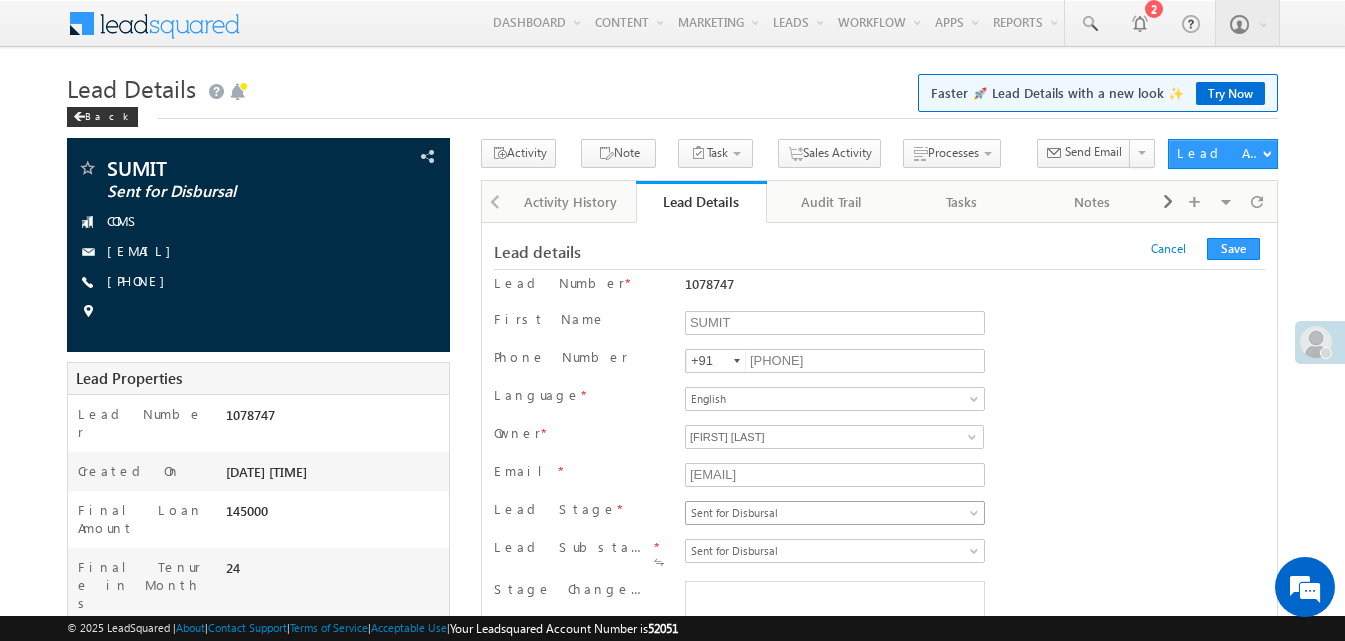 click on "Sent for Disbursal" at bounding box center (831, 513) 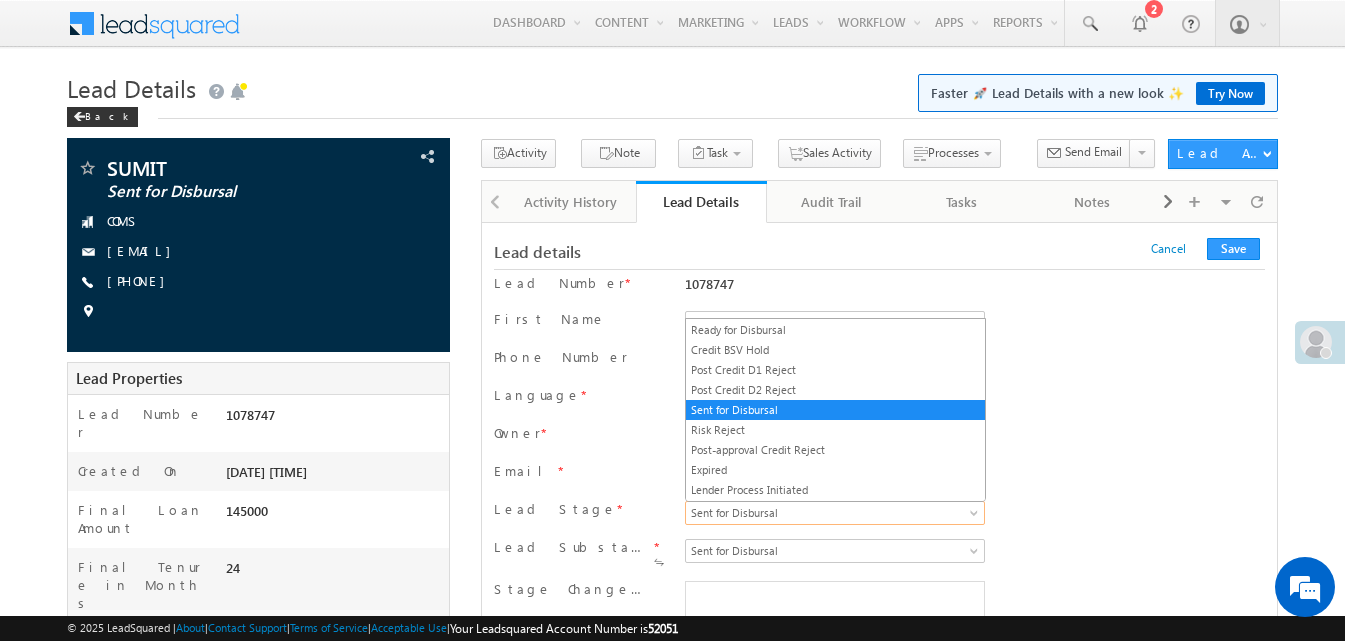 scroll, scrollTop: 0, scrollLeft: 0, axis: both 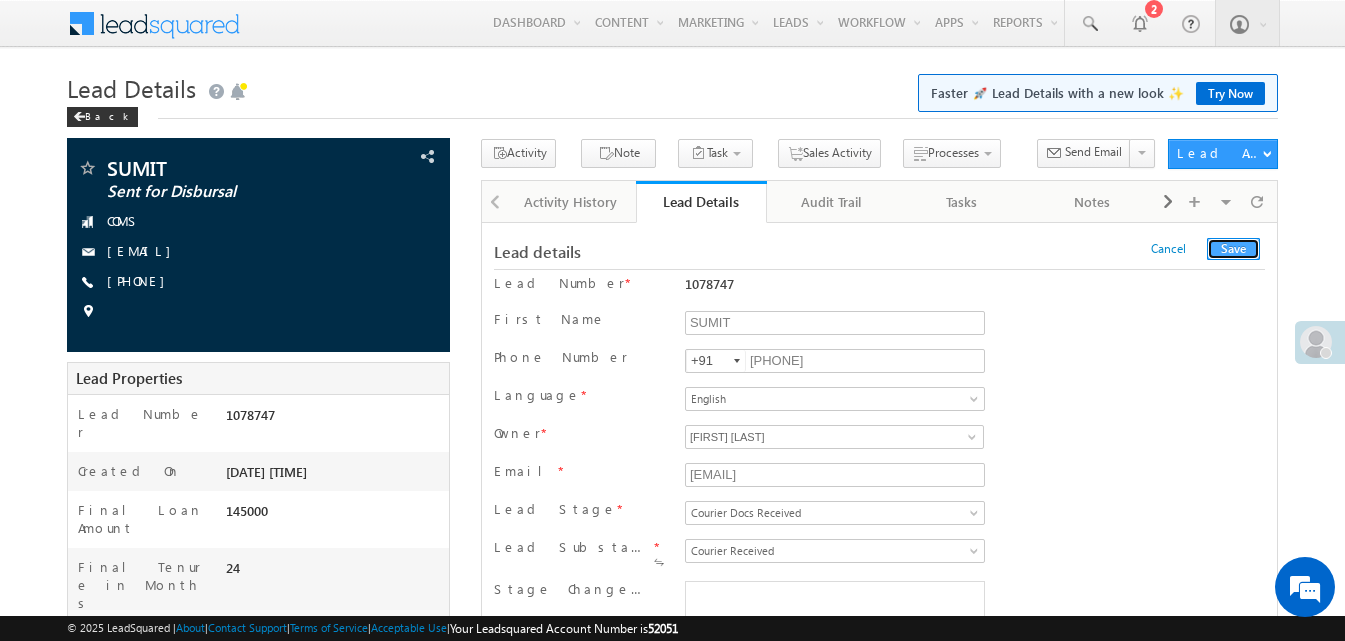 click on "Save" at bounding box center [1233, 249] 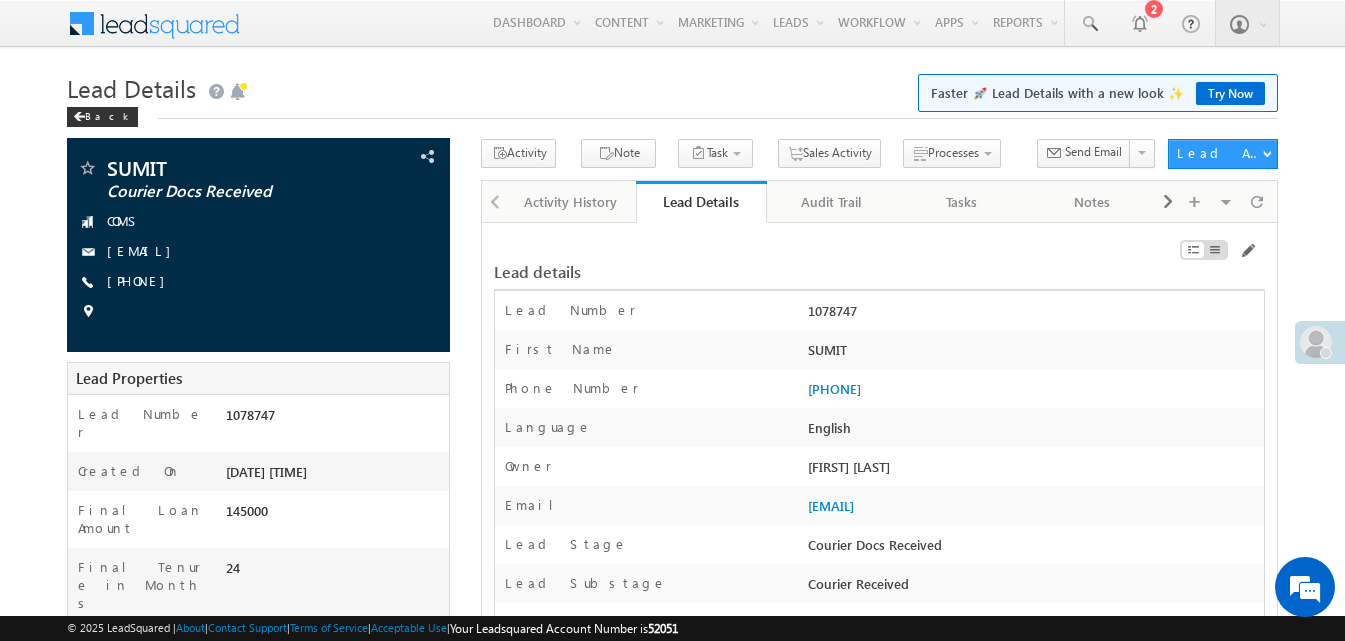 click on "Lead Details Faster 🚀 Lead Details with a new look ✨ Try Now" at bounding box center (672, 86) 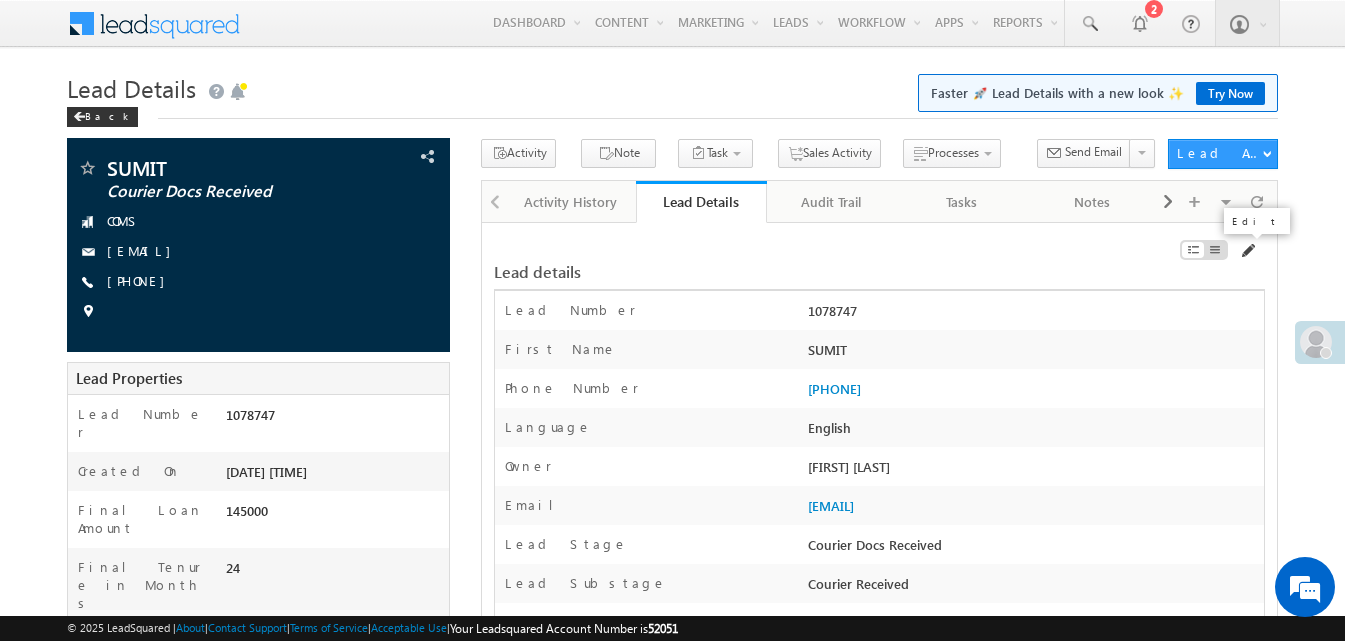 click at bounding box center (1247, 251) 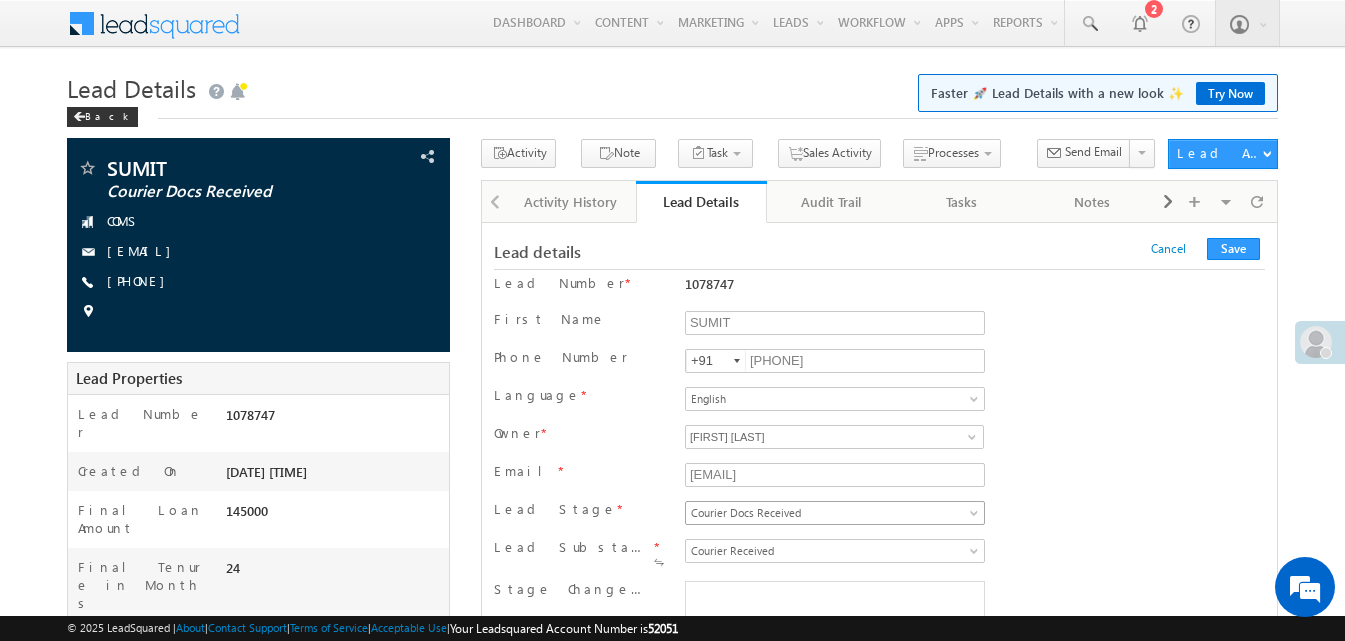 click on "Courier Docs Received" at bounding box center [831, 513] 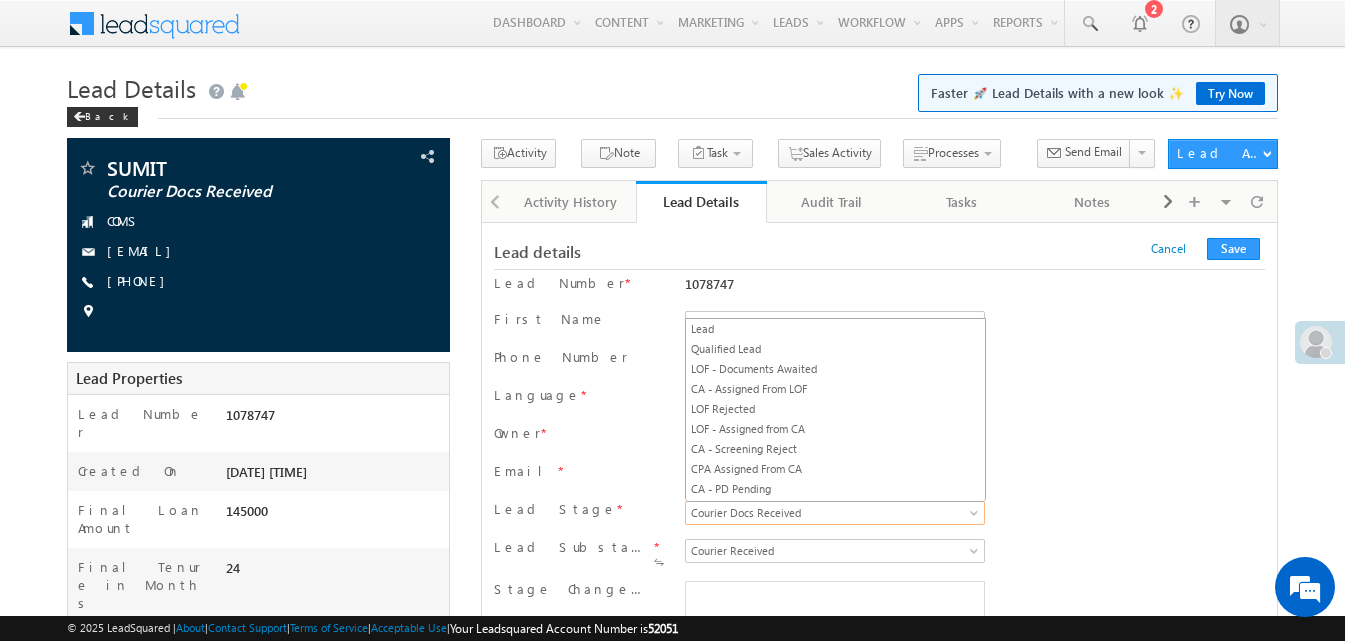 scroll, scrollTop: 399, scrollLeft: 0, axis: vertical 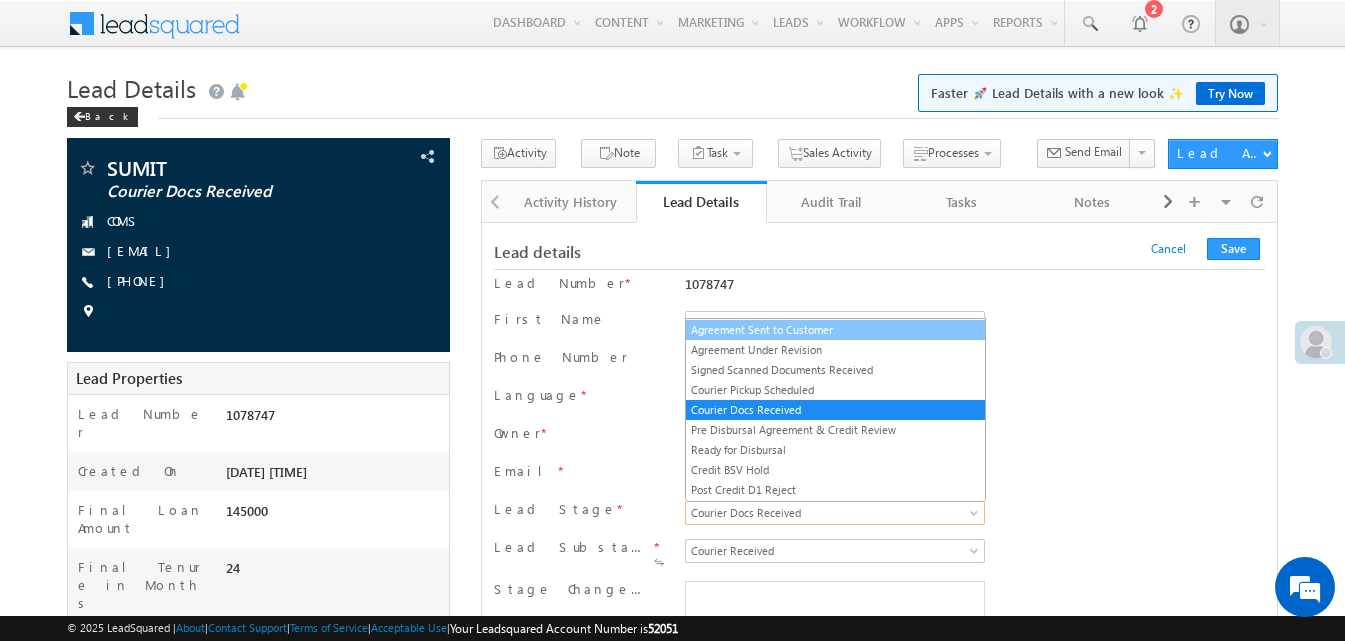 click on "Agreement Sent to Customer" at bounding box center (835, 330) 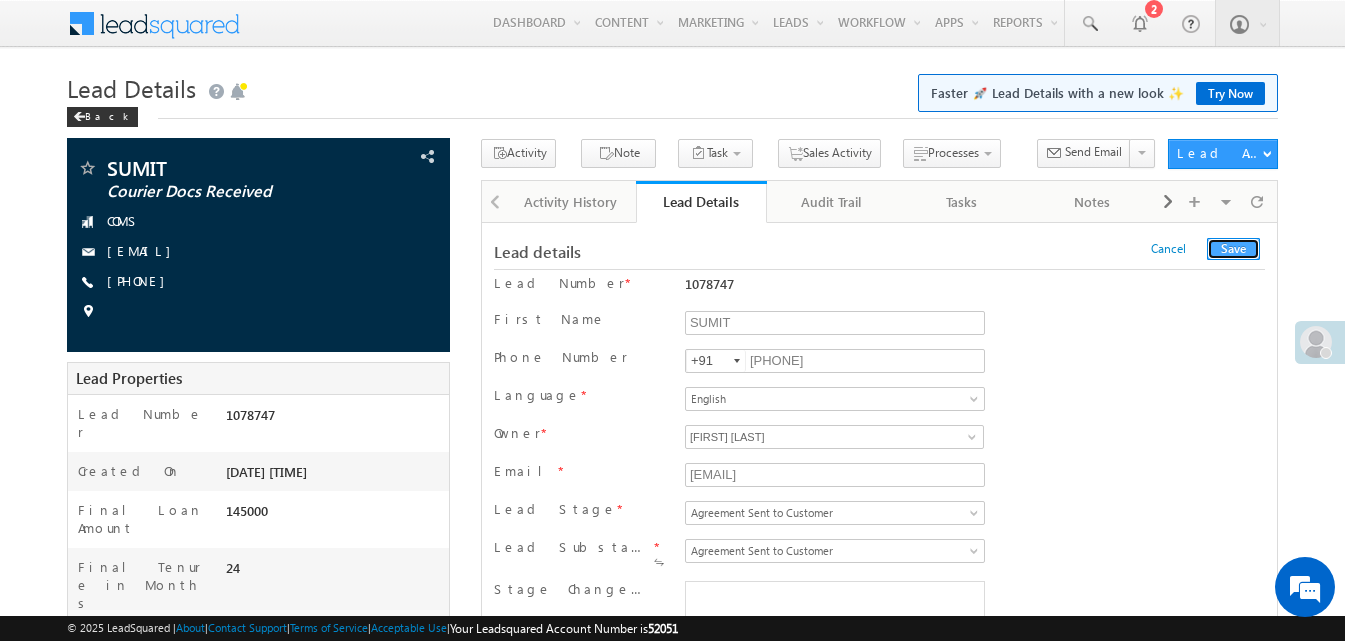 click on "Save" at bounding box center (1233, 249) 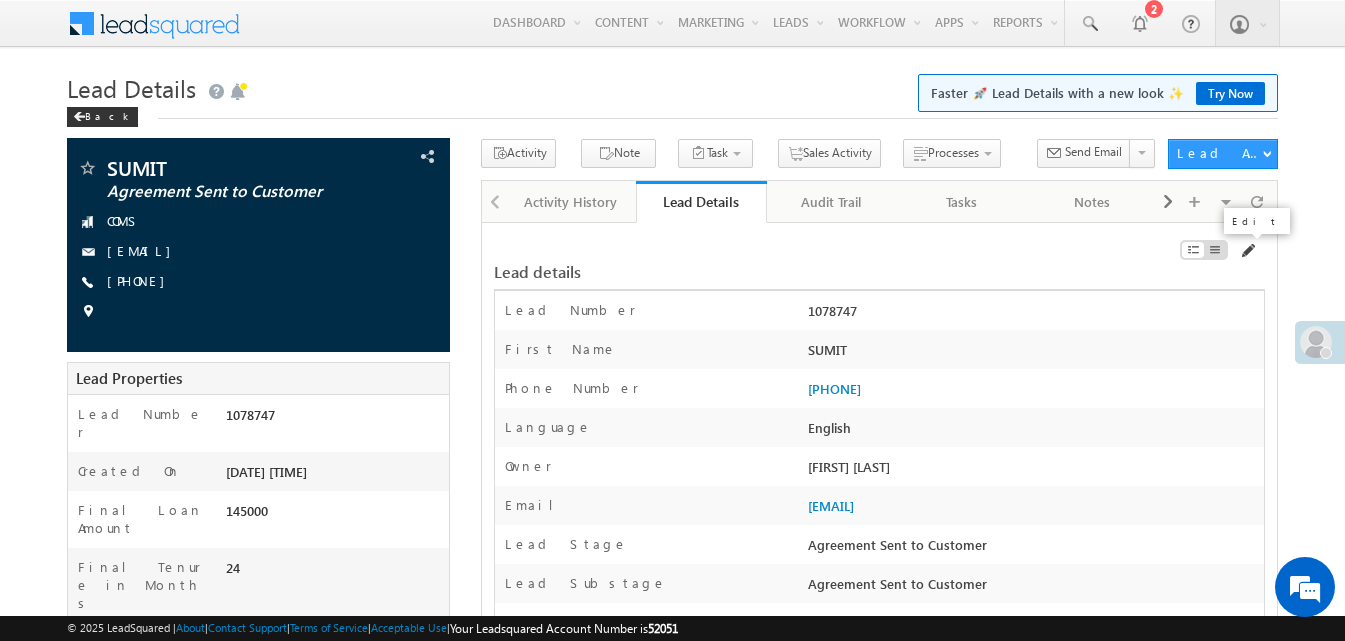 click at bounding box center [1247, 251] 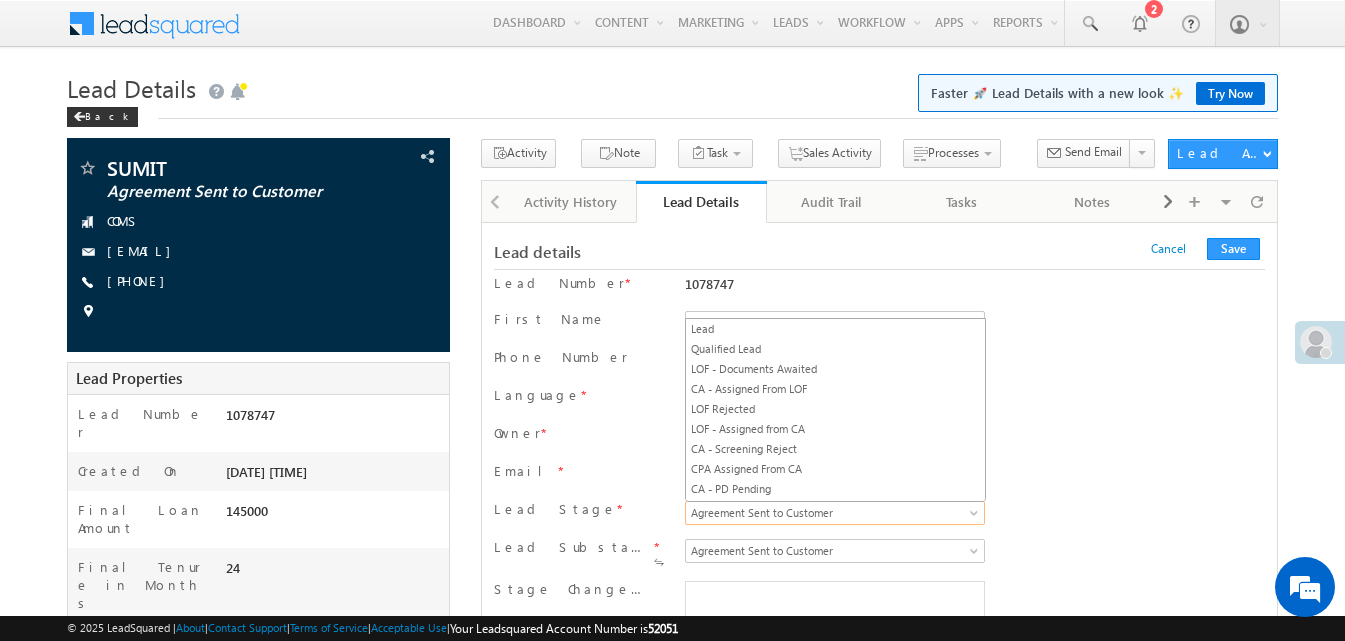 click on "Agreement Sent to Customer" at bounding box center [831, 513] 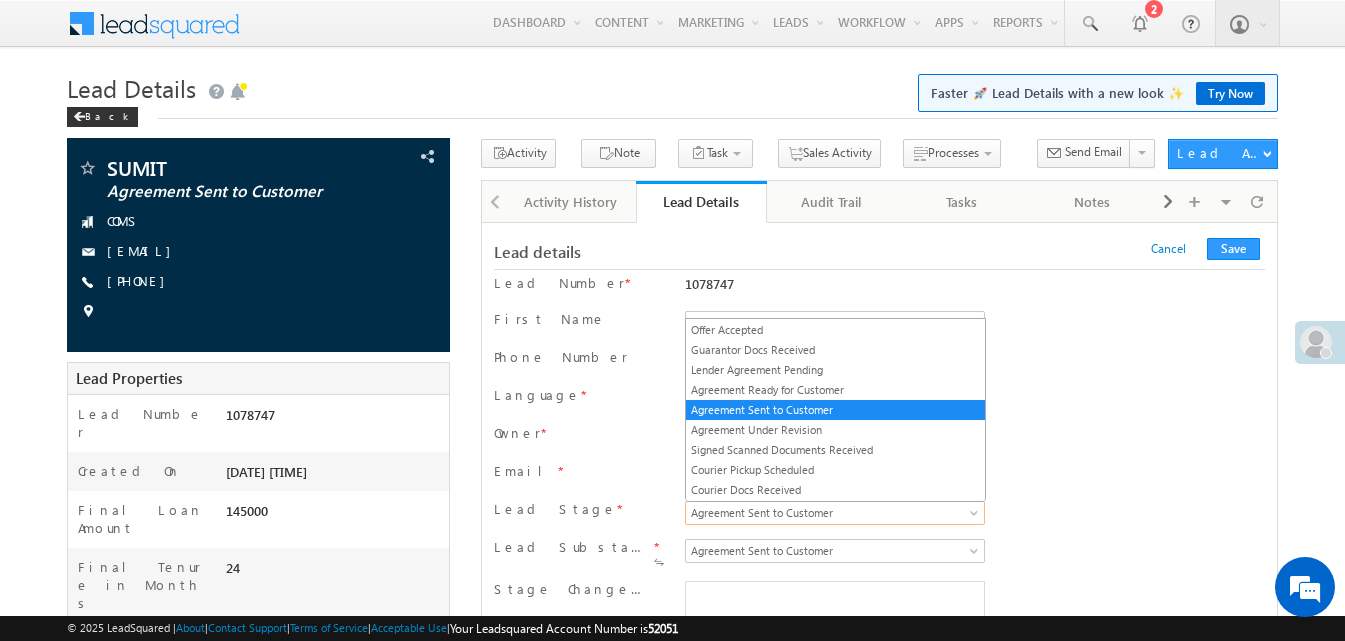 scroll, scrollTop: 199, scrollLeft: 0, axis: vertical 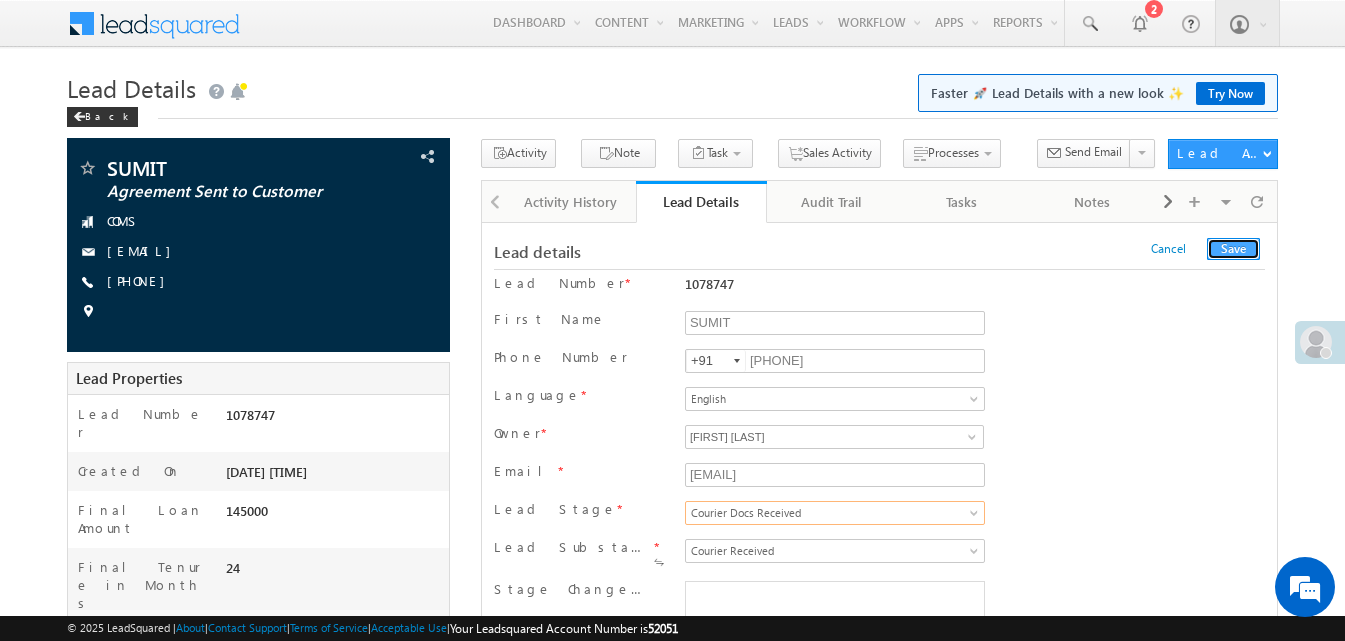 click on "Save" at bounding box center (1233, 249) 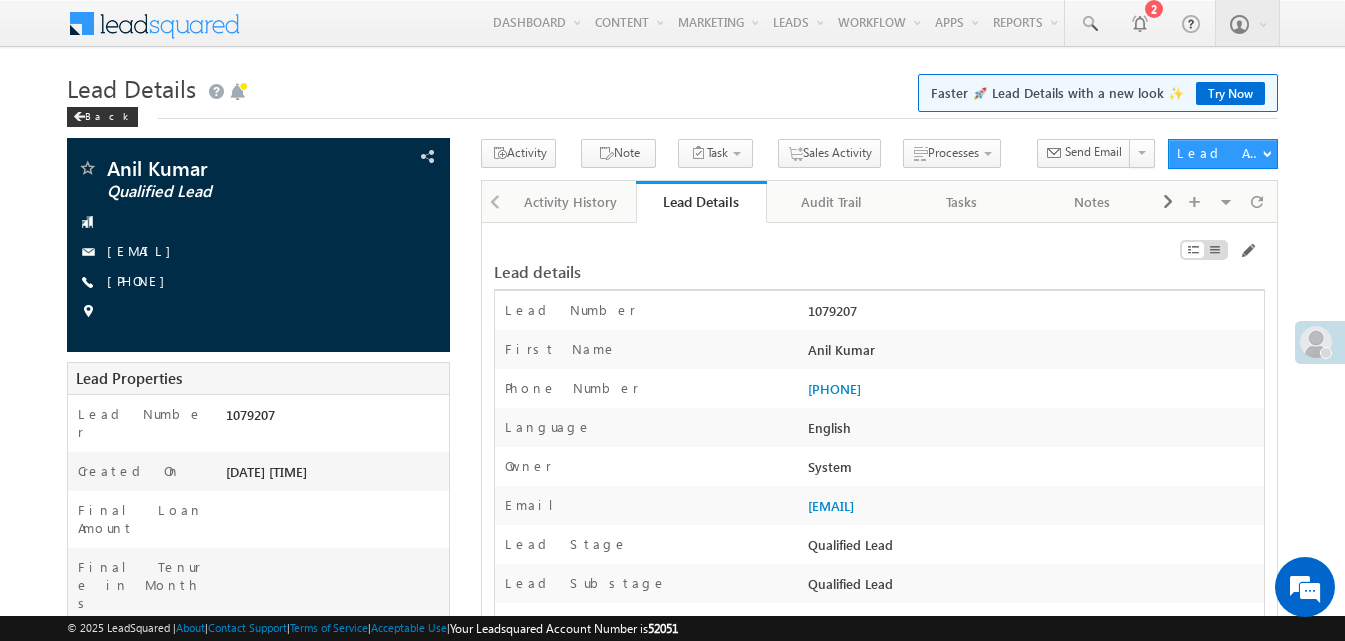 scroll, scrollTop: 0, scrollLeft: 0, axis: both 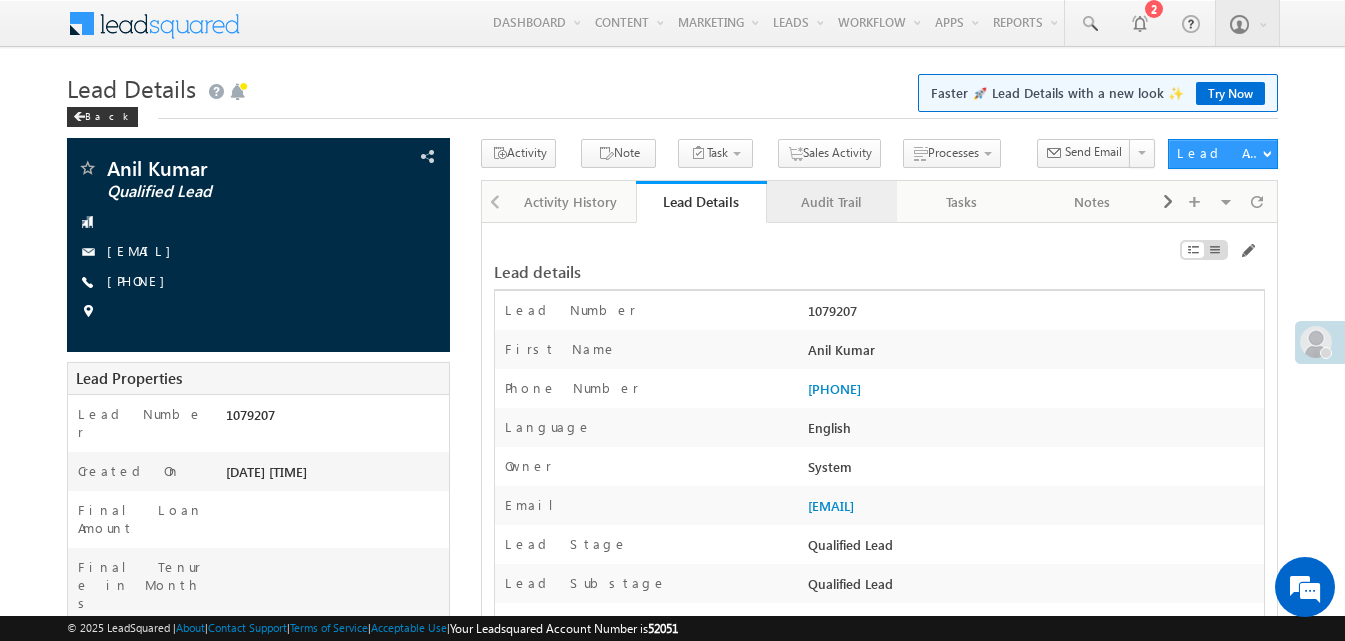 click on "Audit Trail" at bounding box center (831, 202) 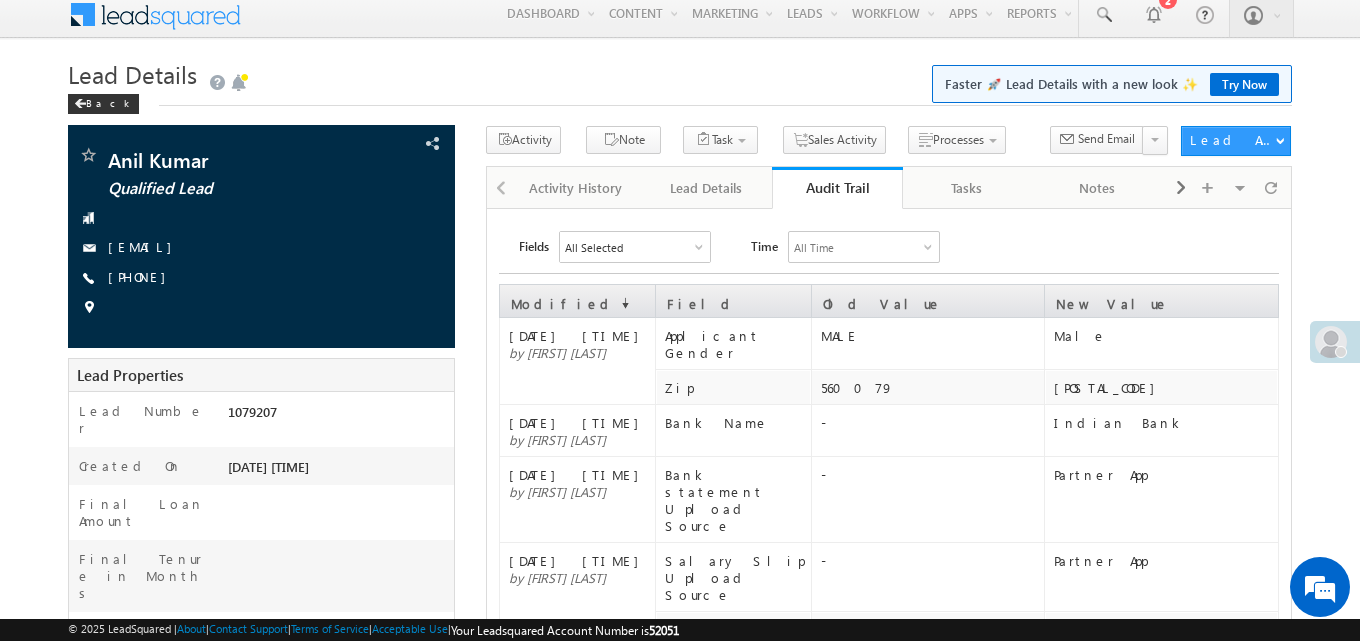 scroll, scrollTop: 0, scrollLeft: 0, axis: both 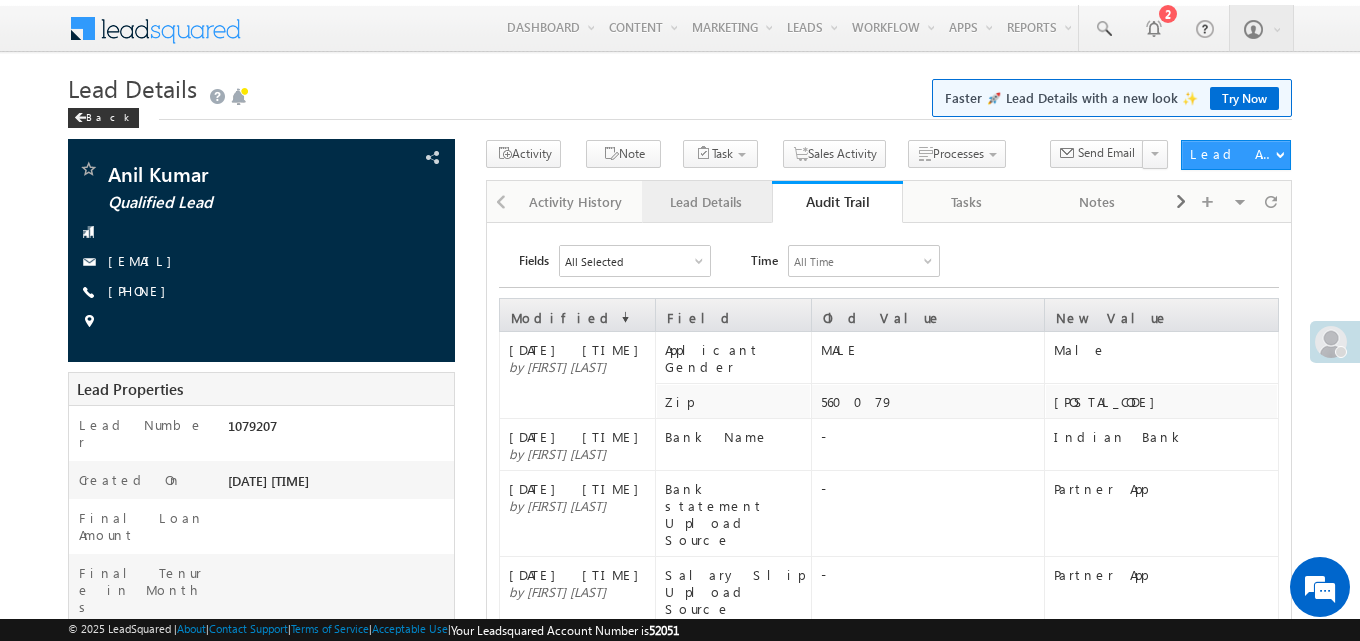click on "Lead Details" at bounding box center [706, 202] 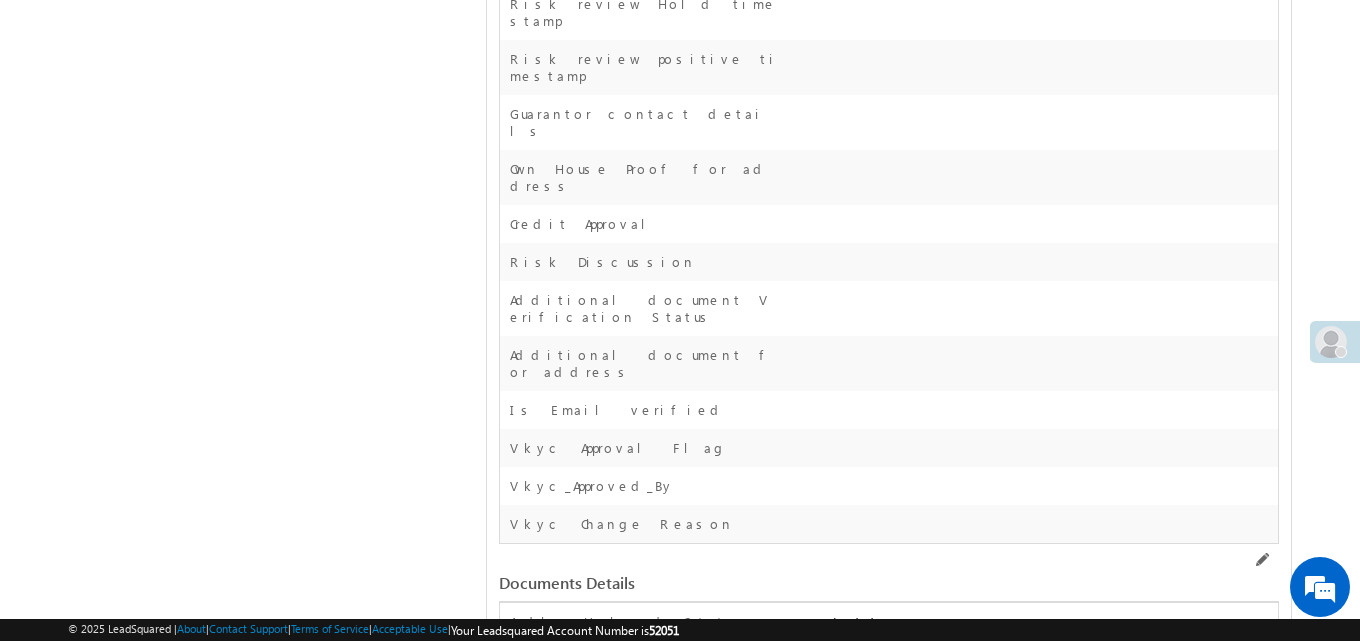 scroll, scrollTop: 6126, scrollLeft: 0, axis: vertical 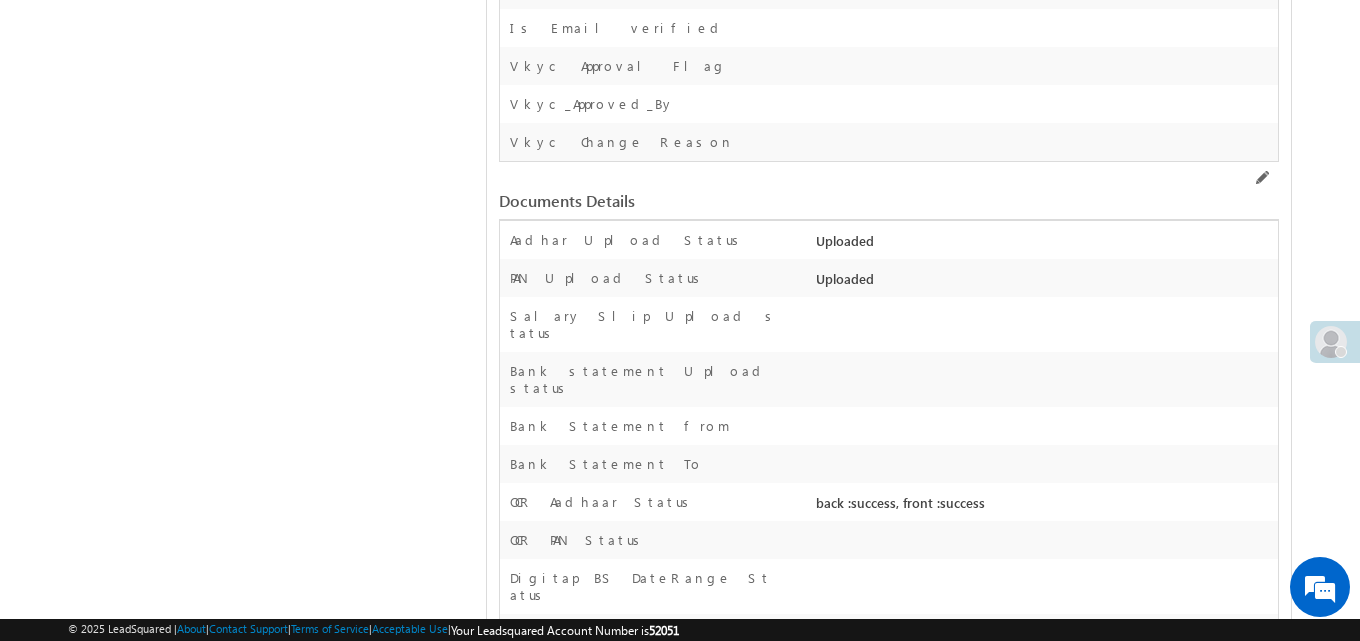 click on "MCMPK2313N" at bounding box center (1044, 1264) 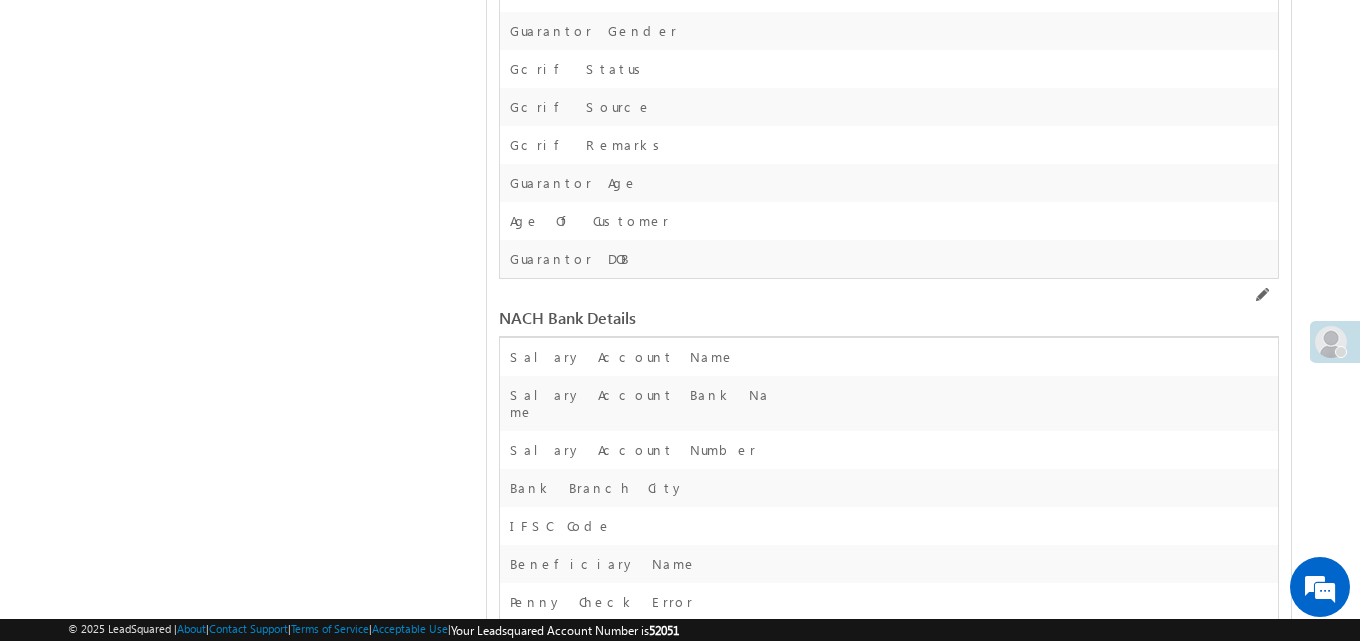 click at bounding box center [1261, 2876] 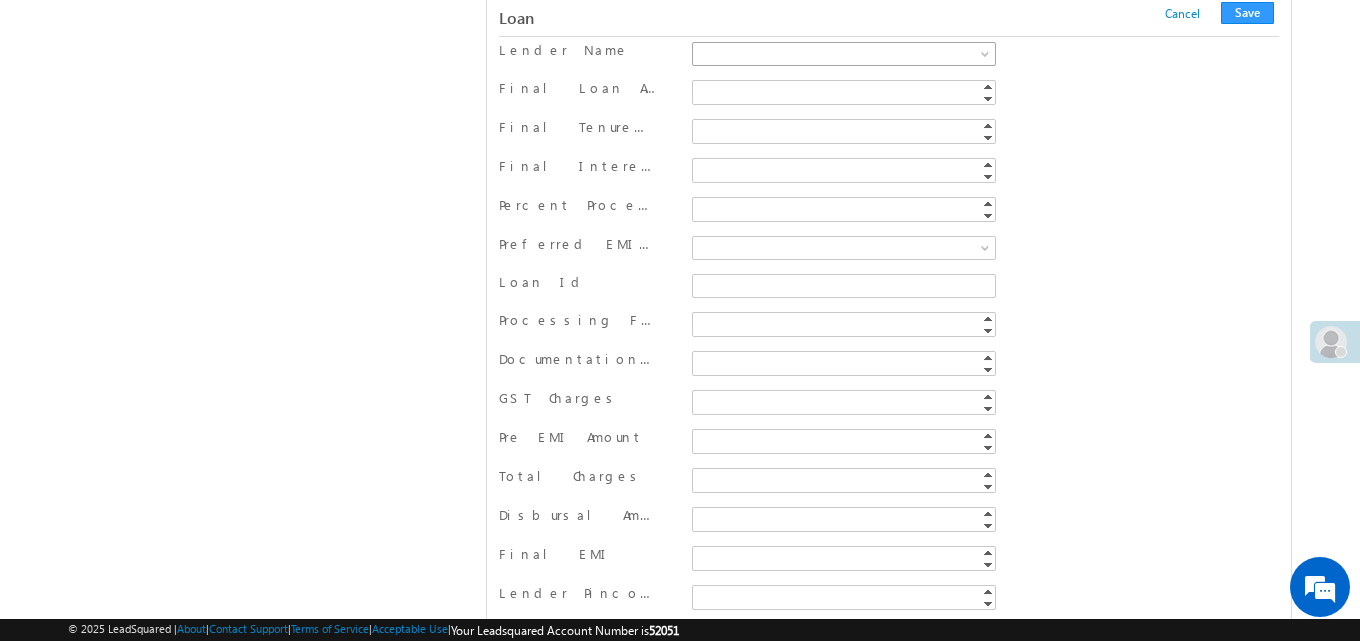 click at bounding box center [840, 54] 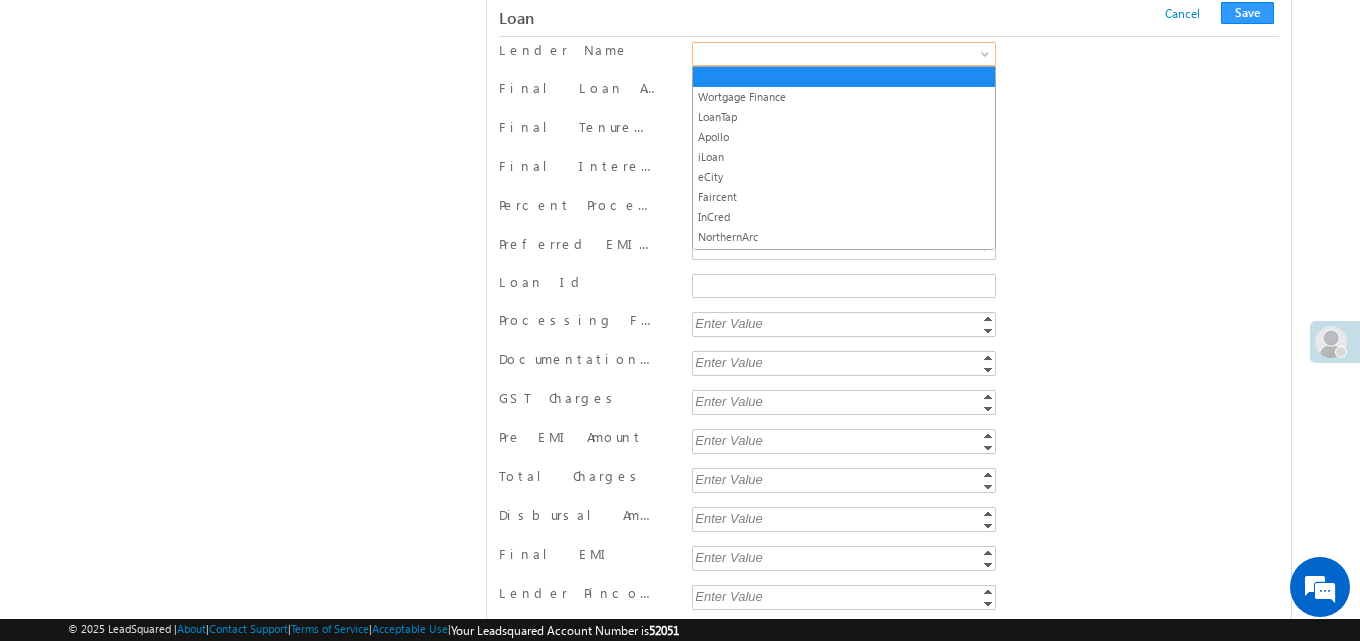 scroll, scrollTop: 16521, scrollLeft: 0, axis: vertical 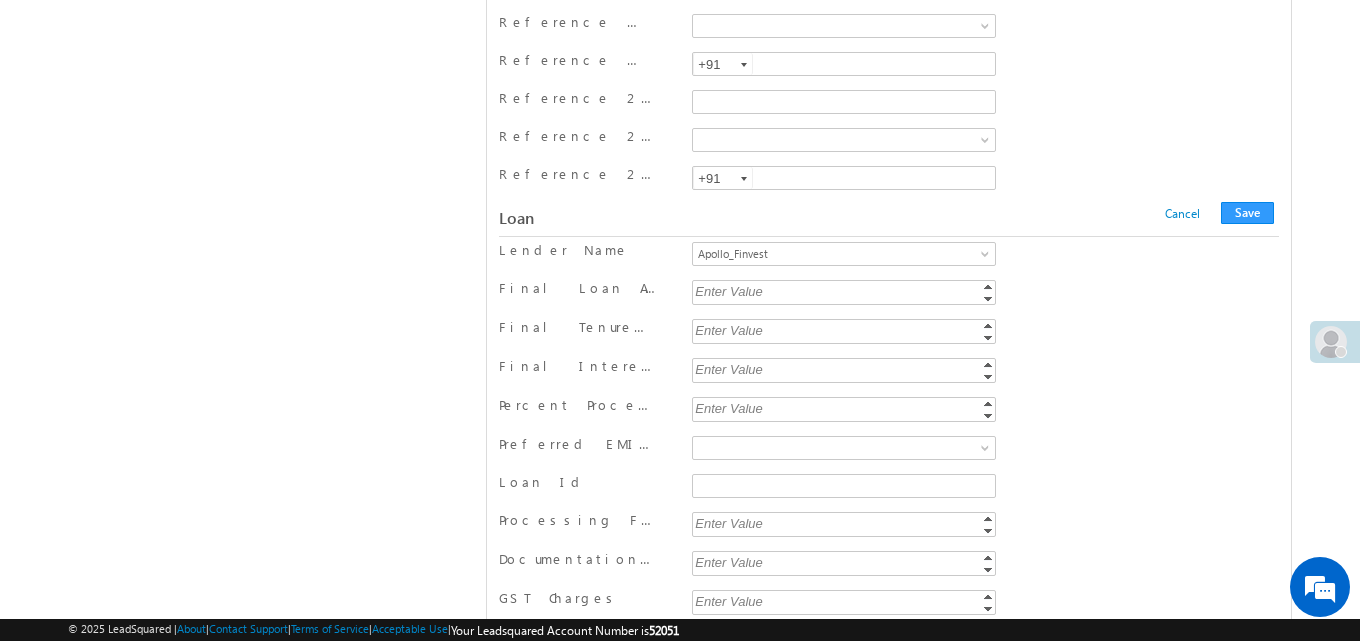 click on "Enter Value" at bounding box center [845, 330] 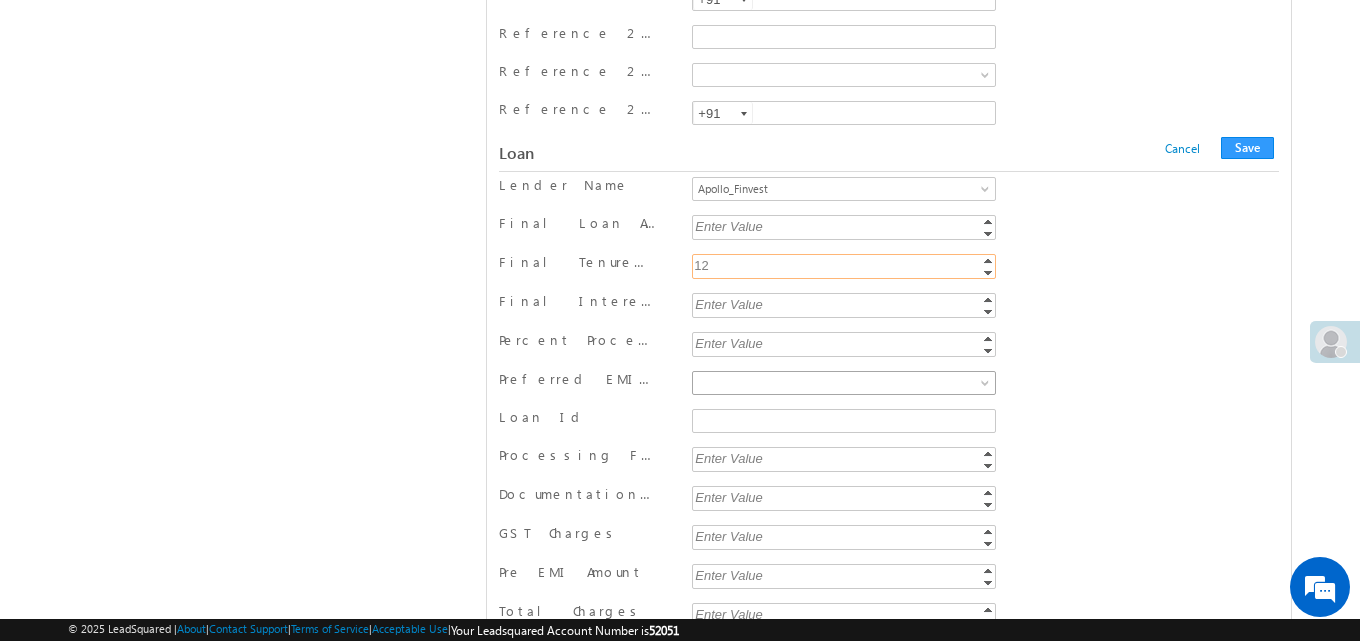 scroll, scrollTop: 16621, scrollLeft: 0, axis: vertical 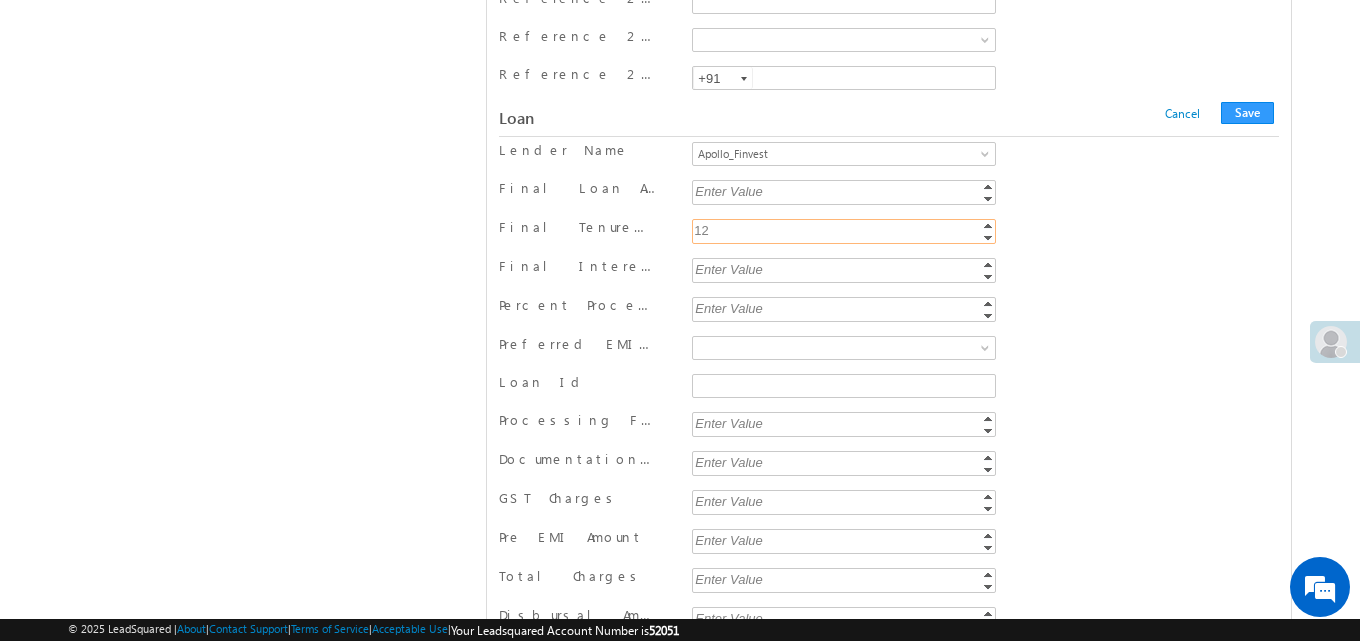 type on "12" 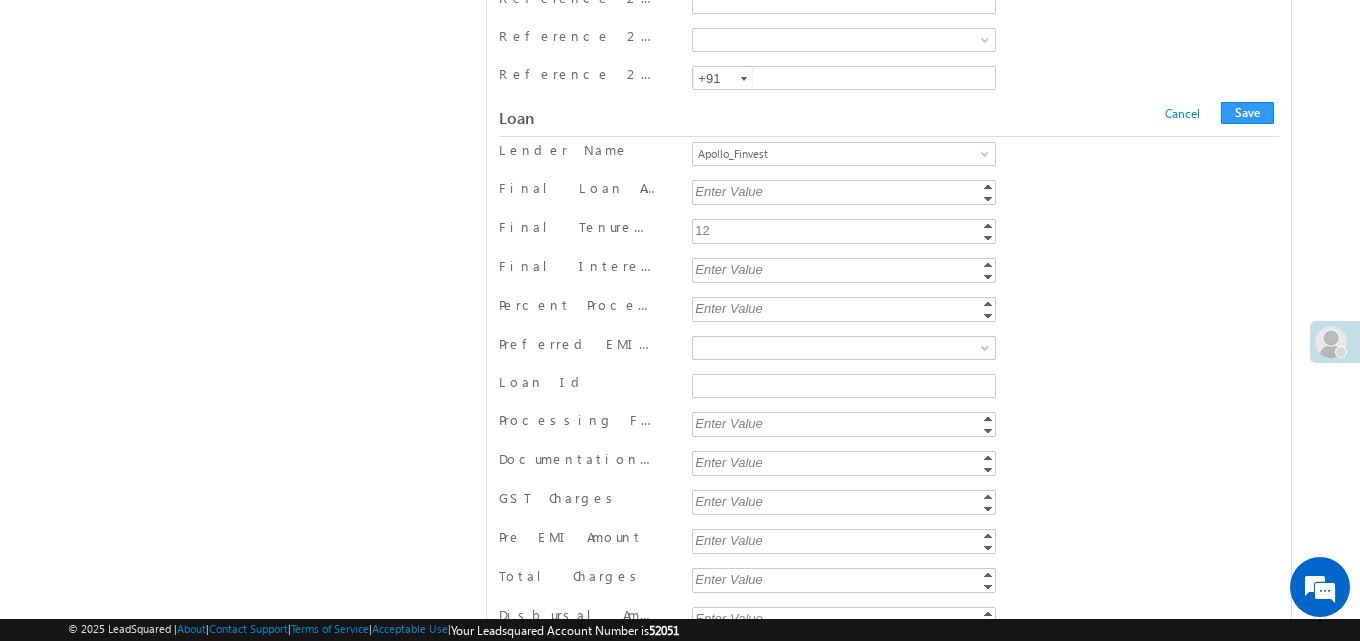 click on "Enter Value" at bounding box center [845, 269] 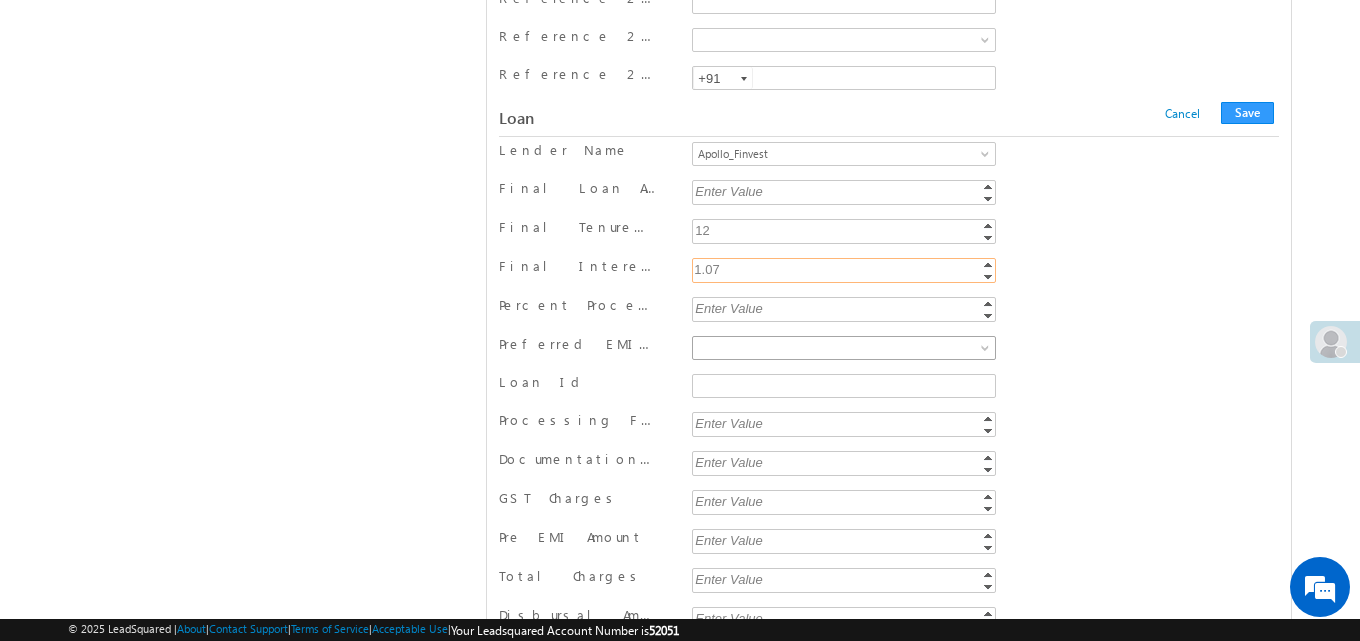 type on "1.07" 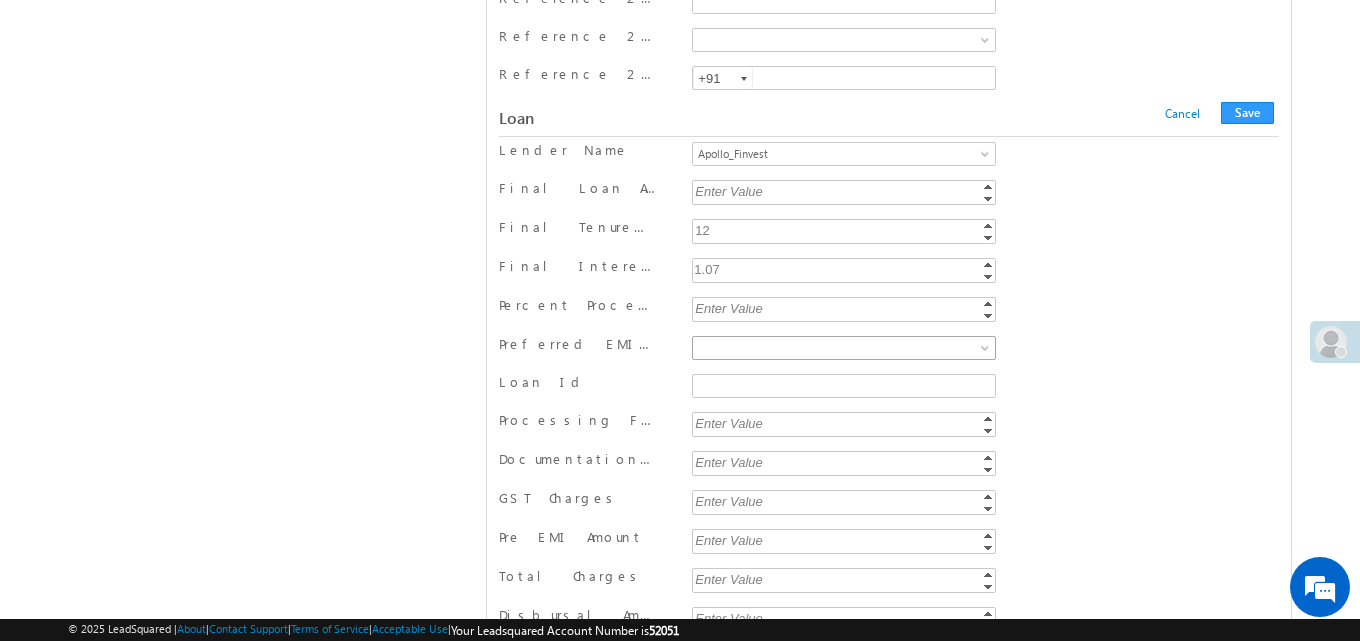 click at bounding box center [840, 348] 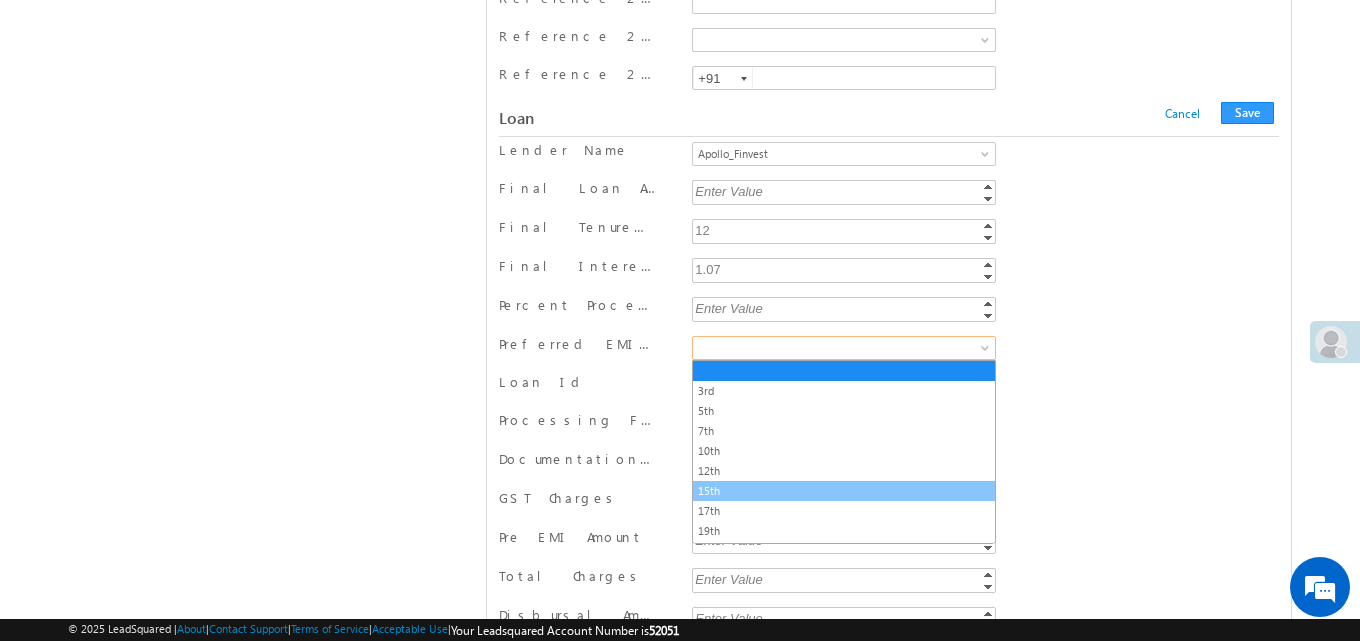 click on "15th" at bounding box center [844, 491] 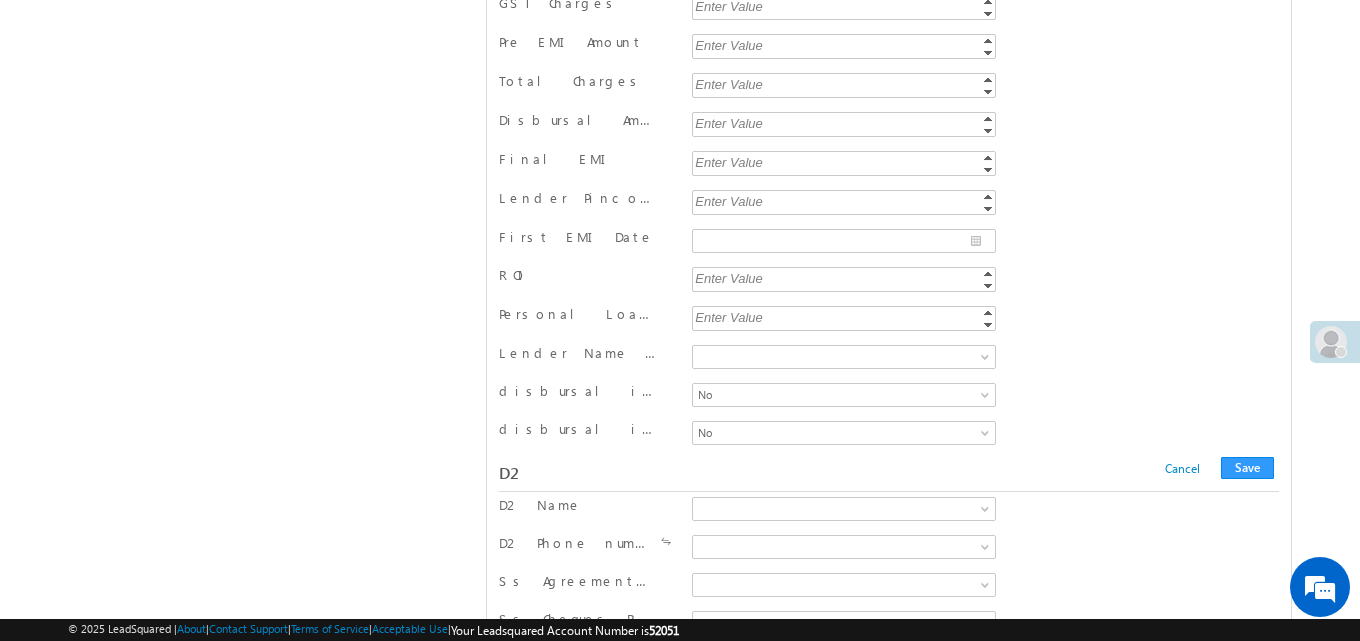 scroll, scrollTop: 17121, scrollLeft: 0, axis: vertical 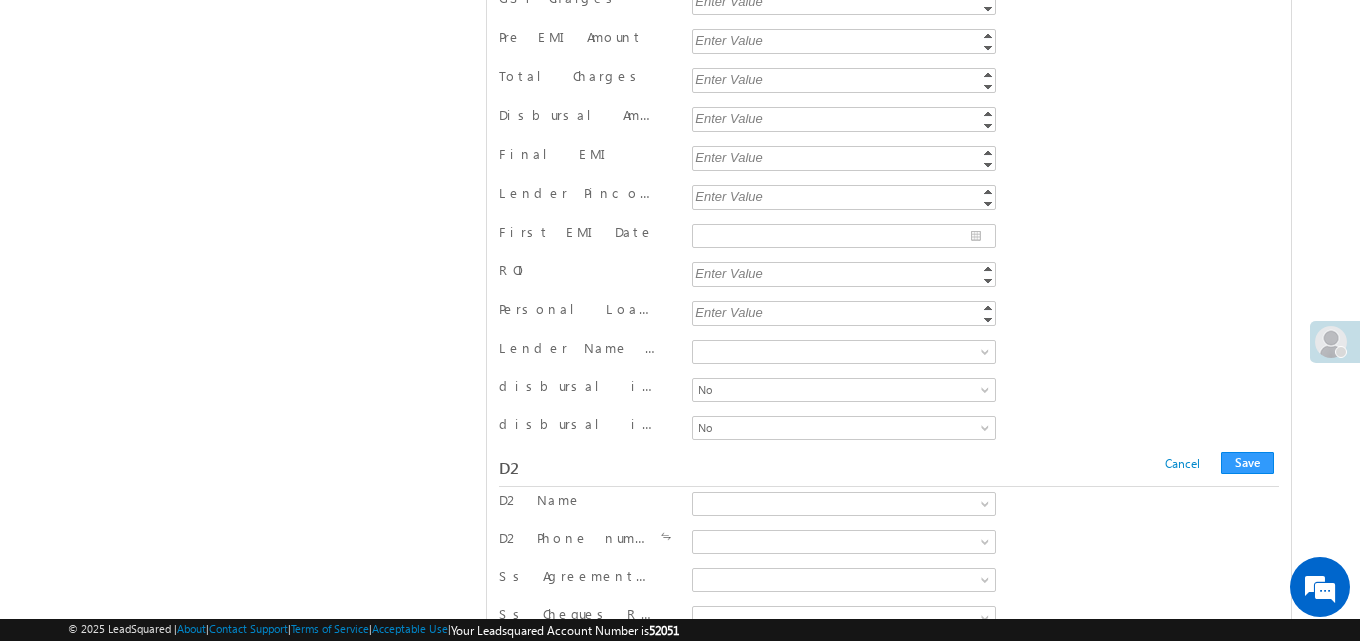 click on "Enter Value" at bounding box center (845, 312) 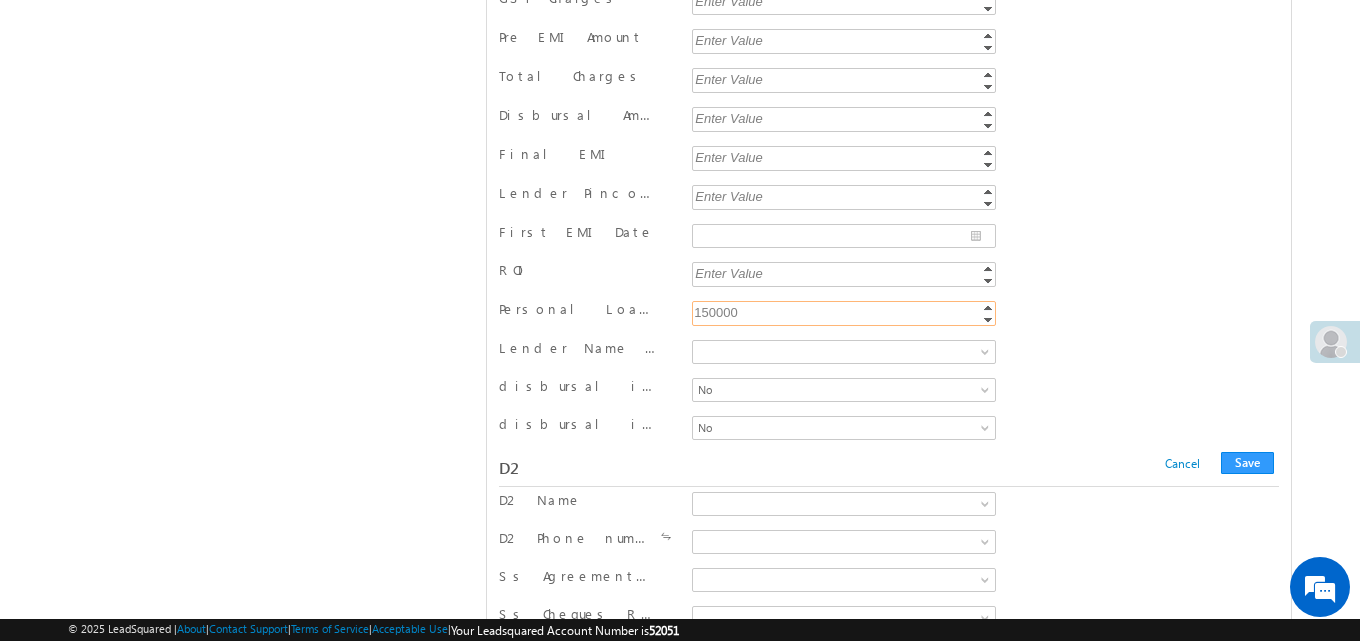 type on "150000" 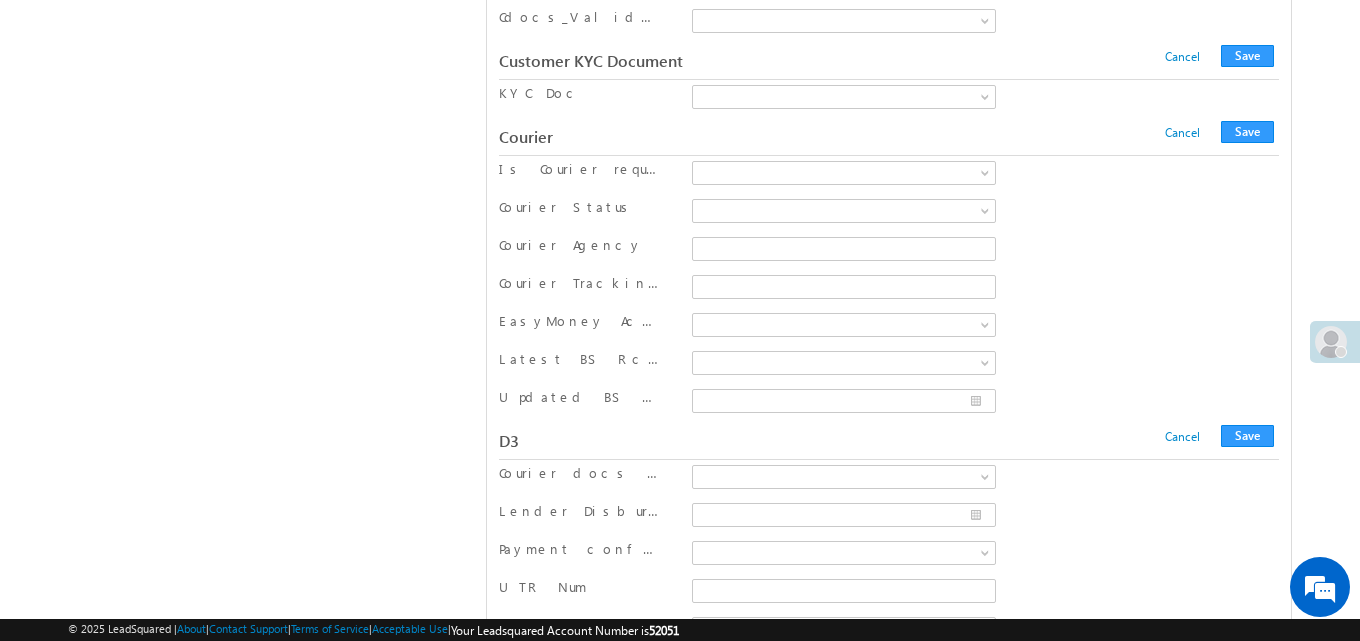 scroll, scrollTop: 3498, scrollLeft: 0, axis: vertical 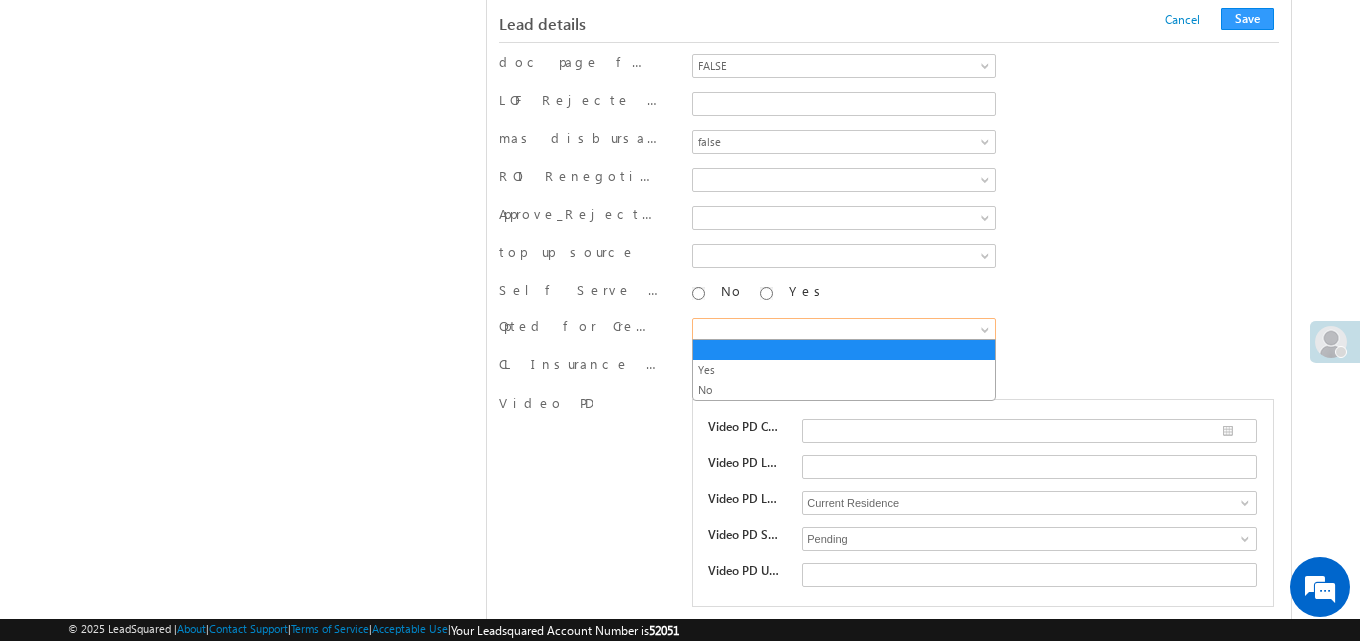 click at bounding box center [840, 330] 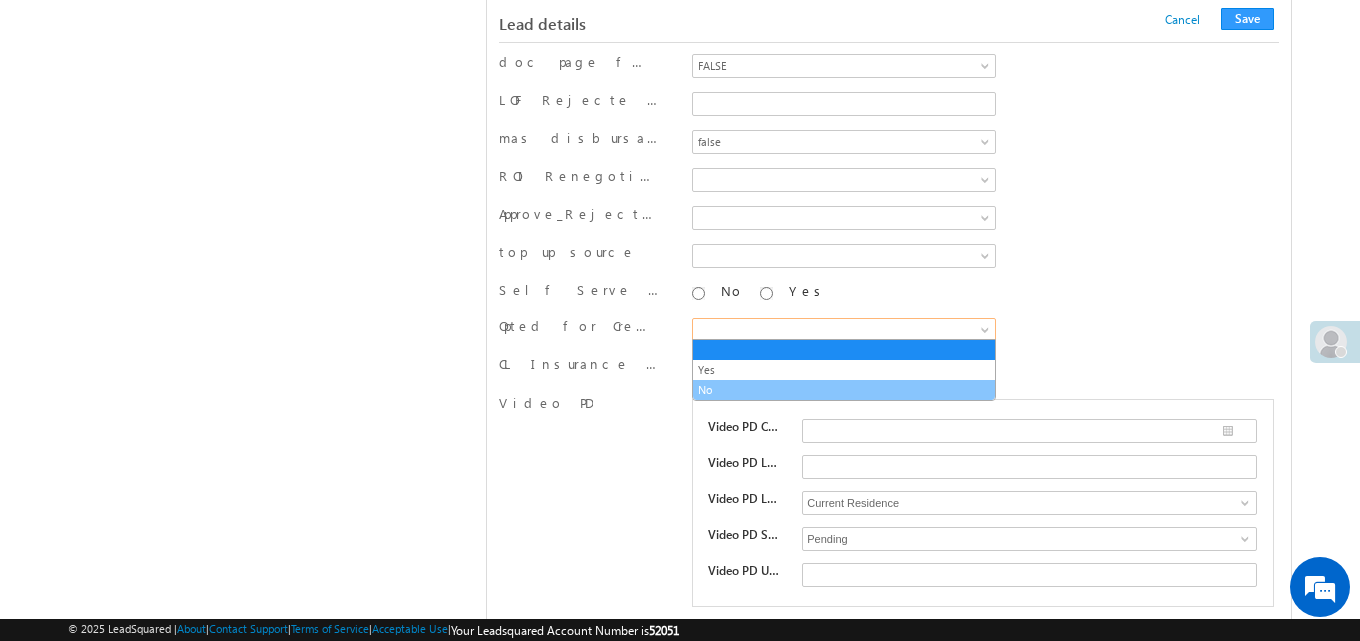 click on "No" at bounding box center (844, 390) 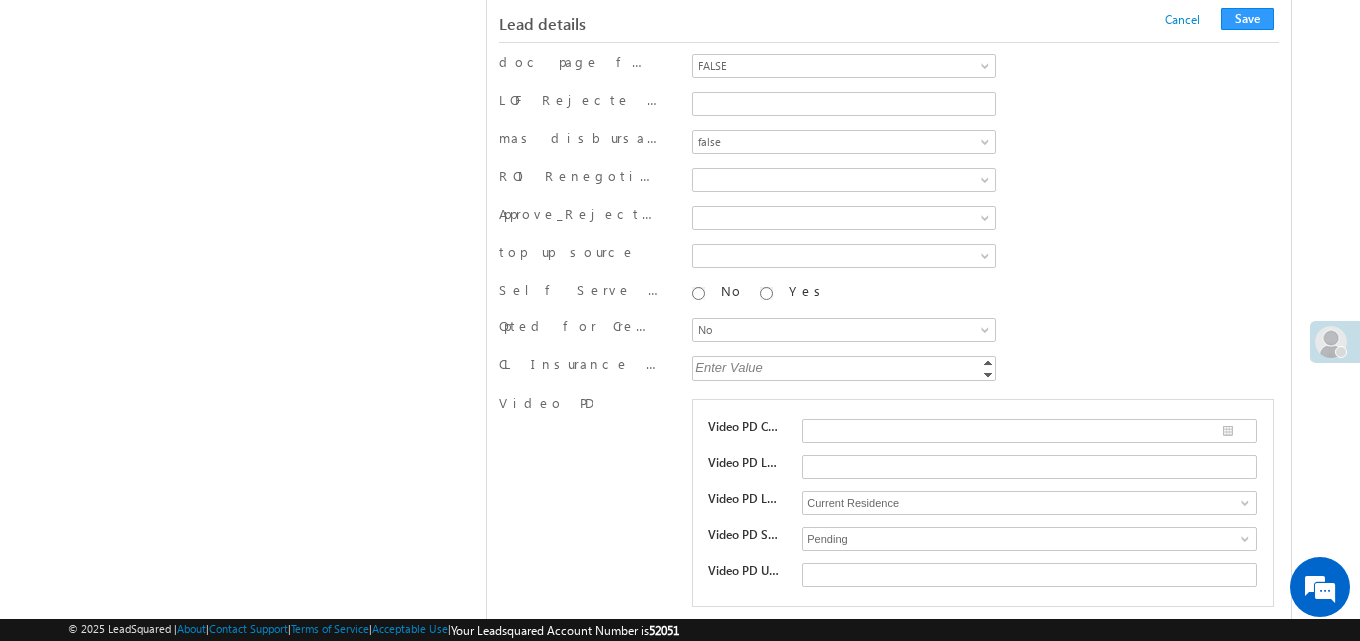 scroll, scrollTop: 10707, scrollLeft: 0, axis: vertical 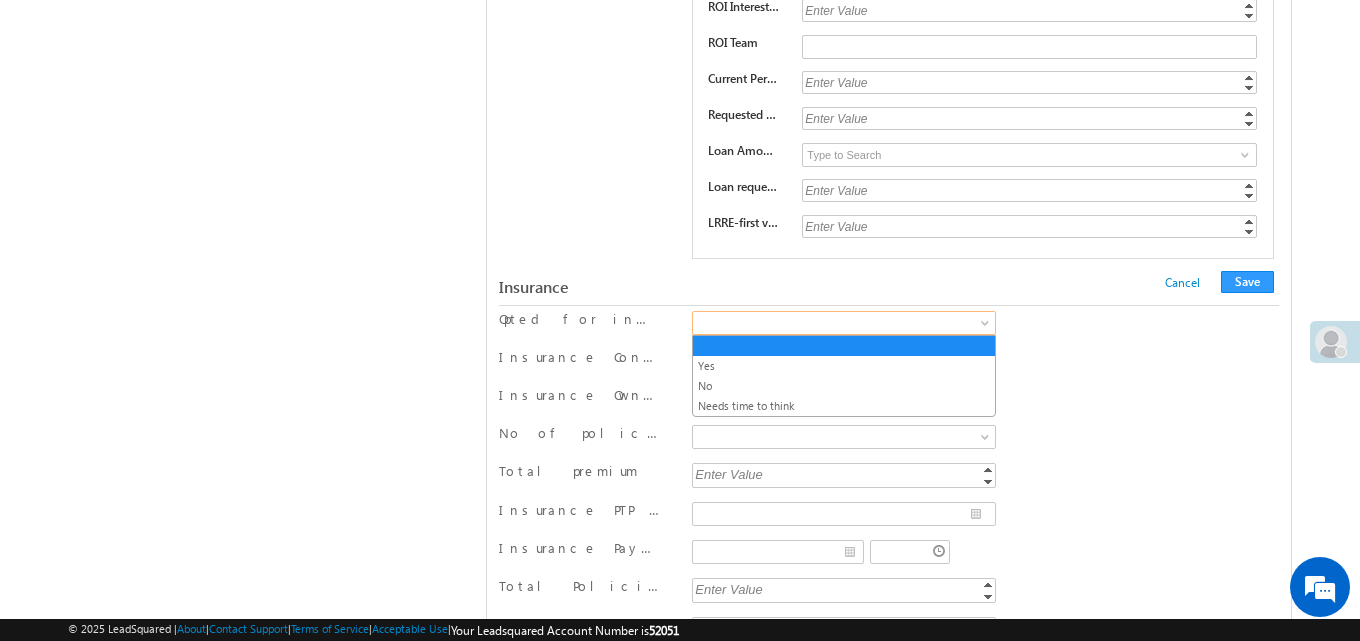 click at bounding box center [840, 323] 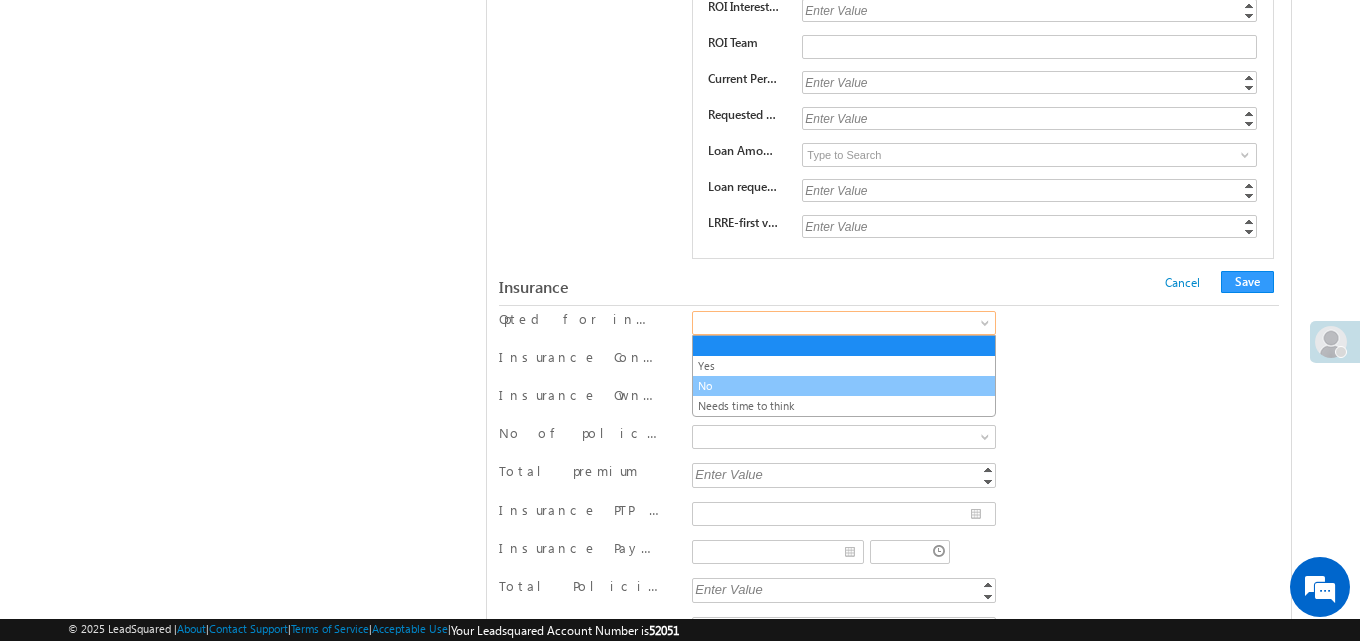 click on "No" at bounding box center (844, 386) 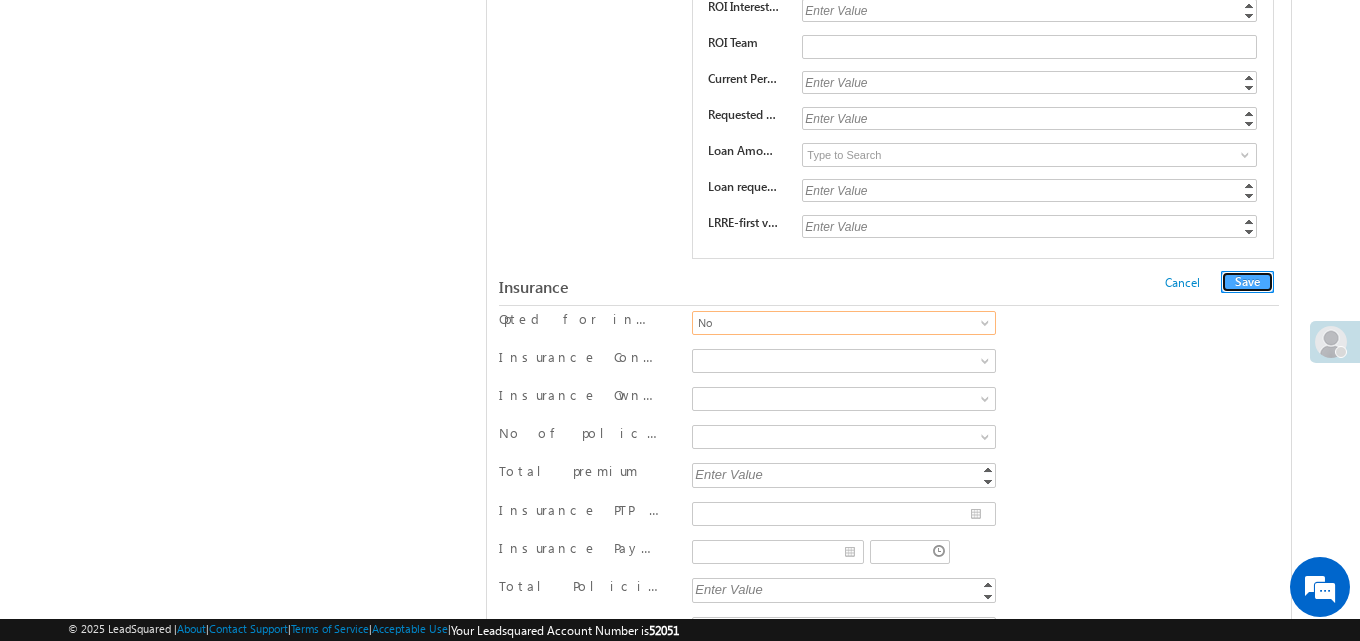 click on "Save" at bounding box center [1247, 282] 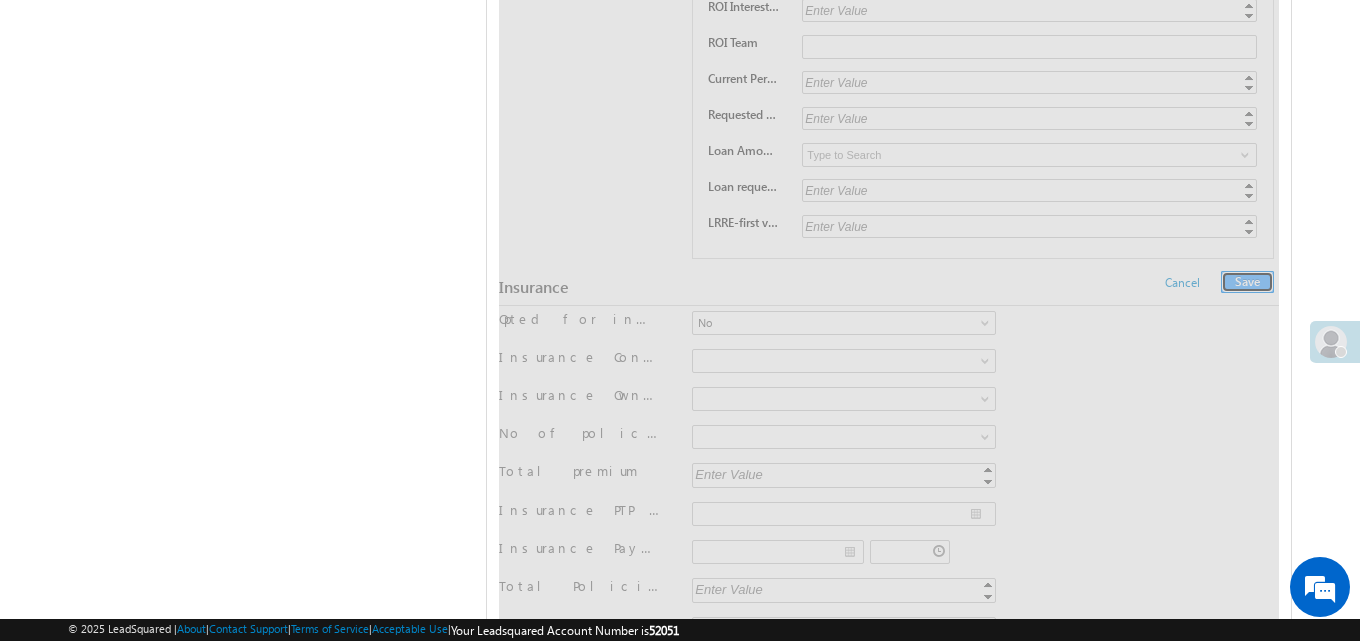 scroll, scrollTop: 0, scrollLeft: 0, axis: both 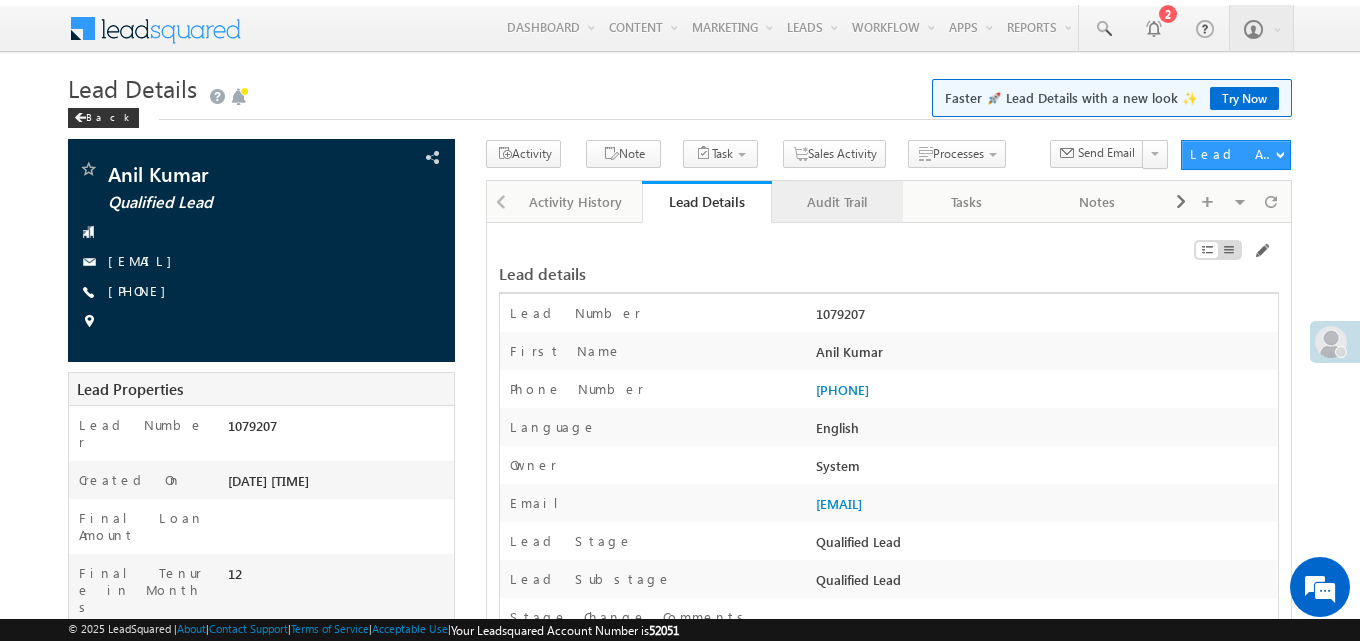 click on "Audit Trail" at bounding box center [836, 202] 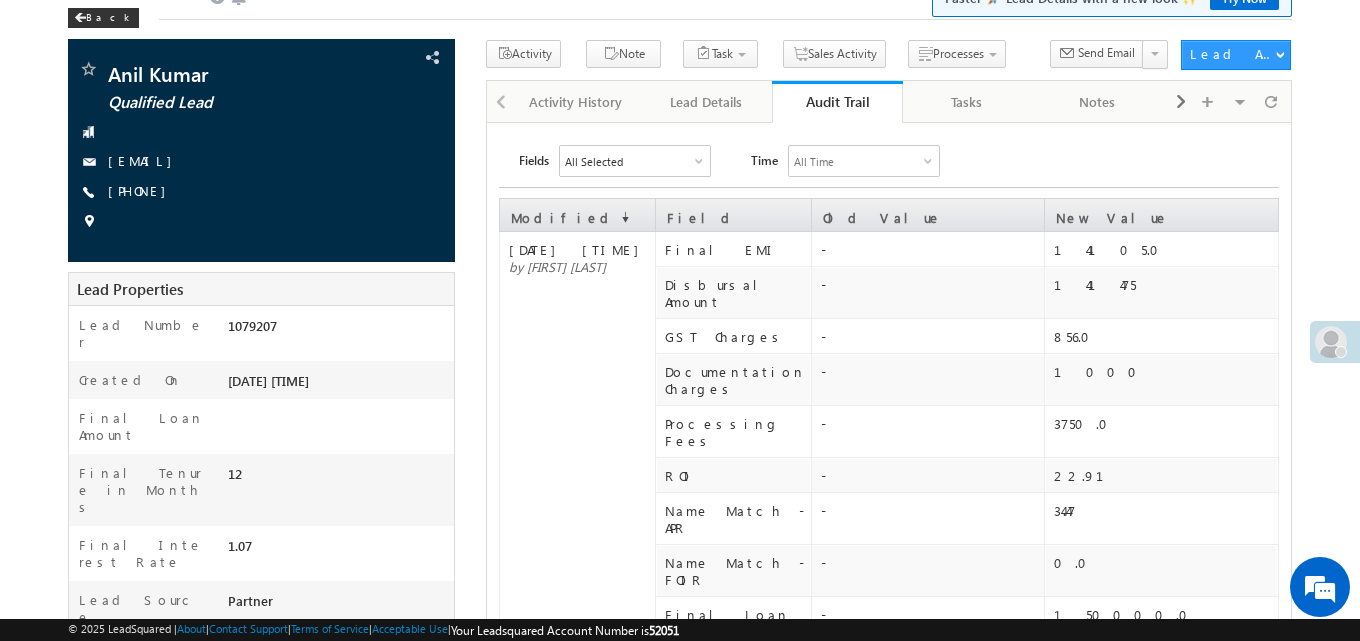 scroll, scrollTop: 200, scrollLeft: 0, axis: vertical 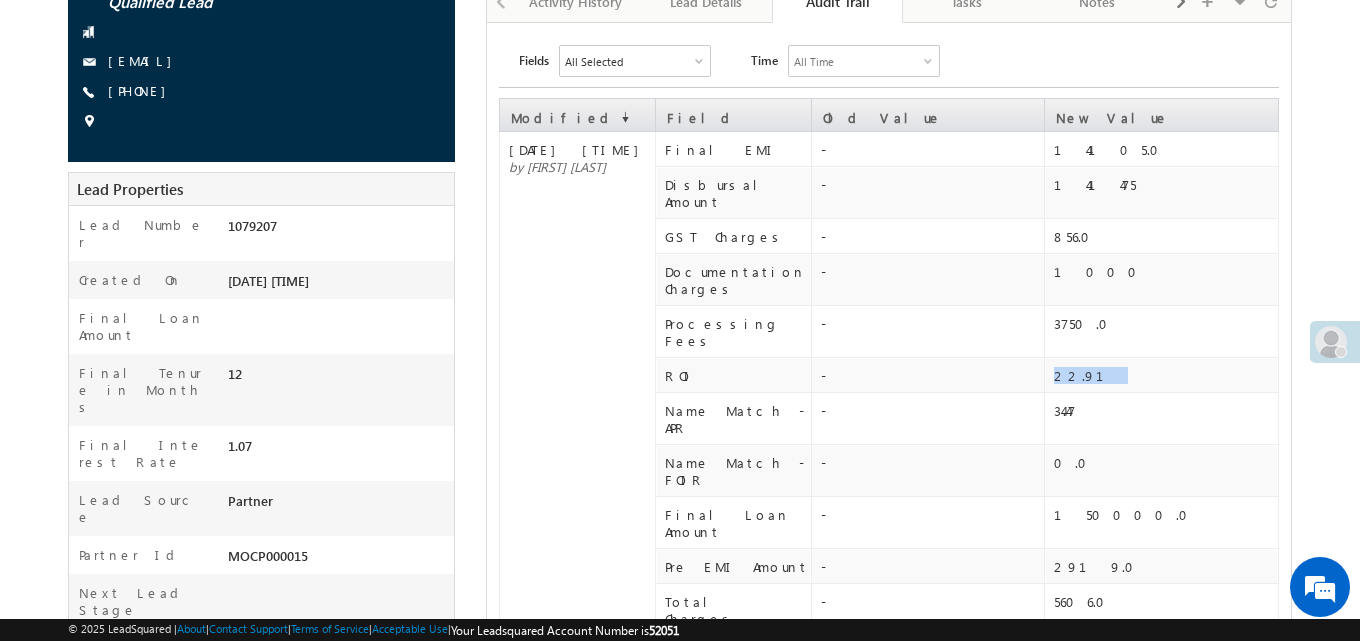 drag, startPoint x: 1053, startPoint y: 325, endPoint x: 1086, endPoint y: 327, distance: 33.06055 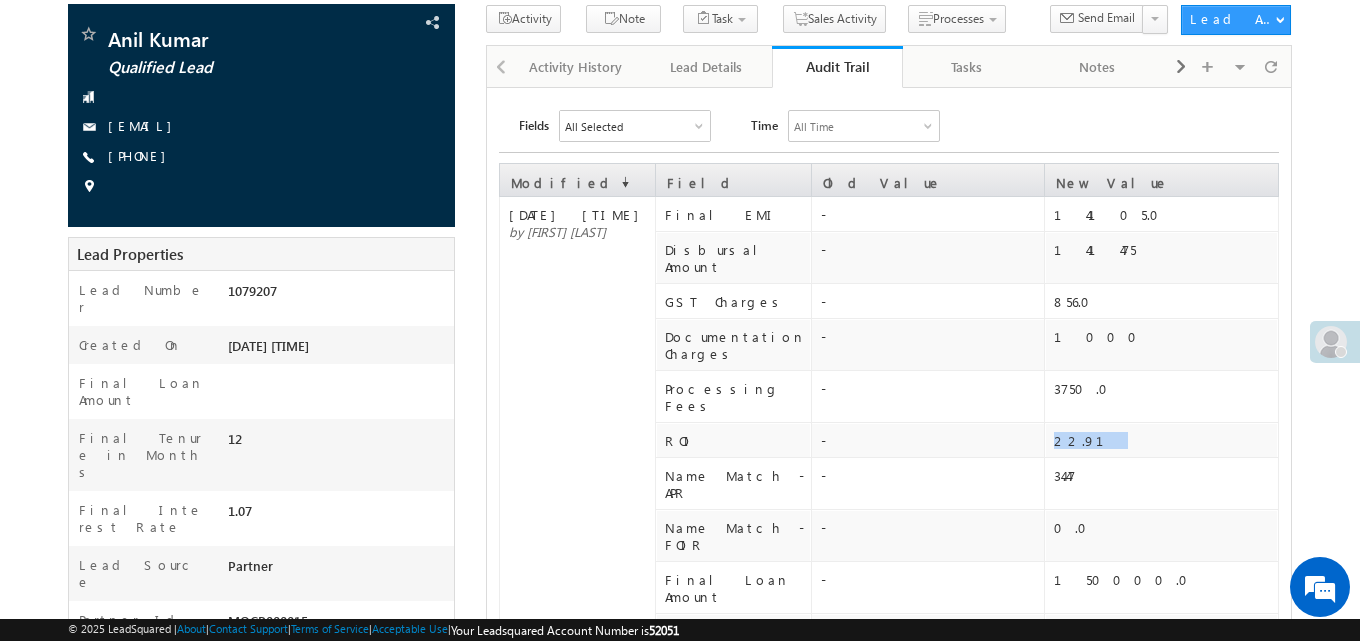 scroll, scrollTop: 100, scrollLeft: 0, axis: vertical 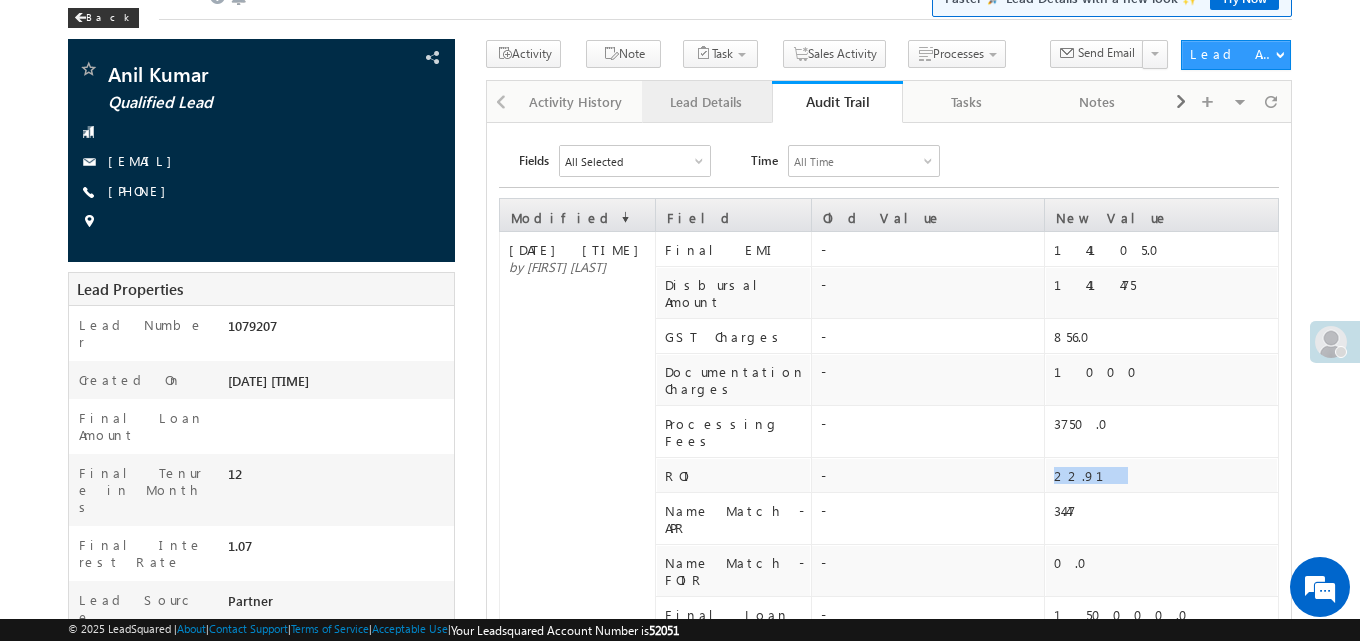 click on "Lead Details" at bounding box center [706, 102] 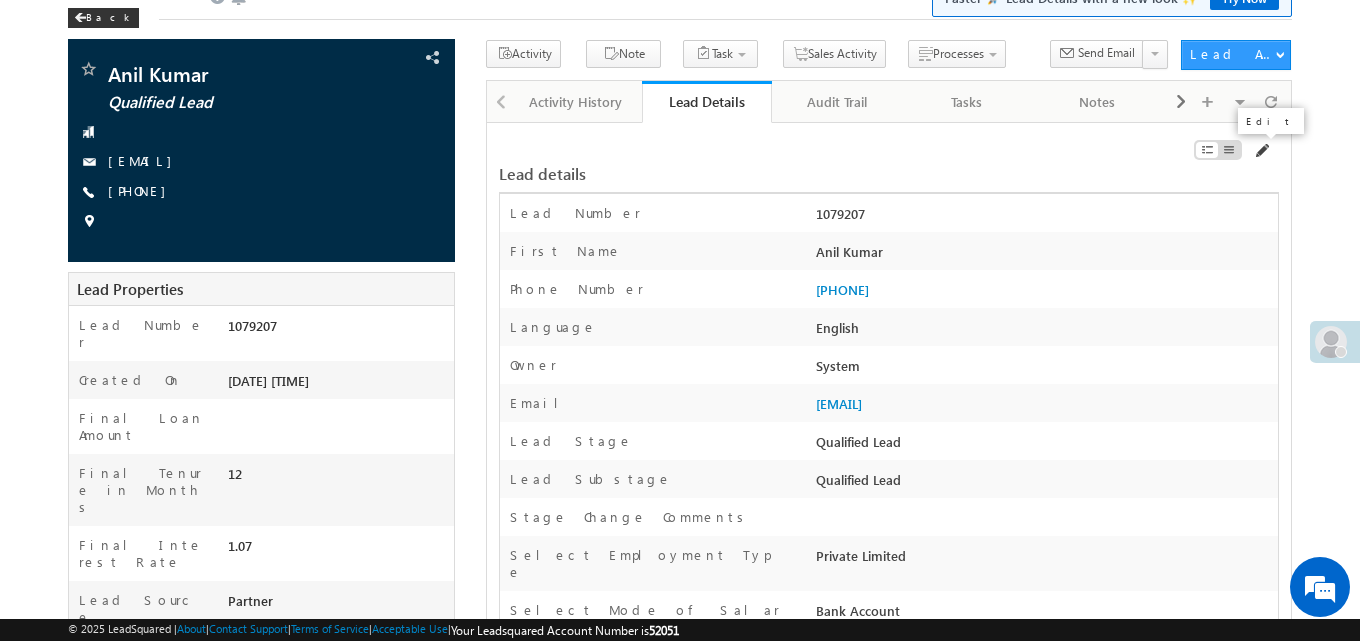 click at bounding box center (1261, 151) 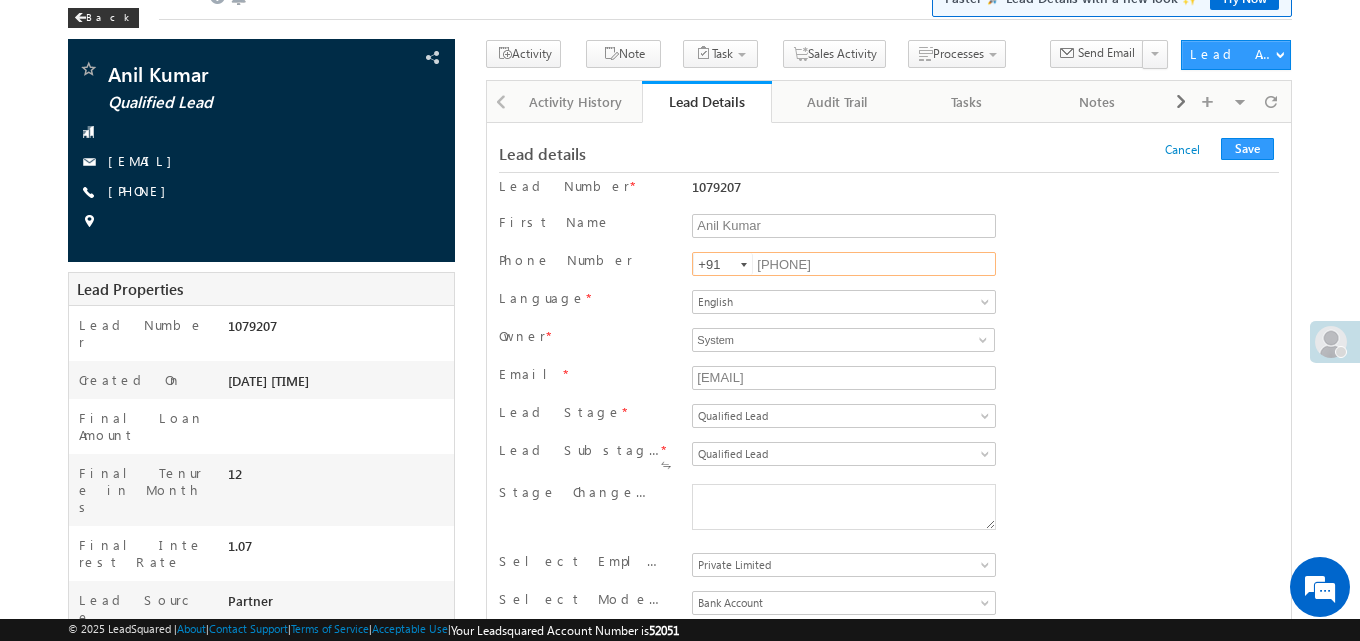 click on "9686753462" at bounding box center [844, 264] 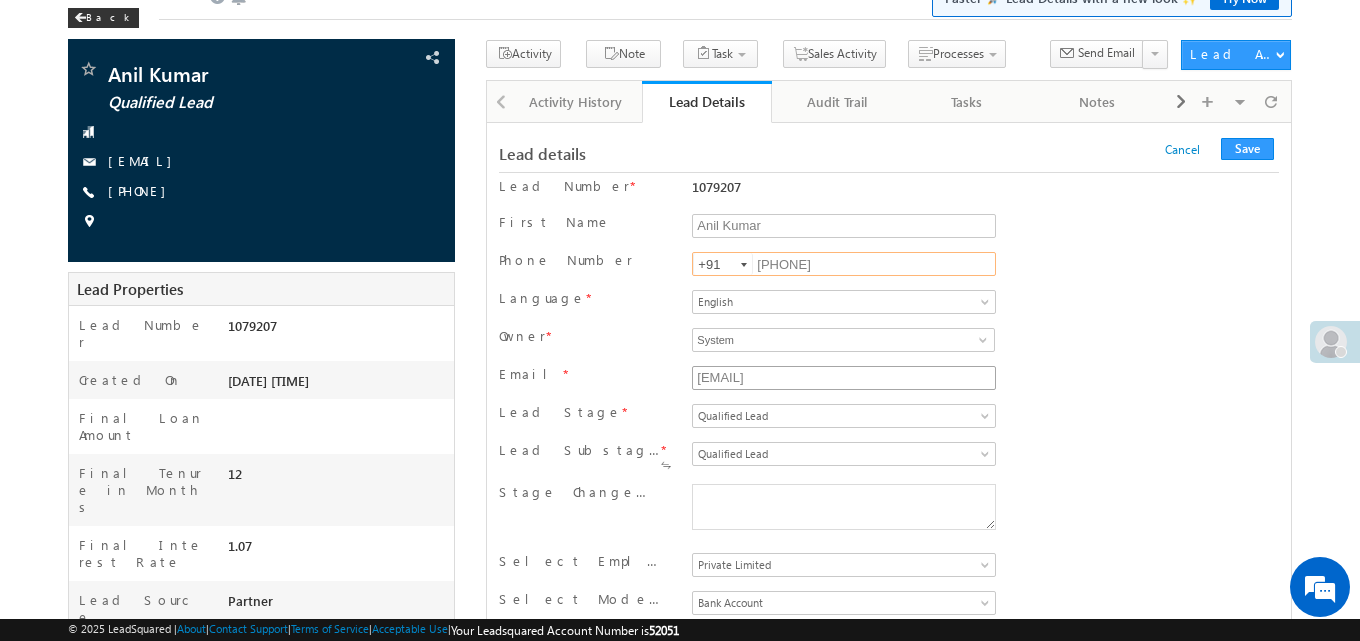 type on "[PHONE]" 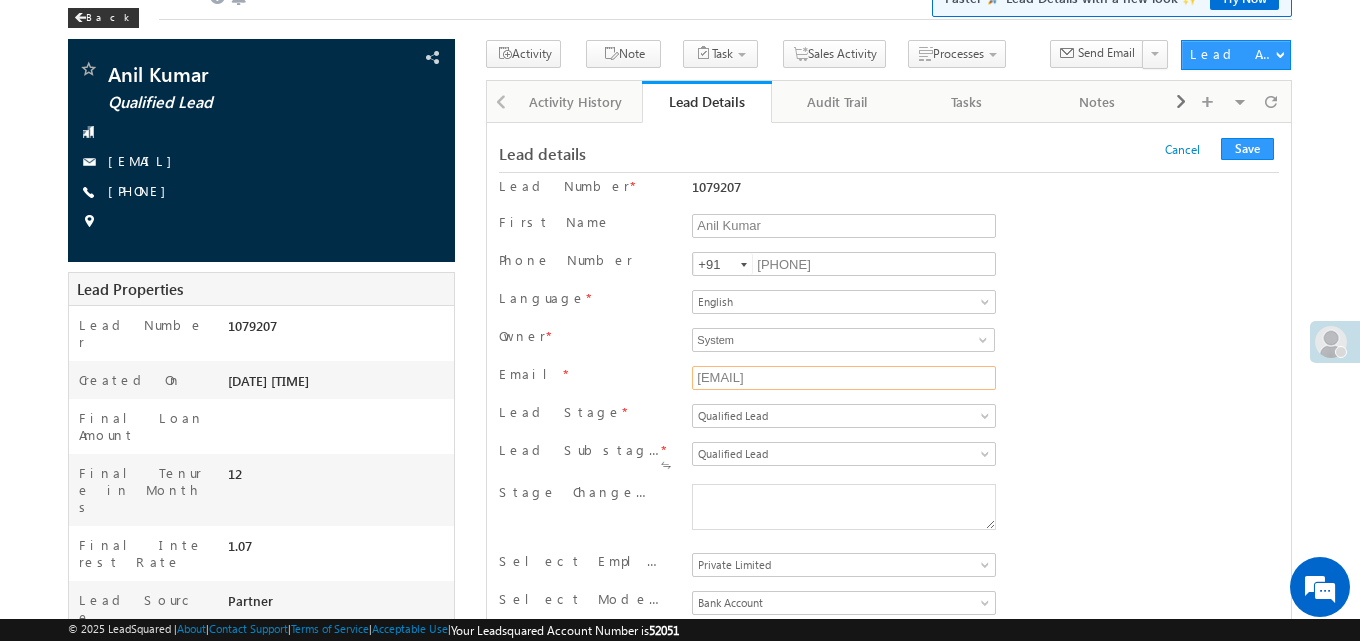 drag, startPoint x: 866, startPoint y: 371, endPoint x: 626, endPoint y: 378, distance: 240.10207 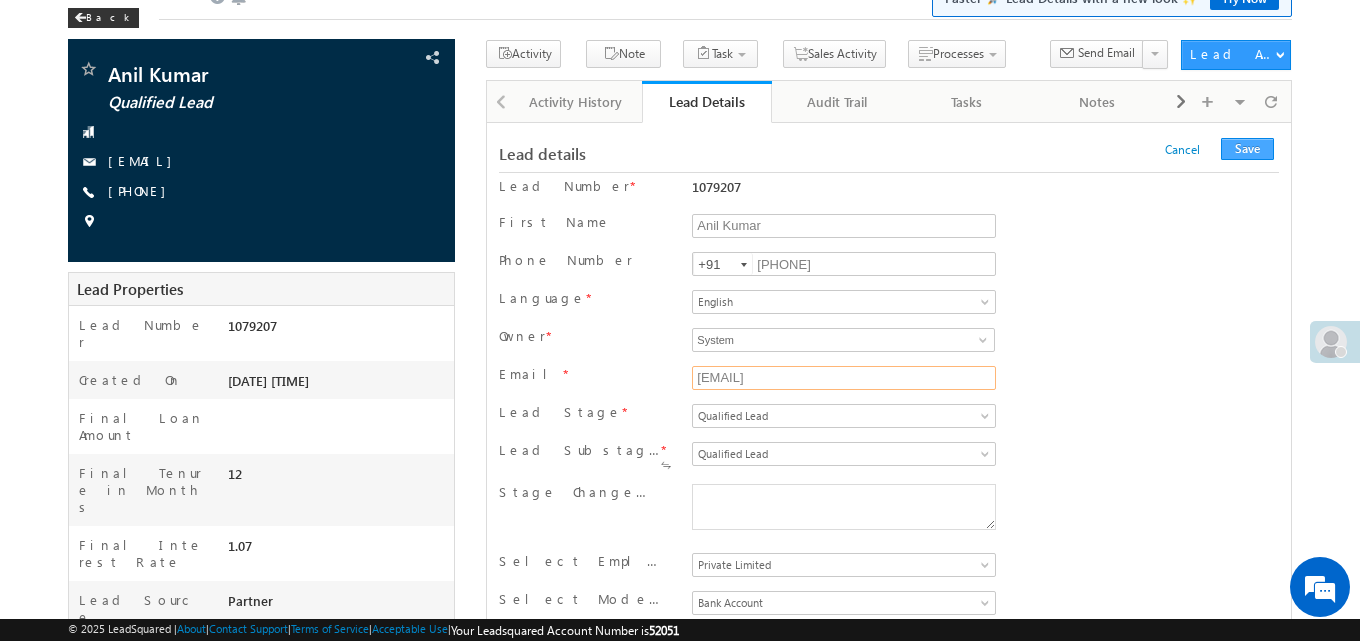 type on "[EMAIL]" 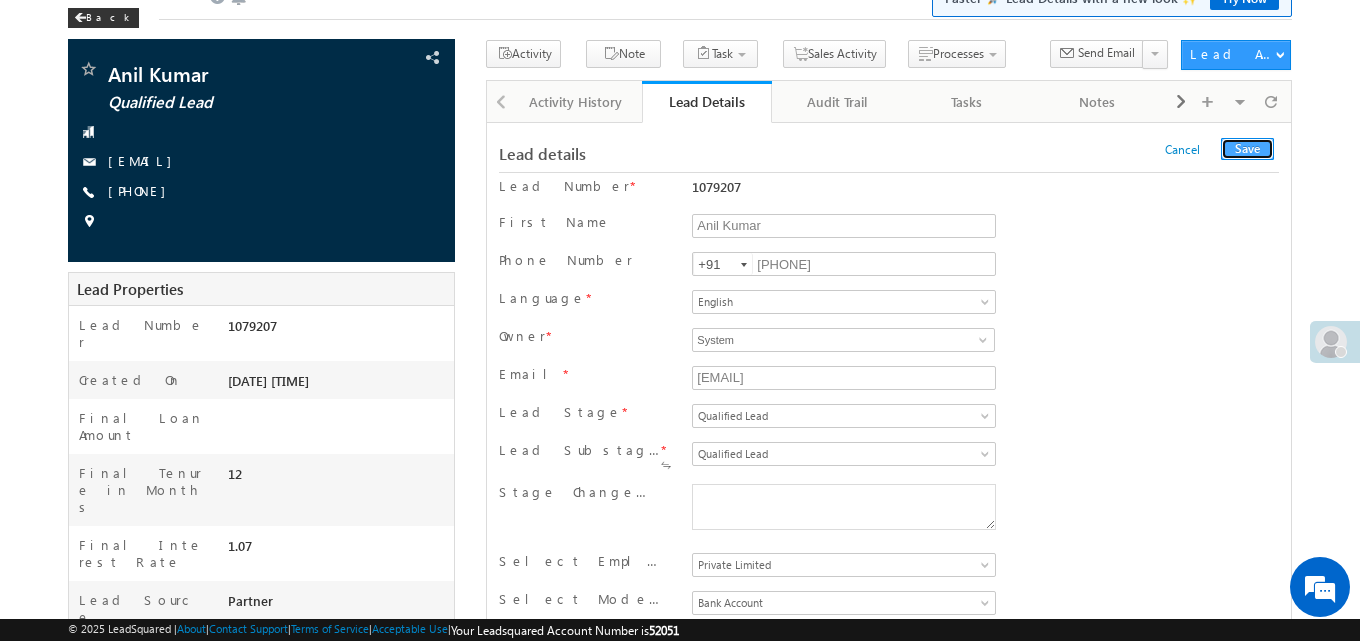 click on "Save" at bounding box center [1247, 149] 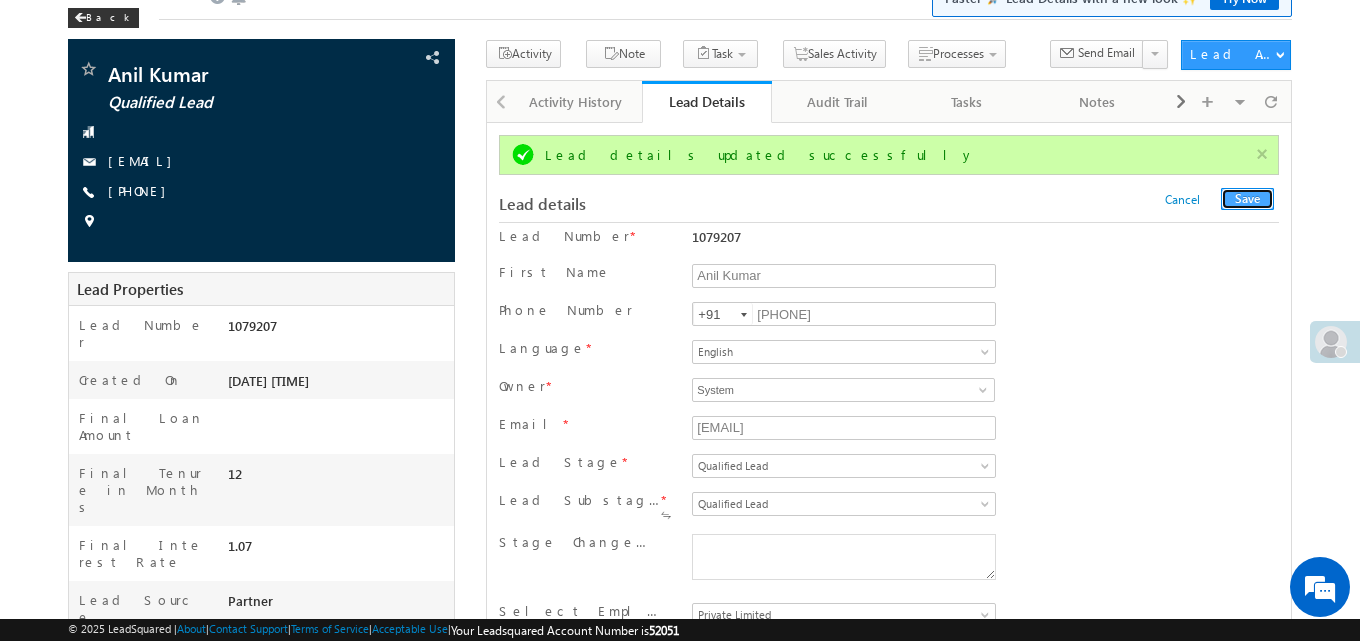 scroll, scrollTop: 0, scrollLeft: 0, axis: both 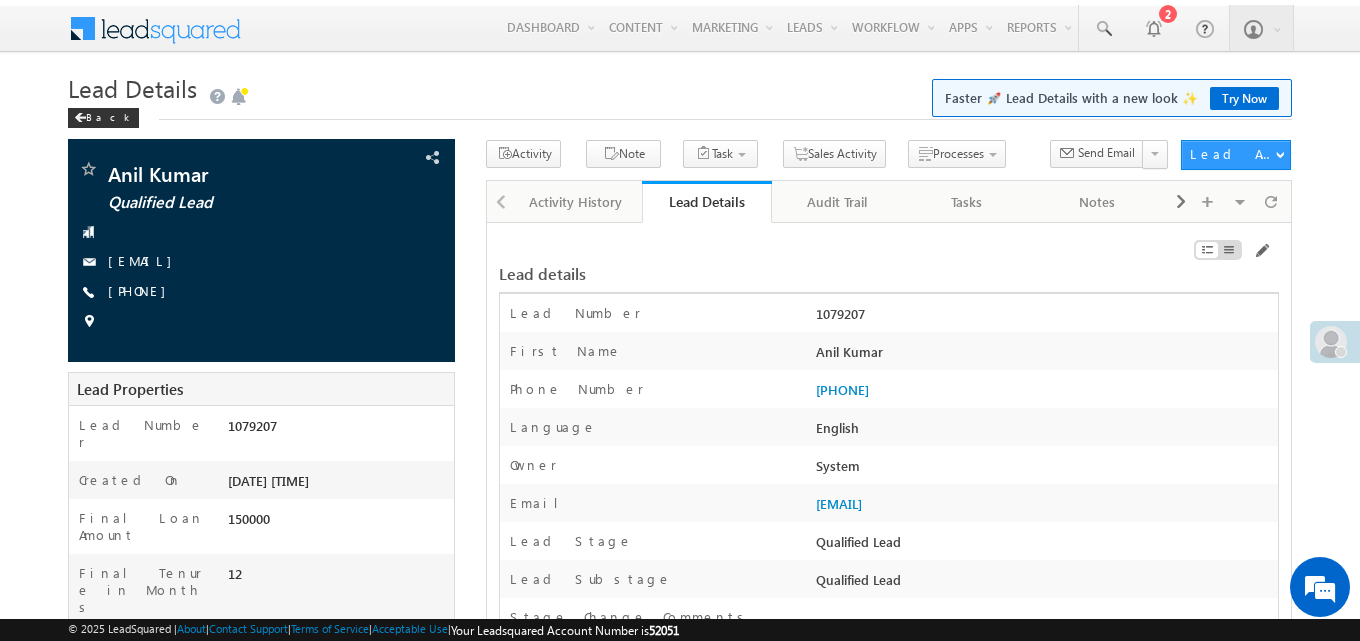 drag, startPoint x: 816, startPoint y: 318, endPoint x: 864, endPoint y: 319, distance: 48.010414 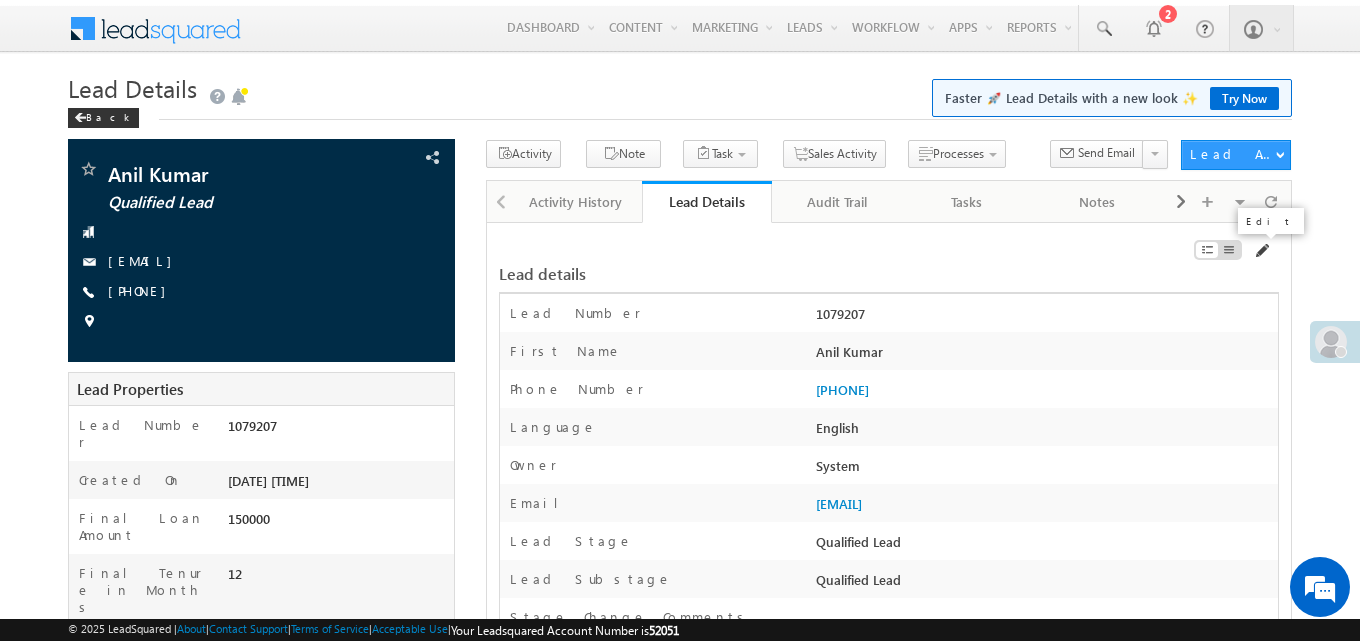 click at bounding box center (1261, 251) 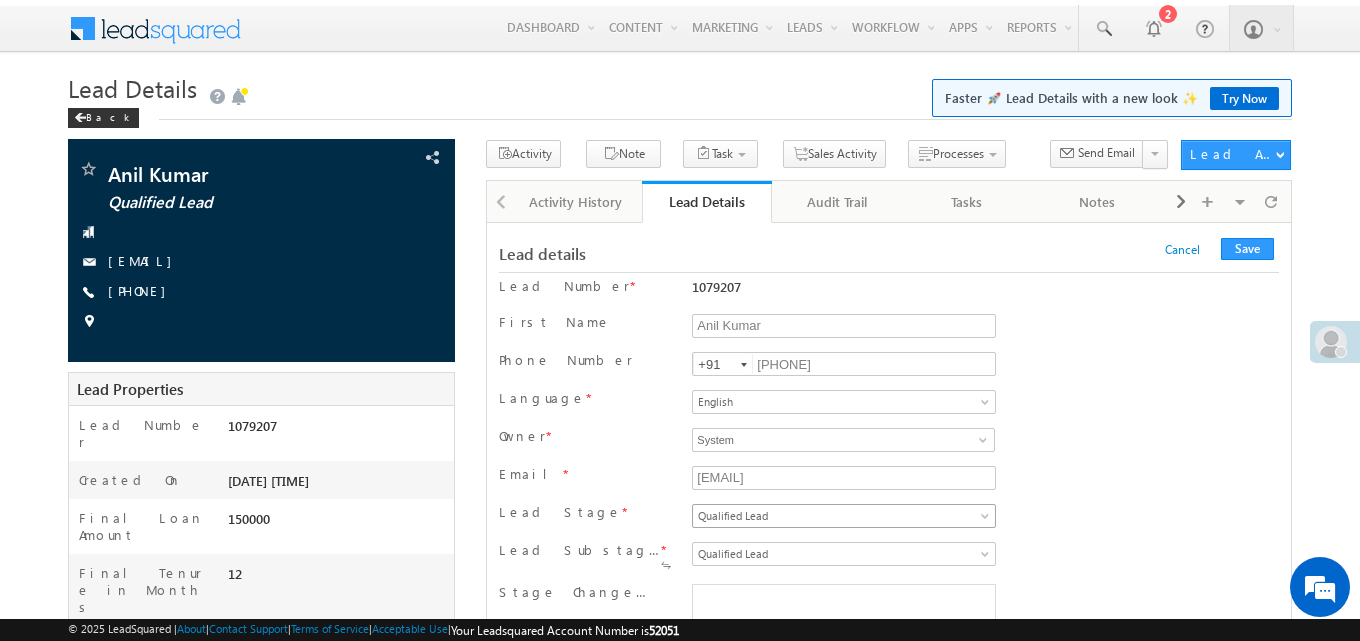 click on "Qualified Lead" at bounding box center [840, 516] 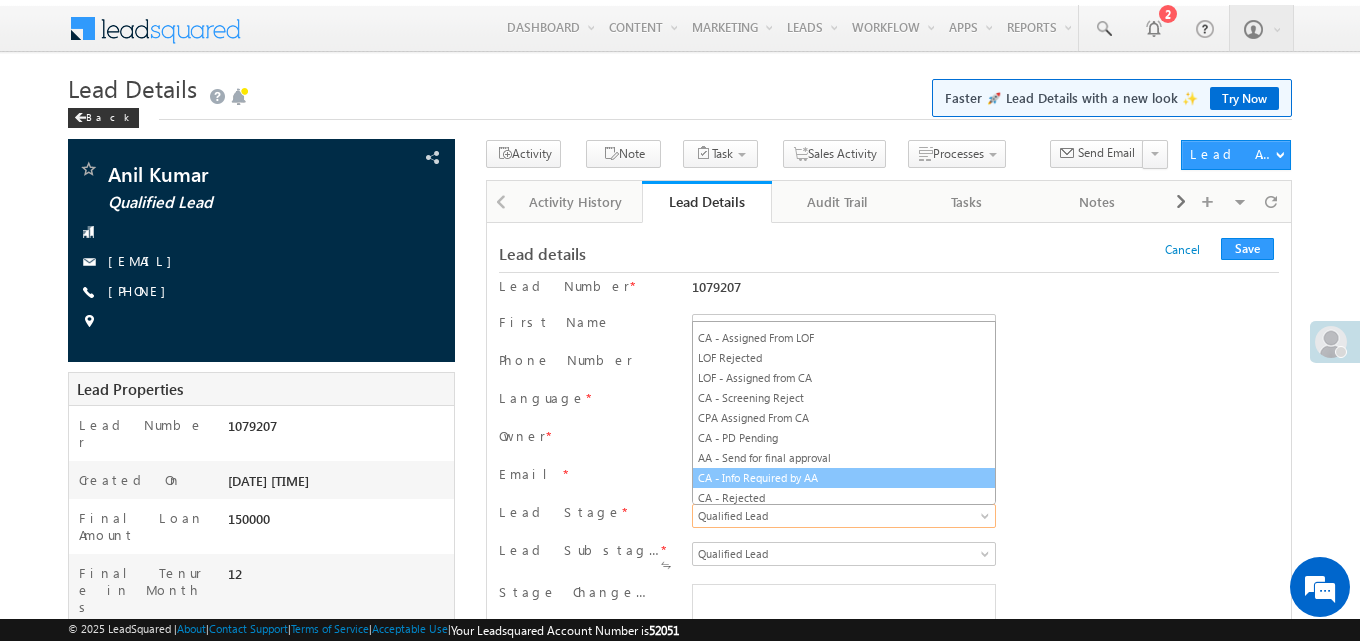 scroll, scrollTop: 39, scrollLeft: 0, axis: vertical 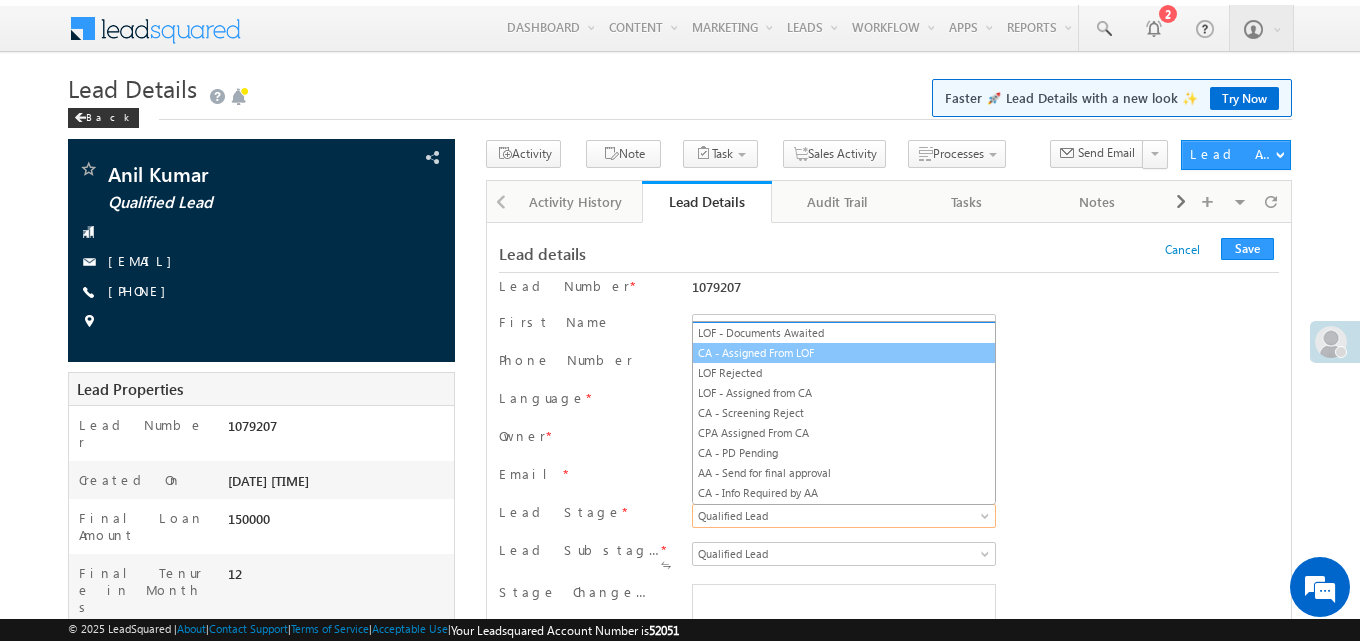 click on "CA - Assigned From LOF" at bounding box center (844, 353) 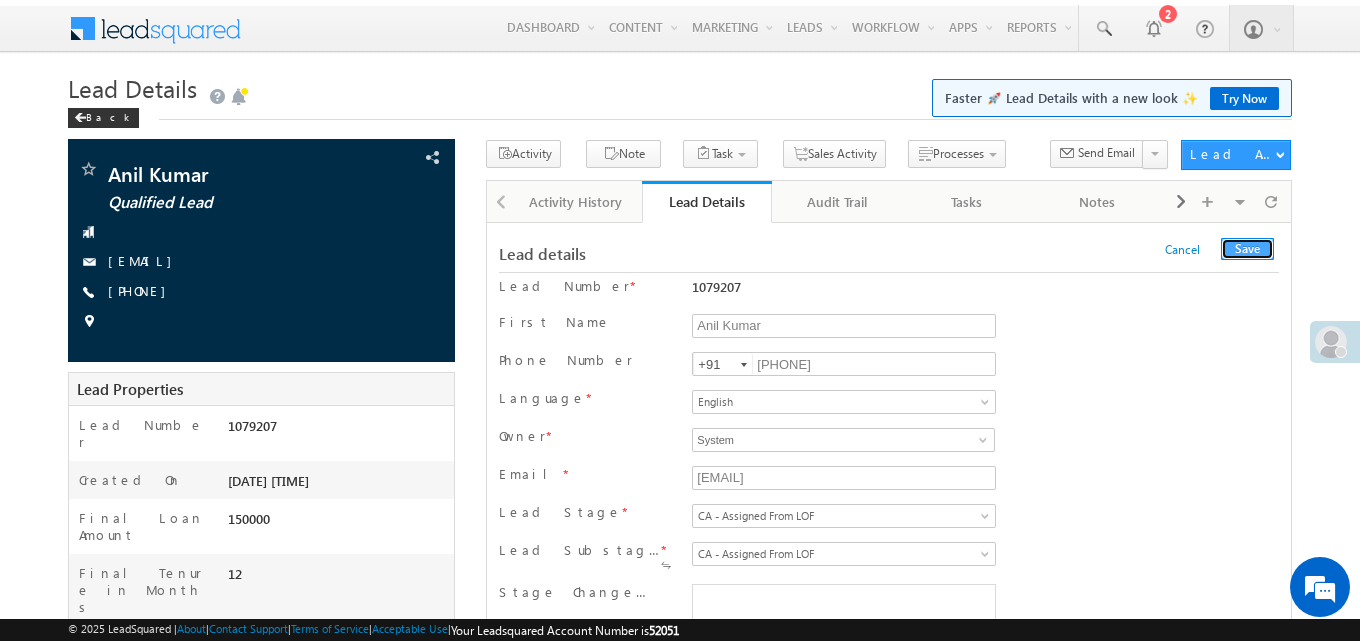 click on "Save" at bounding box center [1247, 249] 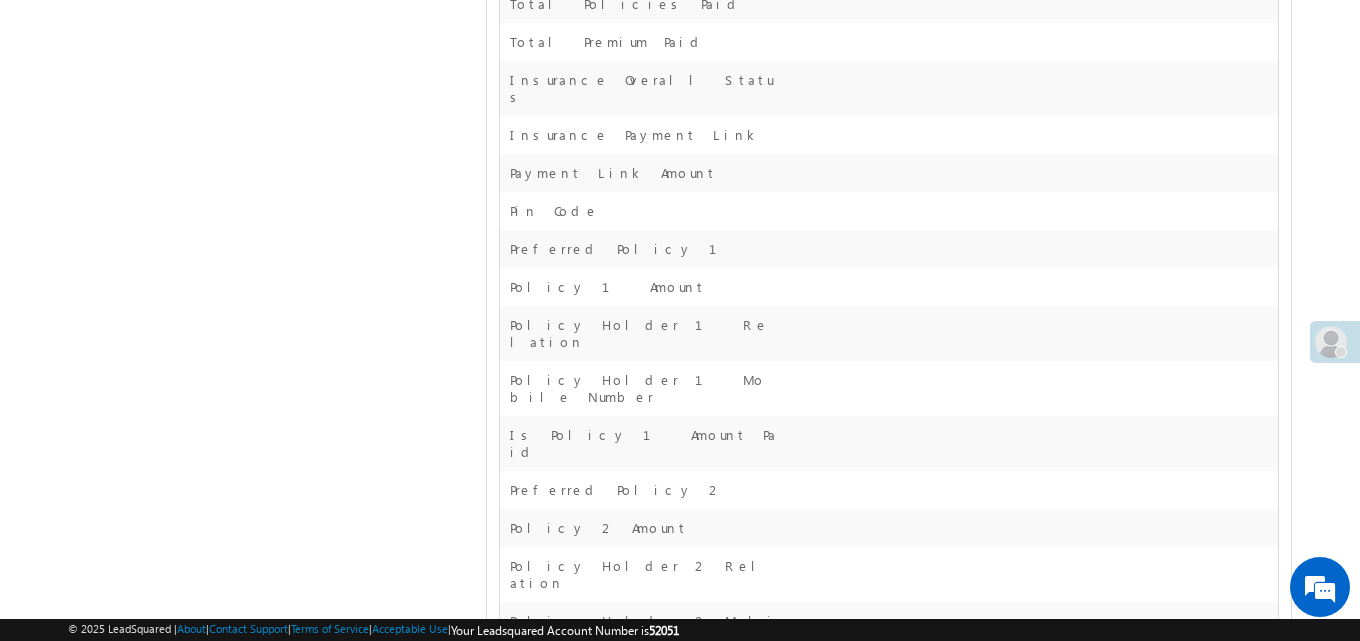 scroll, scrollTop: 14561, scrollLeft: 0, axis: vertical 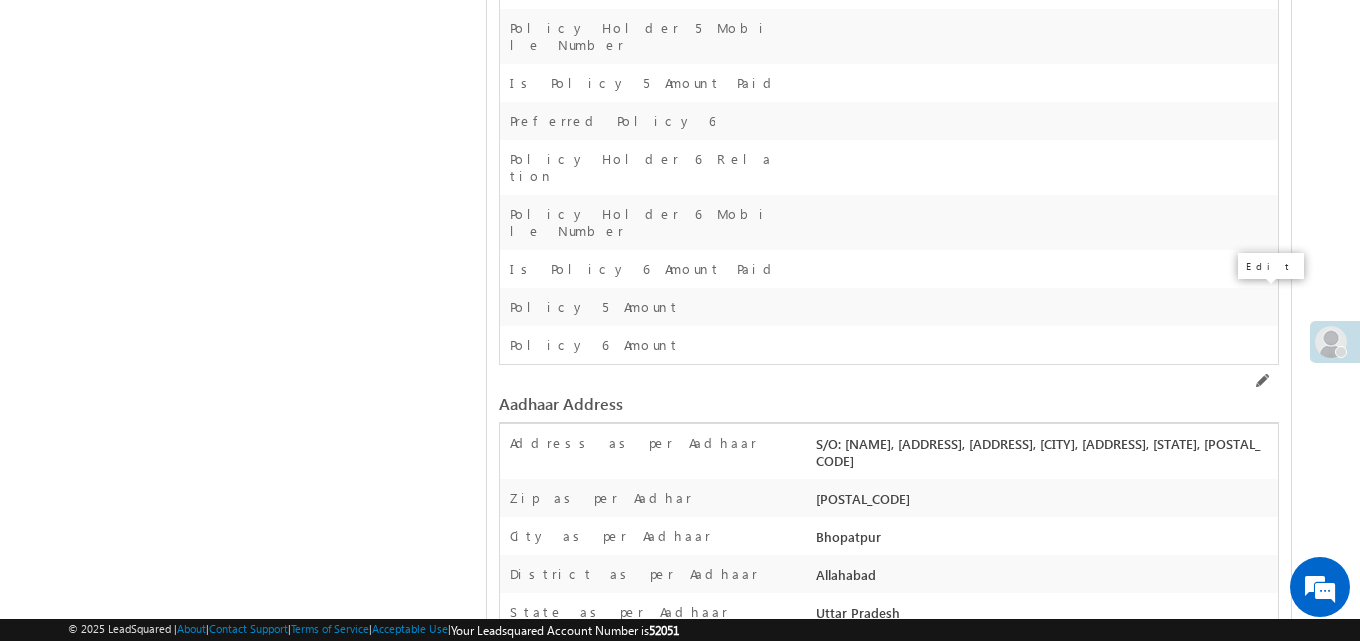 click at bounding box center (1261, 2455) 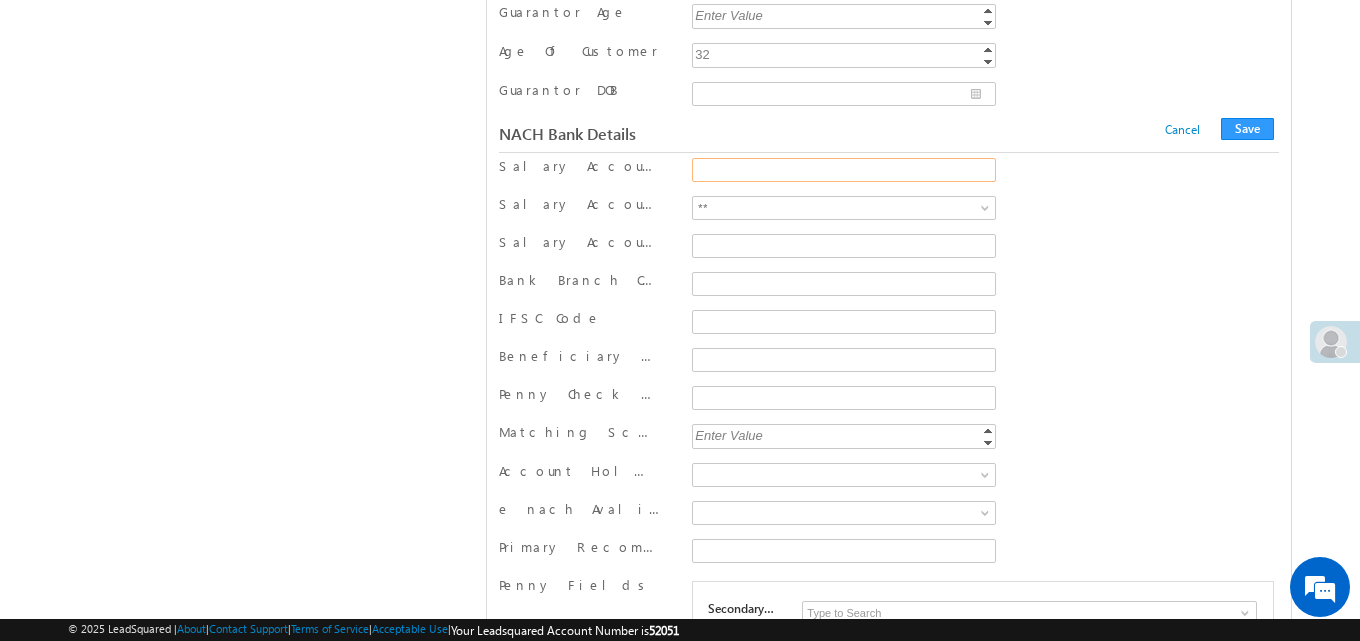click on "Salary Account Name" at bounding box center (844, 170) 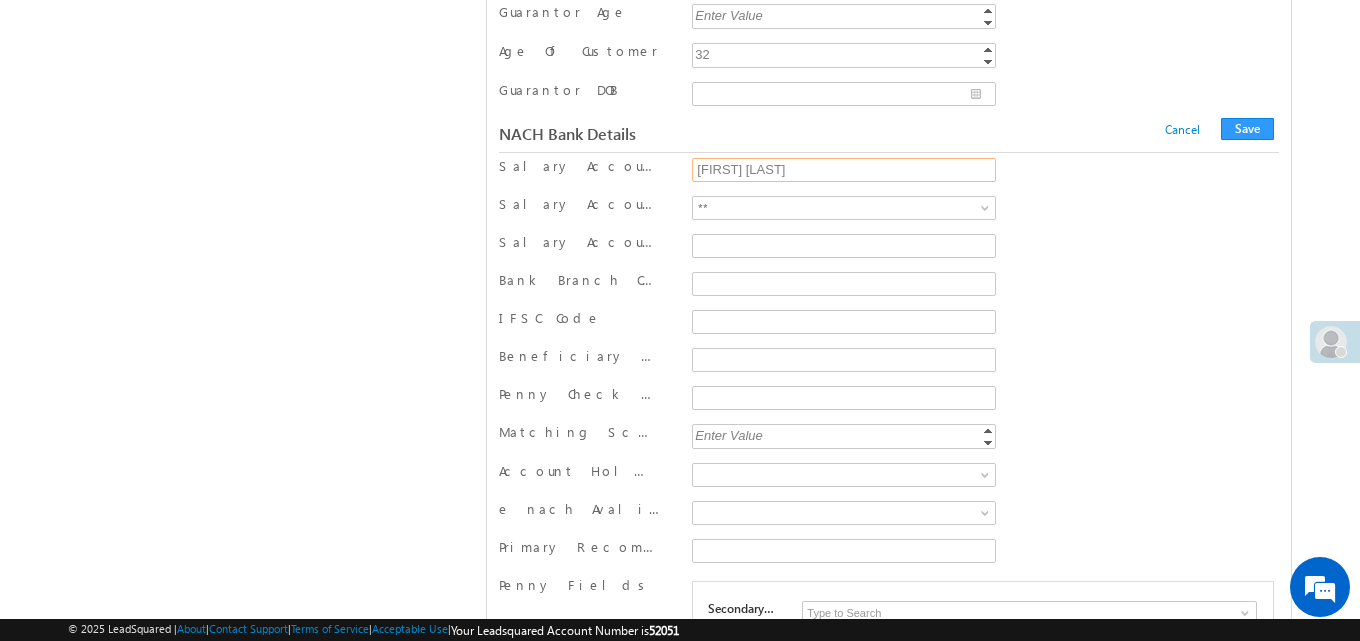 type on "[FIRST] [LAST]" 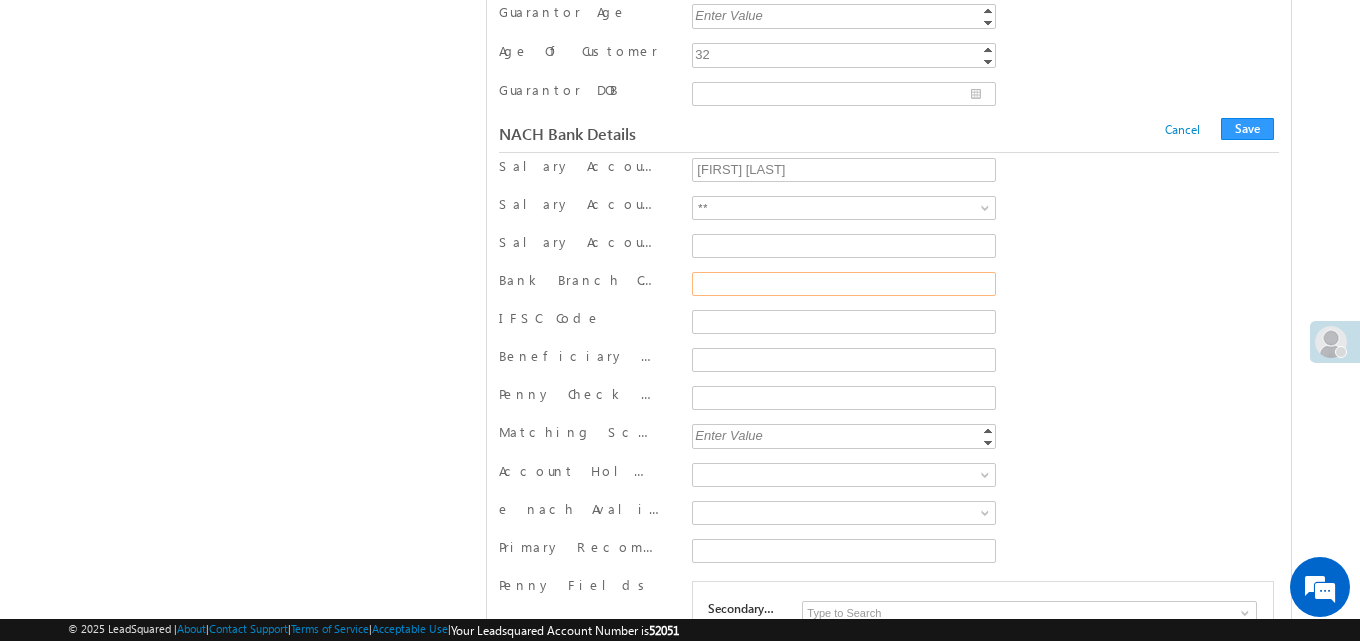 click on "Bank Branch City" at bounding box center [844, 284] 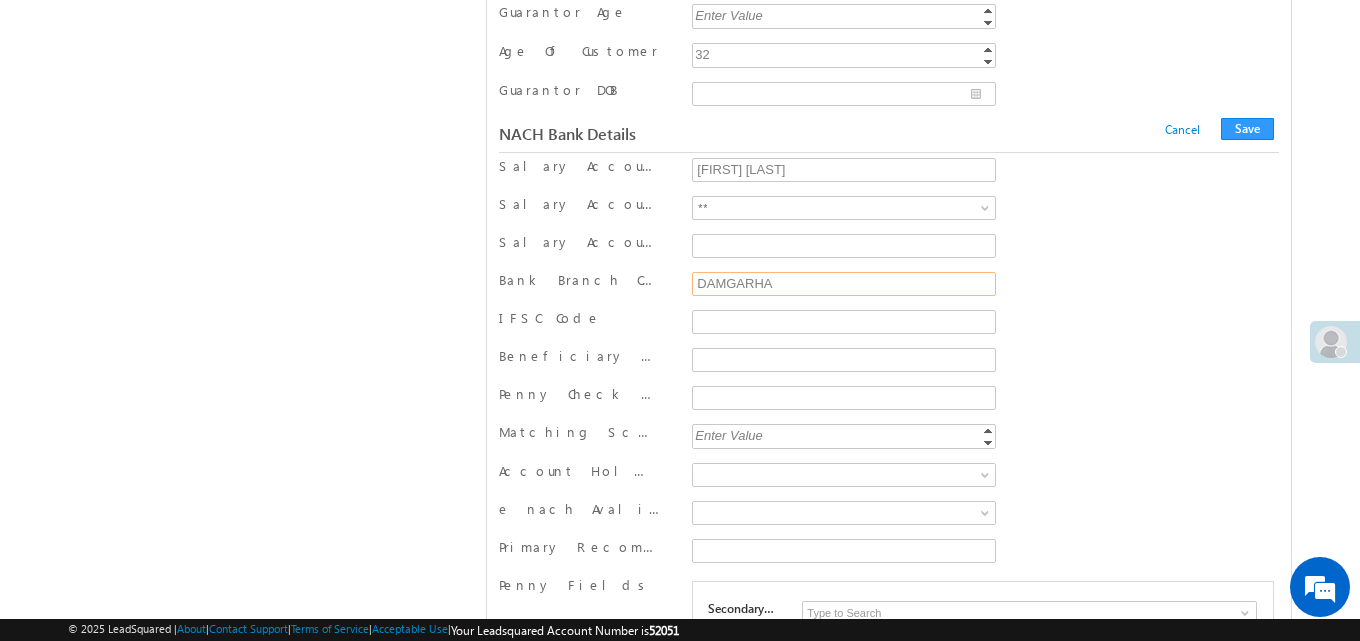 type on "DAMGARHA" 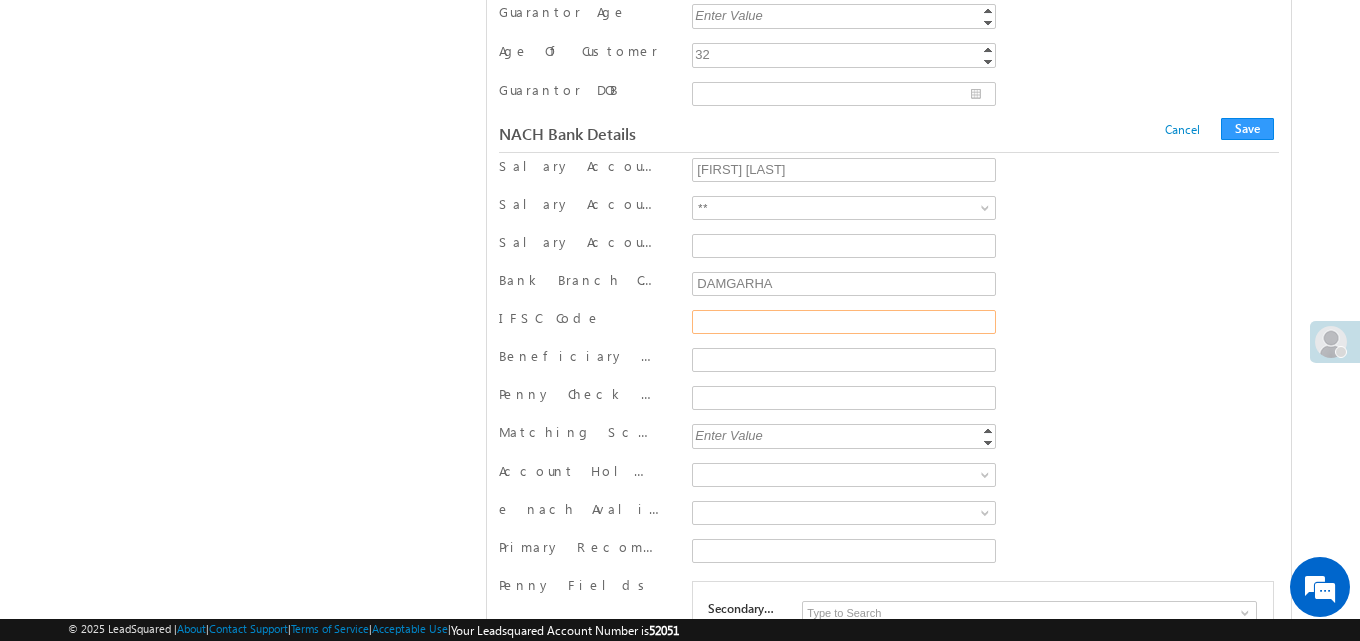 click on "IFSC Code" at bounding box center [844, 322] 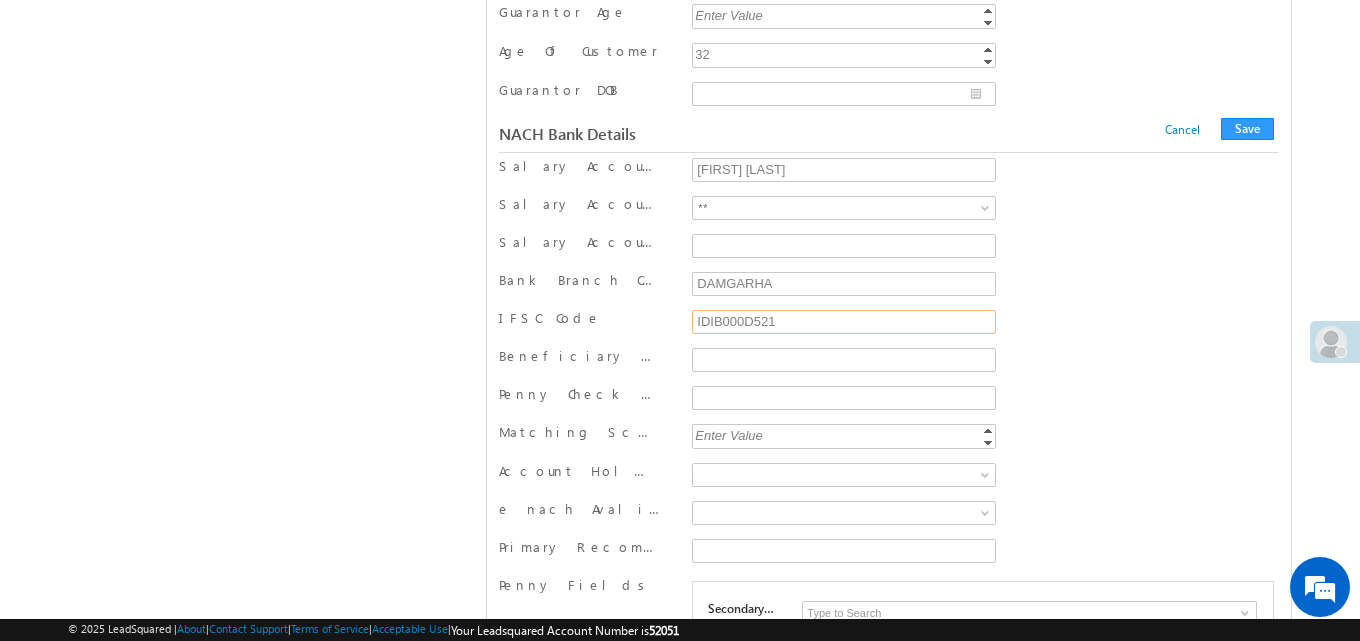 type on "IDIB000D521" 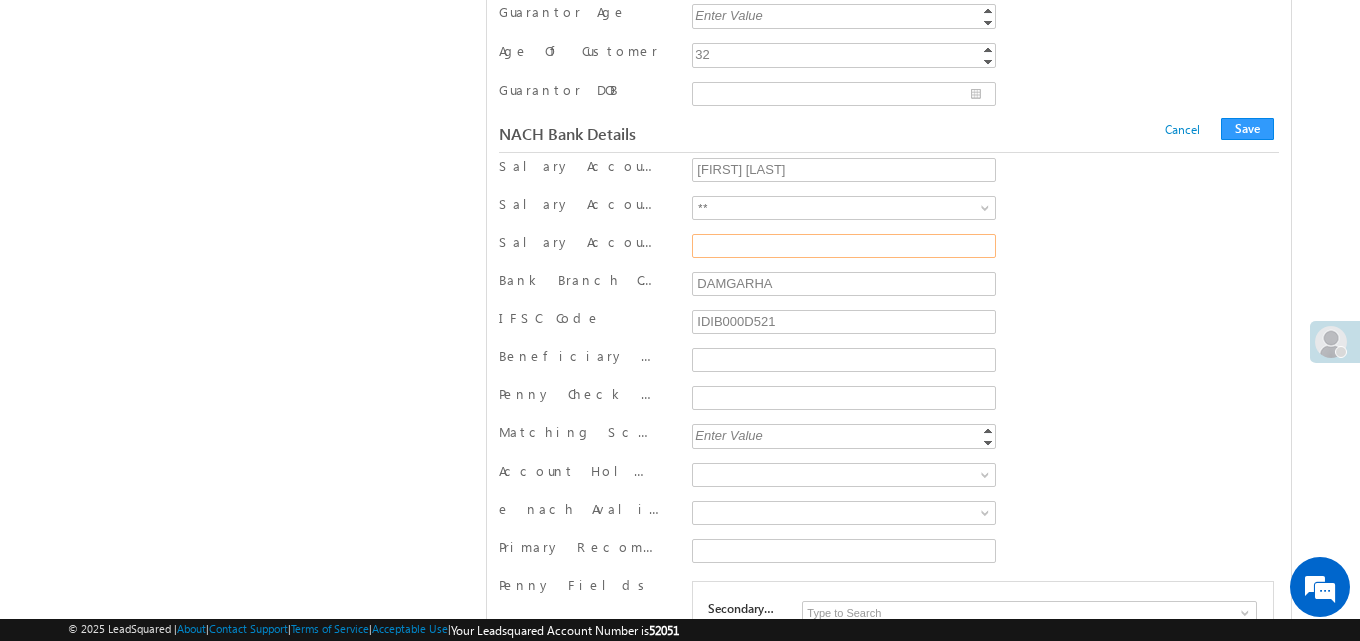 click on "Salary Account Number" at bounding box center (844, 246) 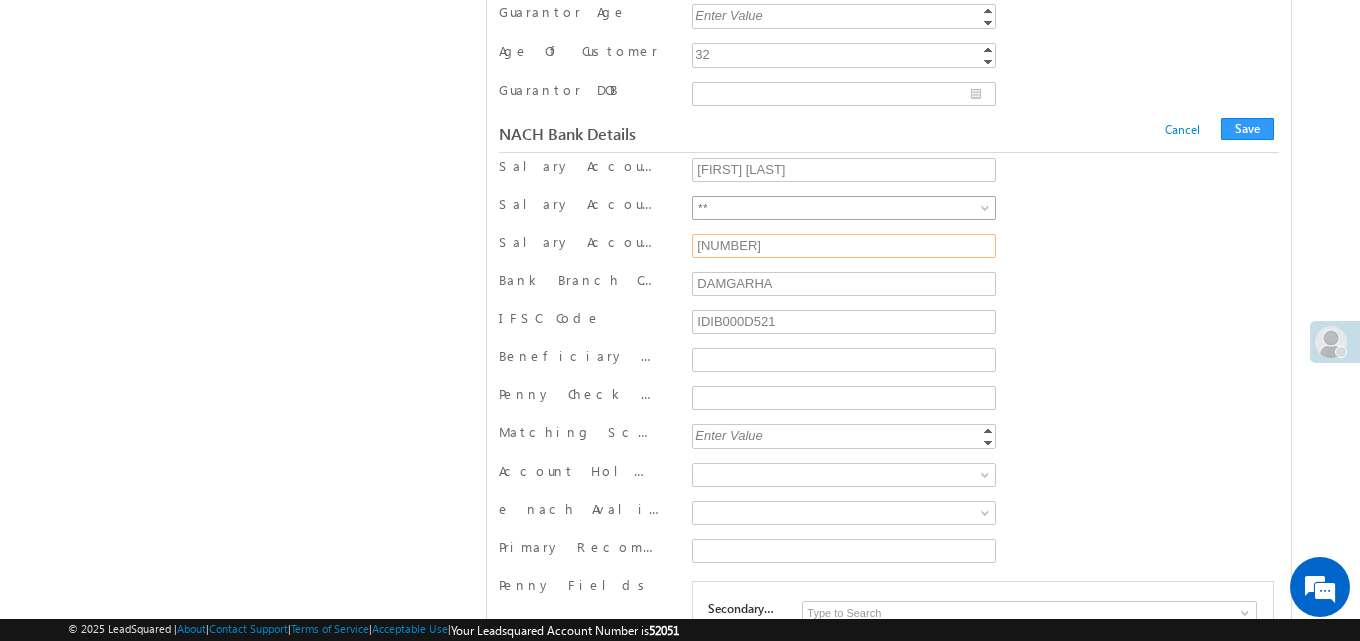 type on "[PHONE]" 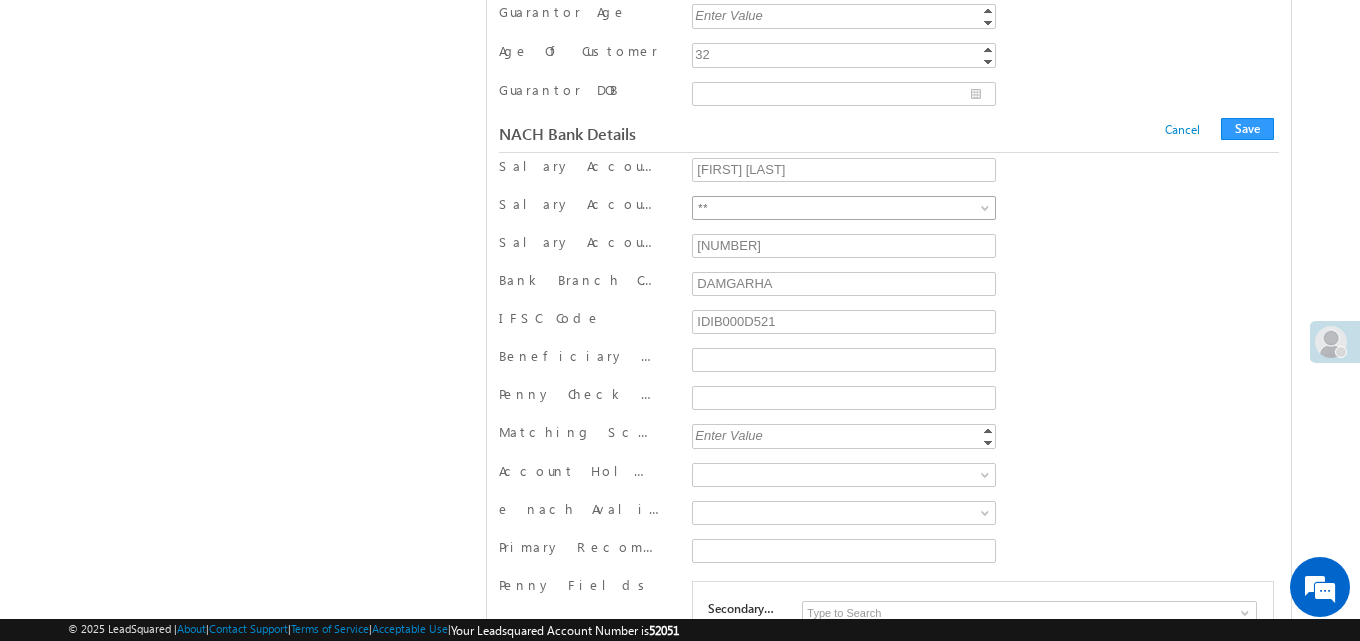 click on "**" at bounding box center (840, 208) 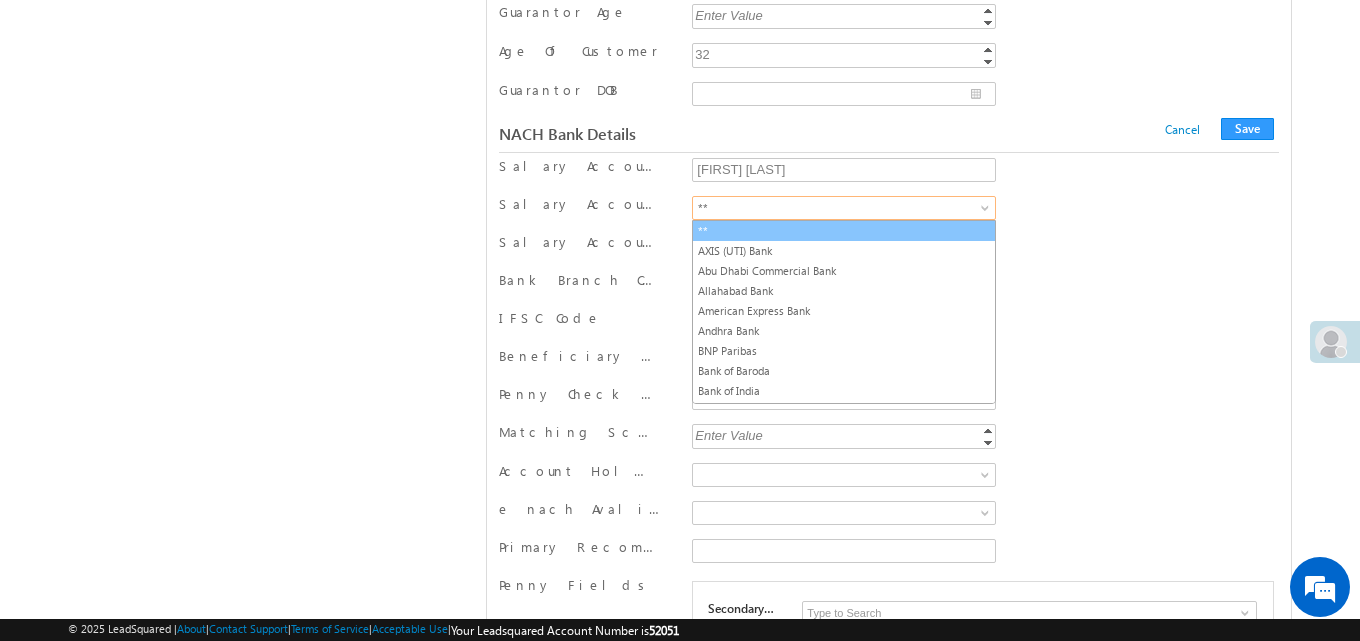 scroll, scrollTop: 0, scrollLeft: 0, axis: both 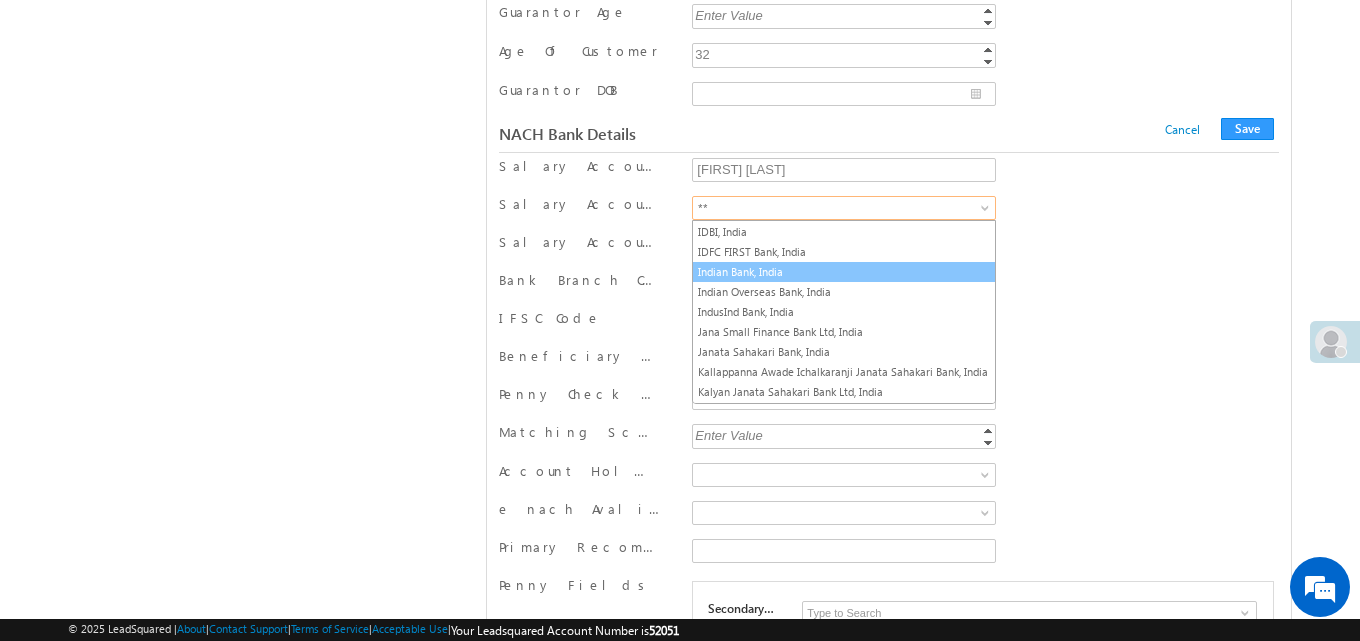 click on "Indian Bank, India" at bounding box center (844, 272) 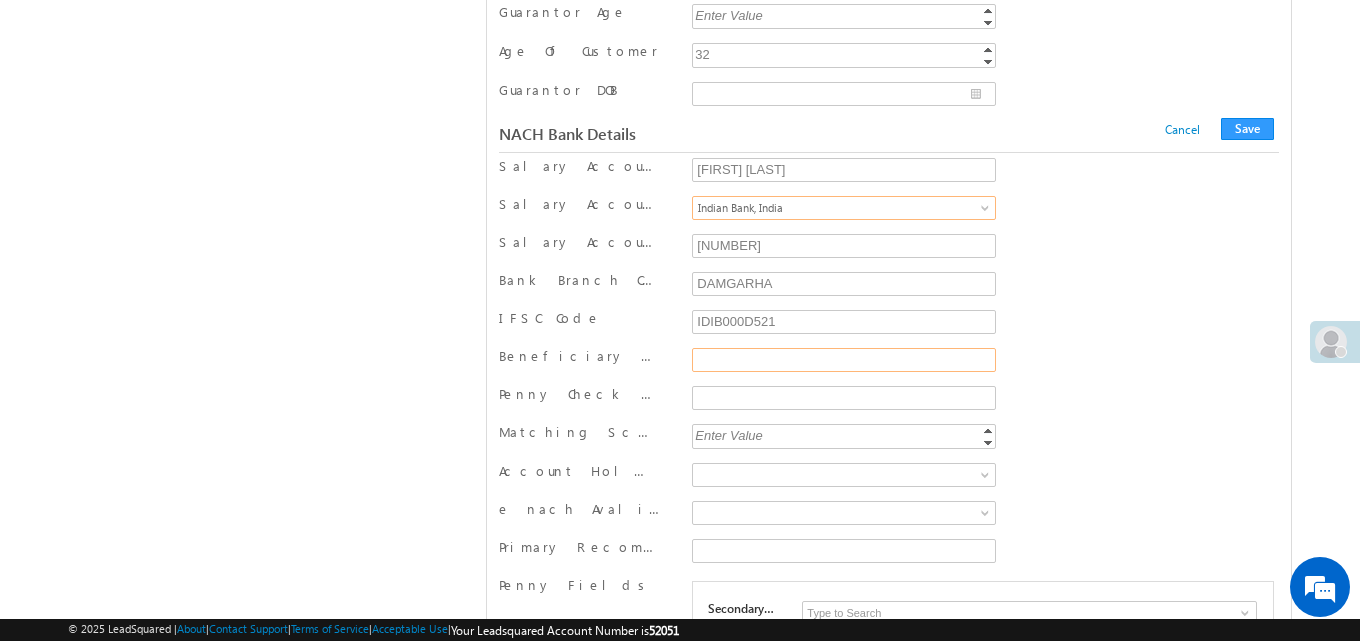 click on "Beneficiary Name" at bounding box center (844, 360) 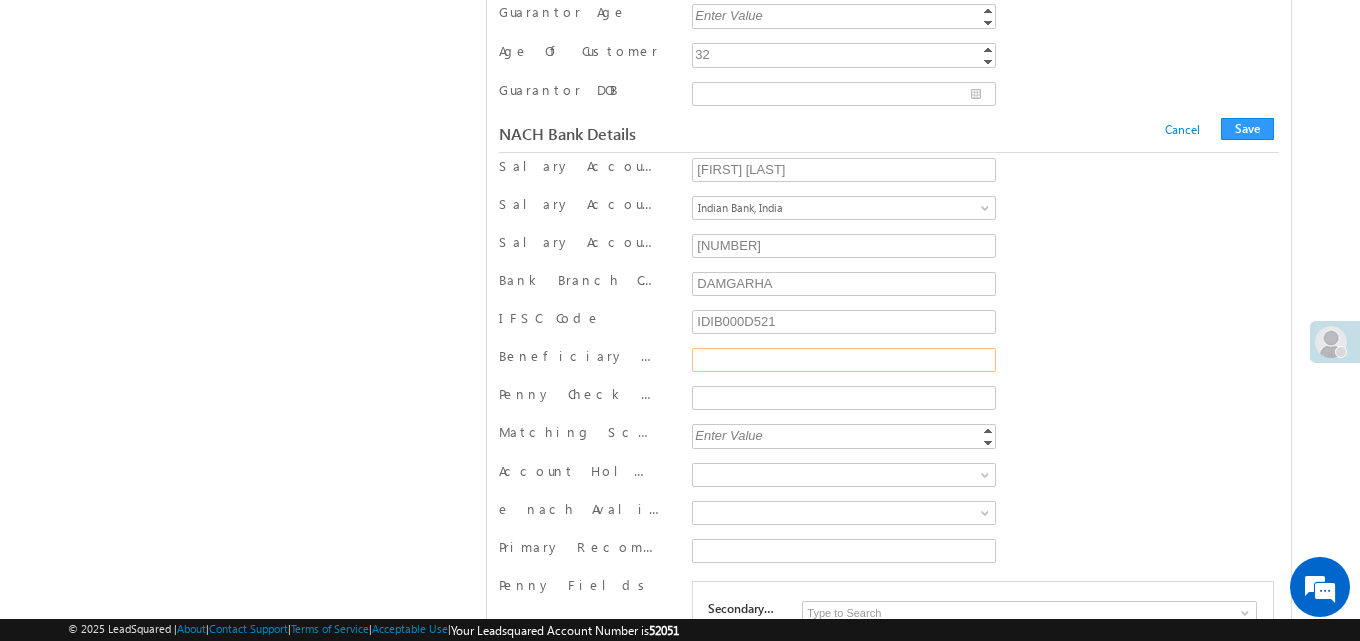 paste on "[FIRST] [LAST]" 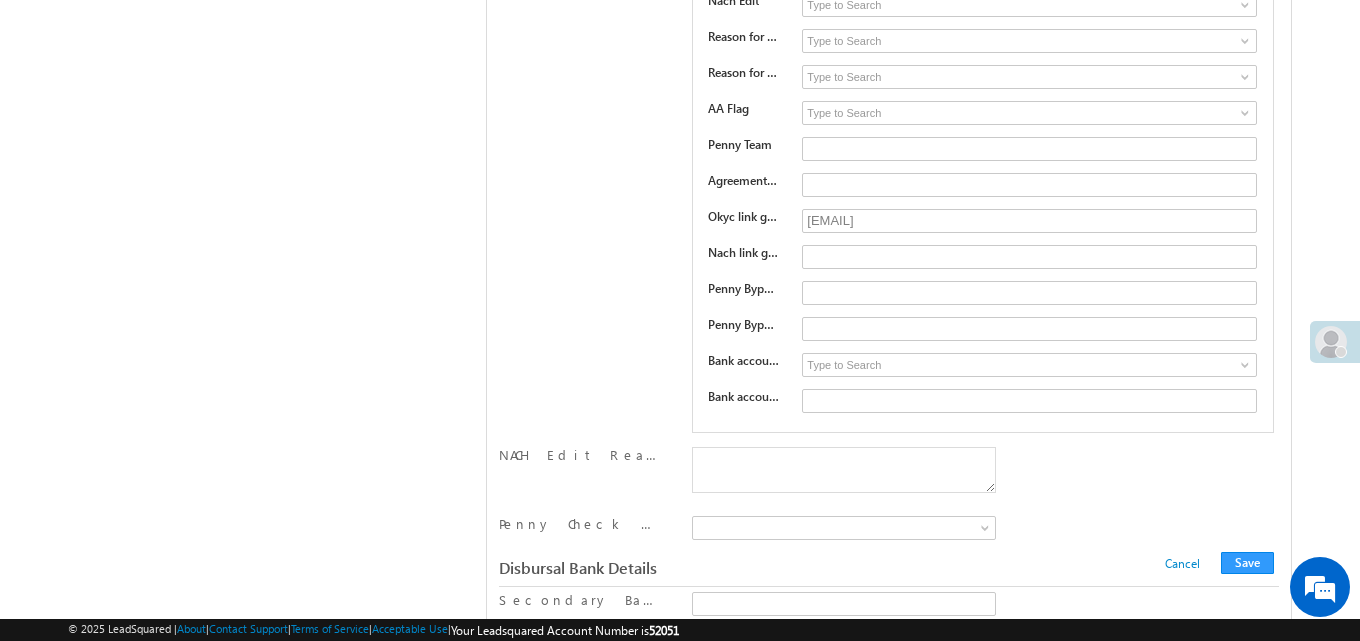 scroll, scrollTop: 15461, scrollLeft: 0, axis: vertical 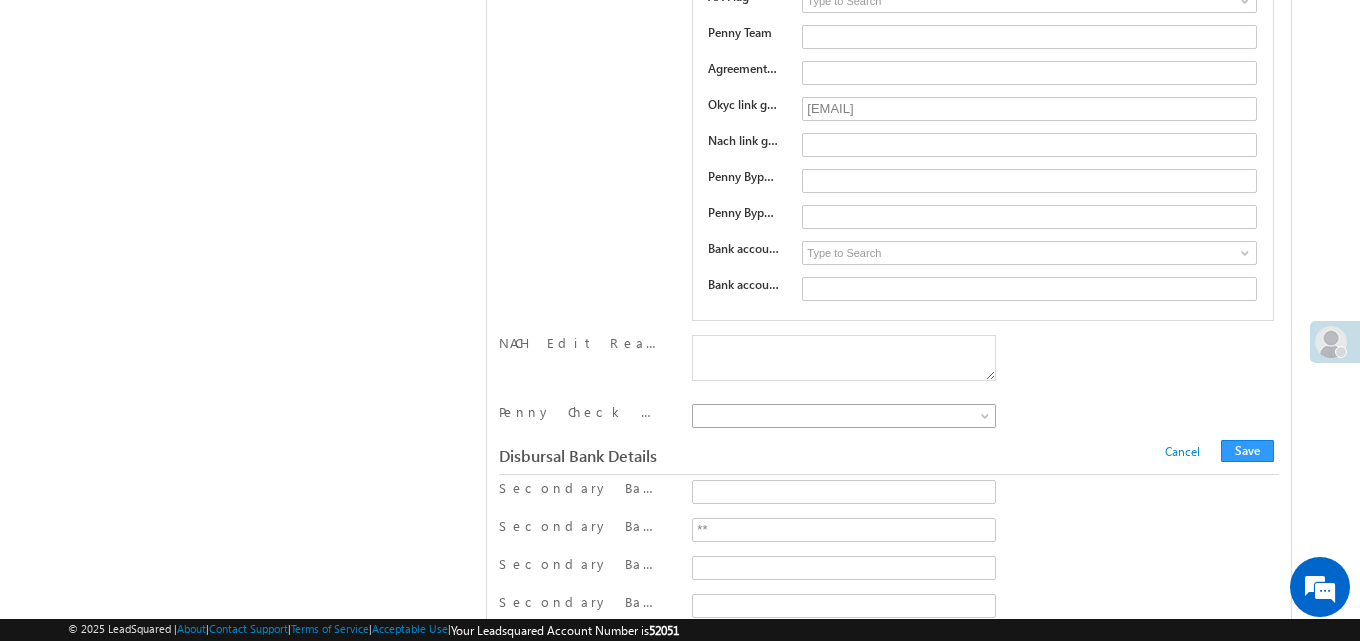 type on "[FIRST] [LAST]" 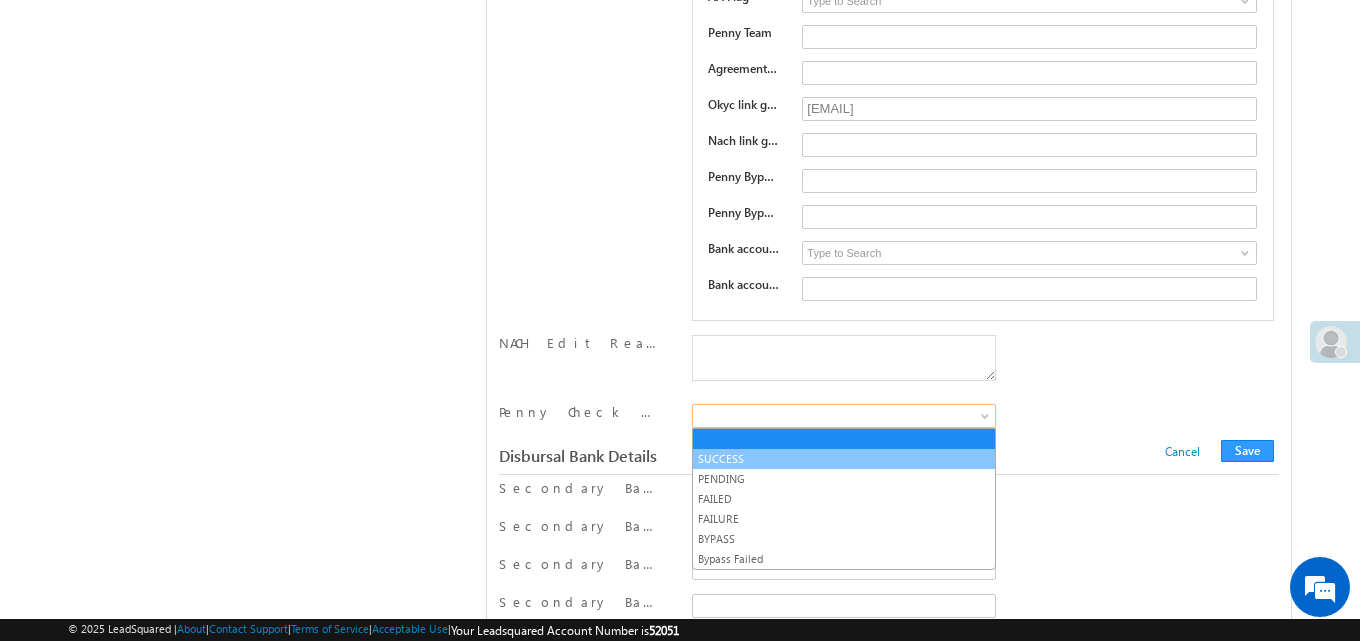 click on "SUCCESS" at bounding box center (844, 459) 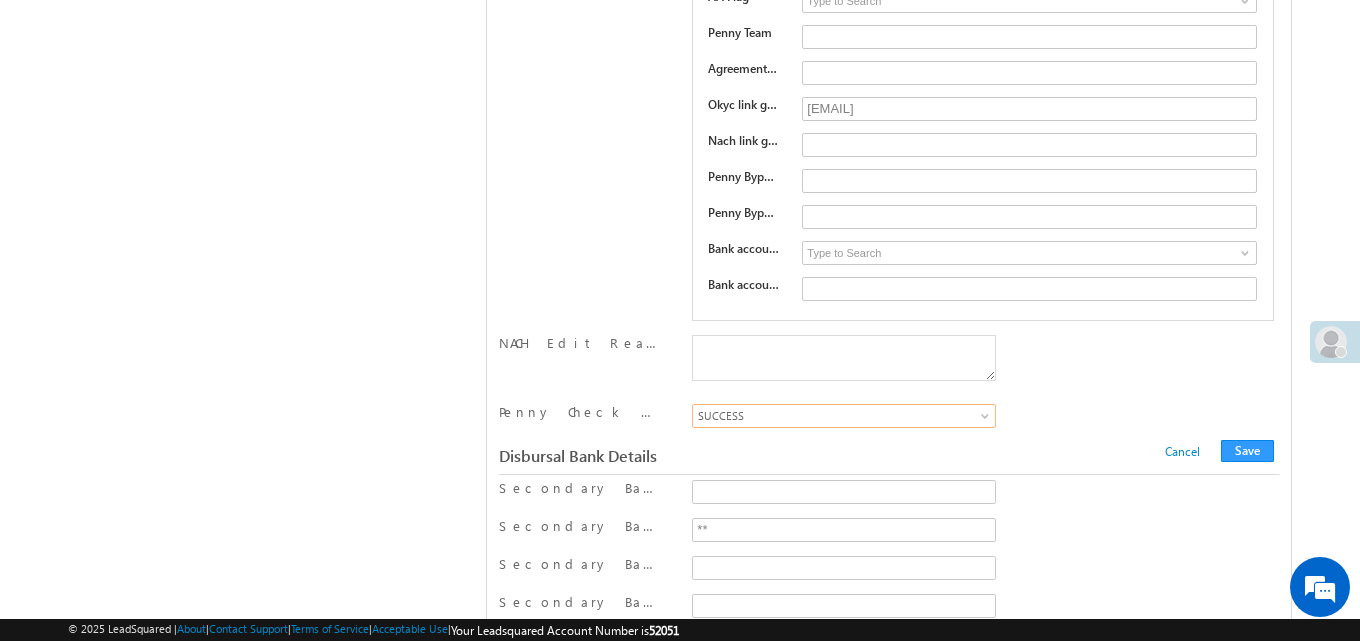 scroll, scrollTop: 15661, scrollLeft: 0, axis: vertical 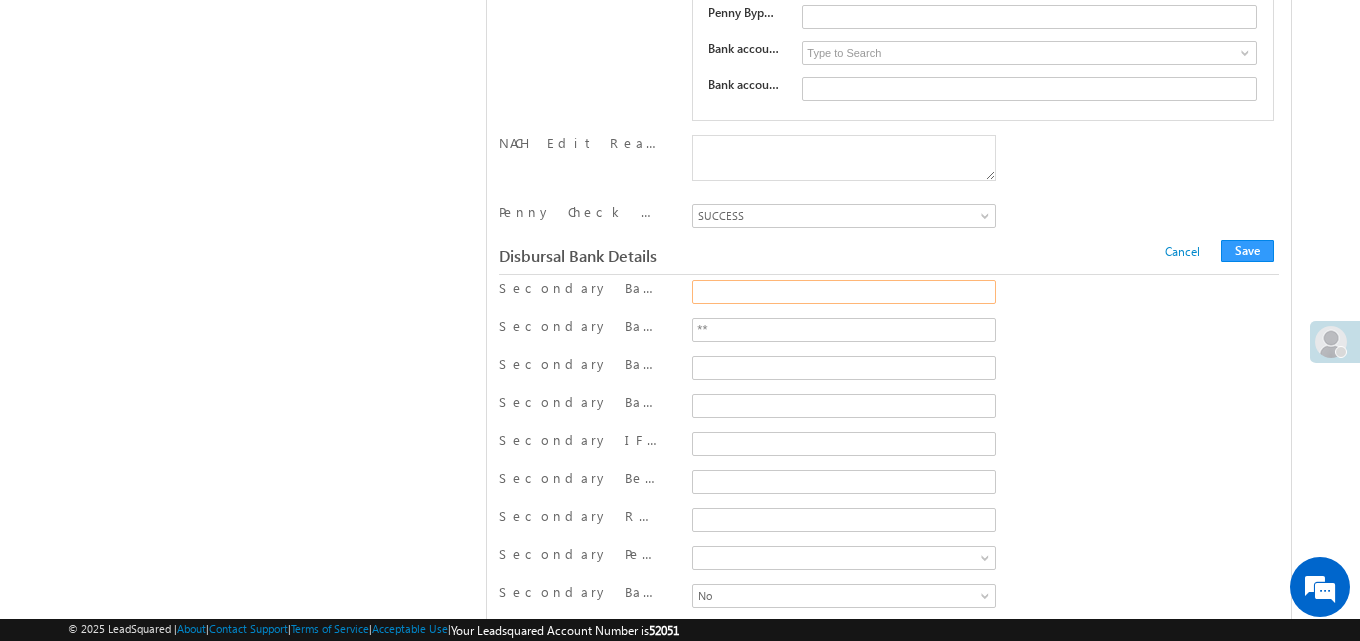 click on "Secondary Bank Account Name" at bounding box center (844, 292) 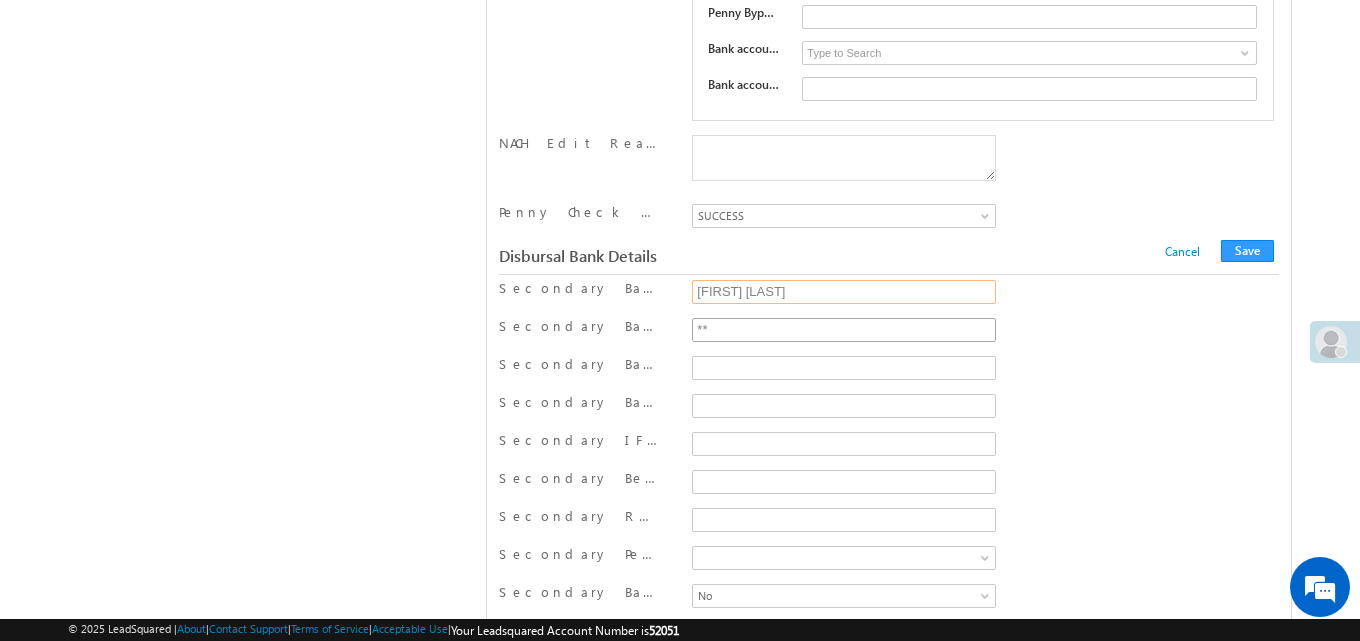 type on "[FIRST] [LAST]" 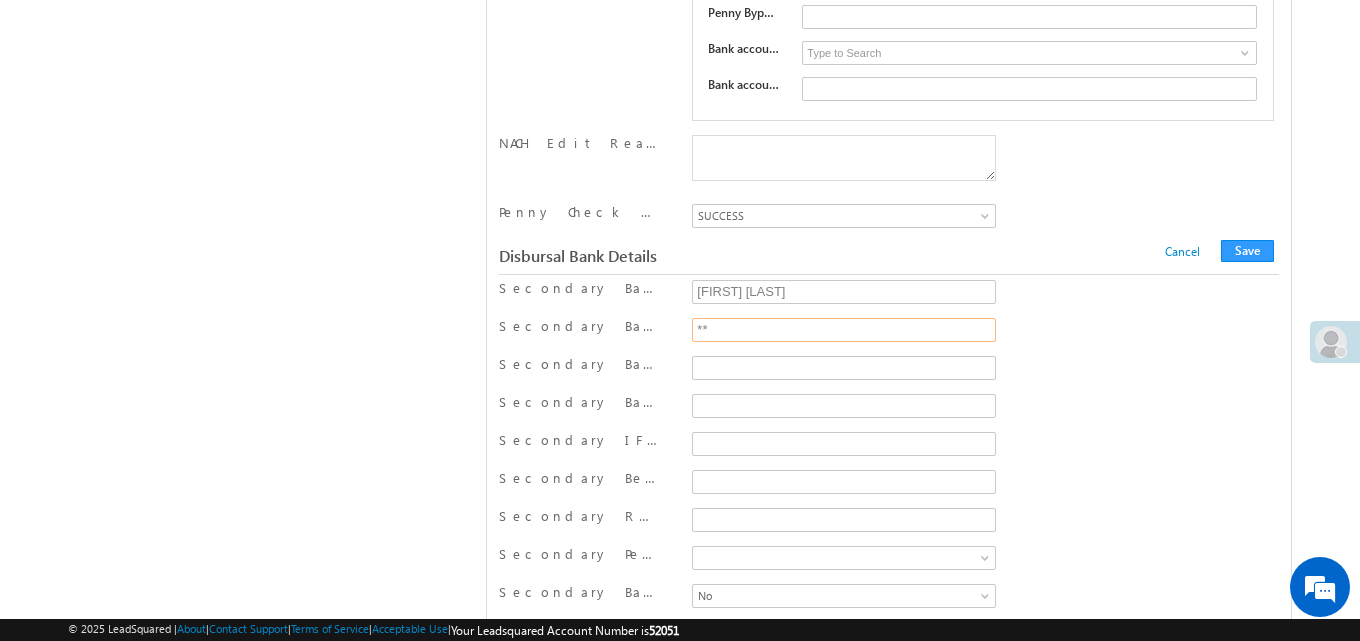 click on "**" at bounding box center (844, 330) 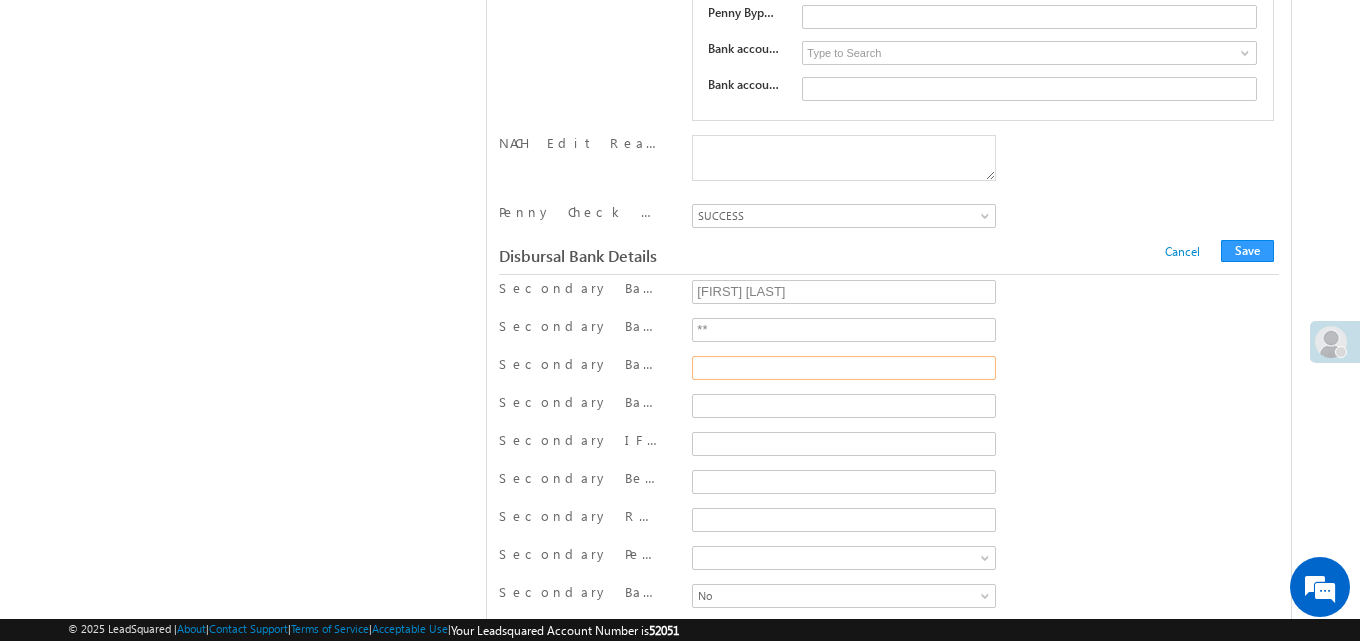 click on "Secondary Bank Account Number" at bounding box center [844, 368] 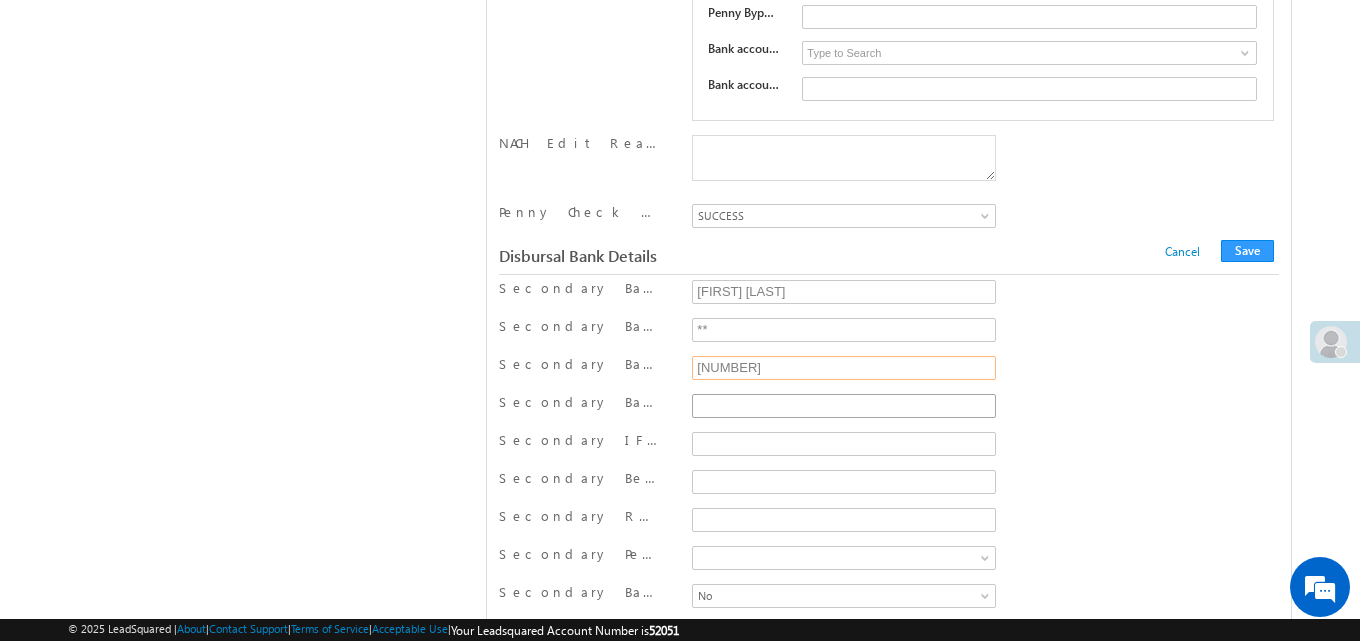 type on "[NUMBER]" 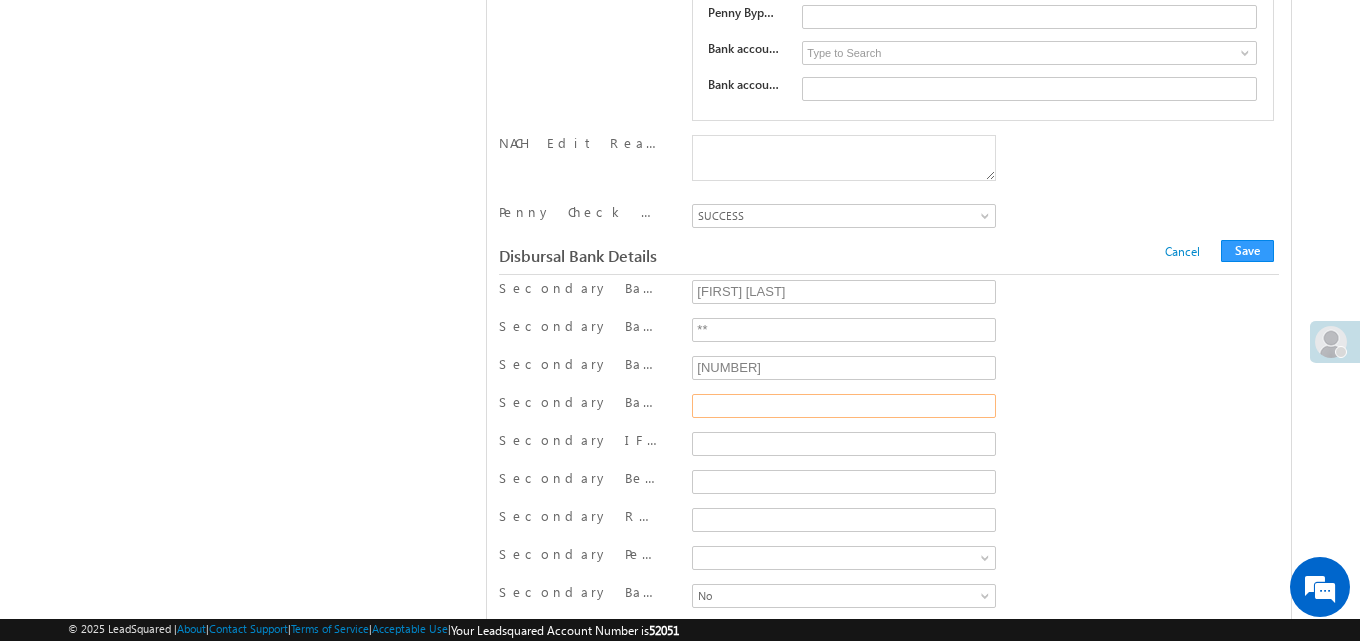 click on "Secondary Bank Branch City" at bounding box center (844, 406) 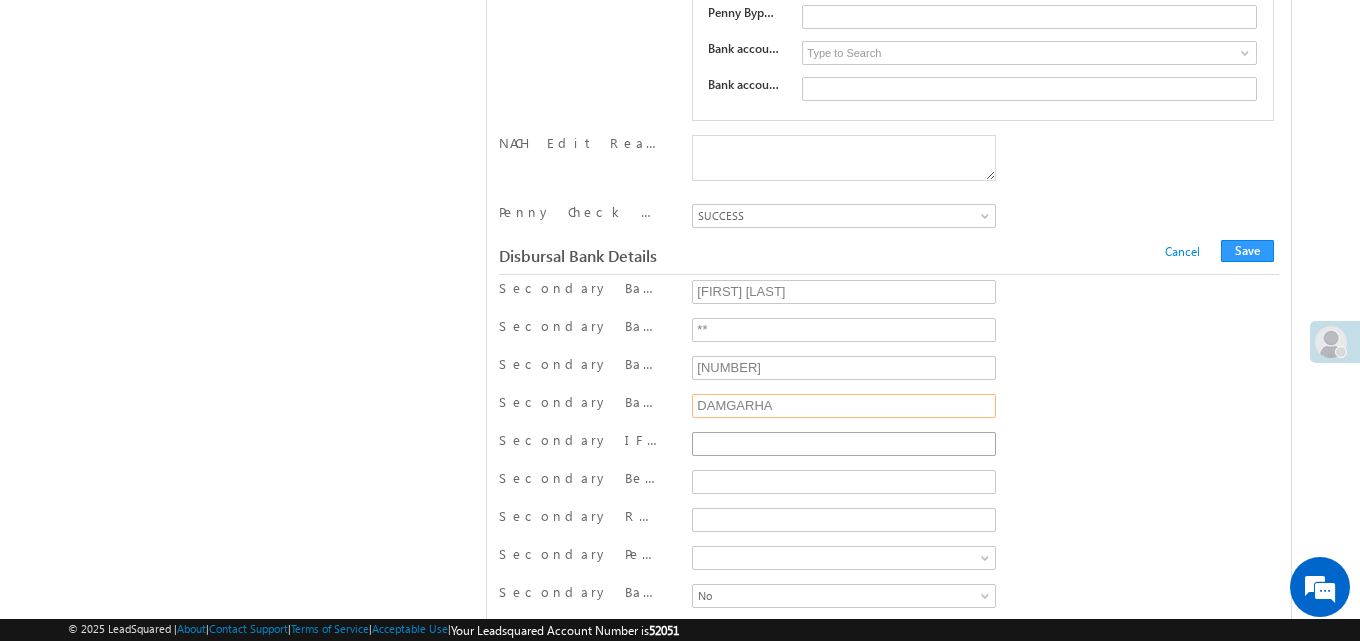 type on "DAMGARHA" 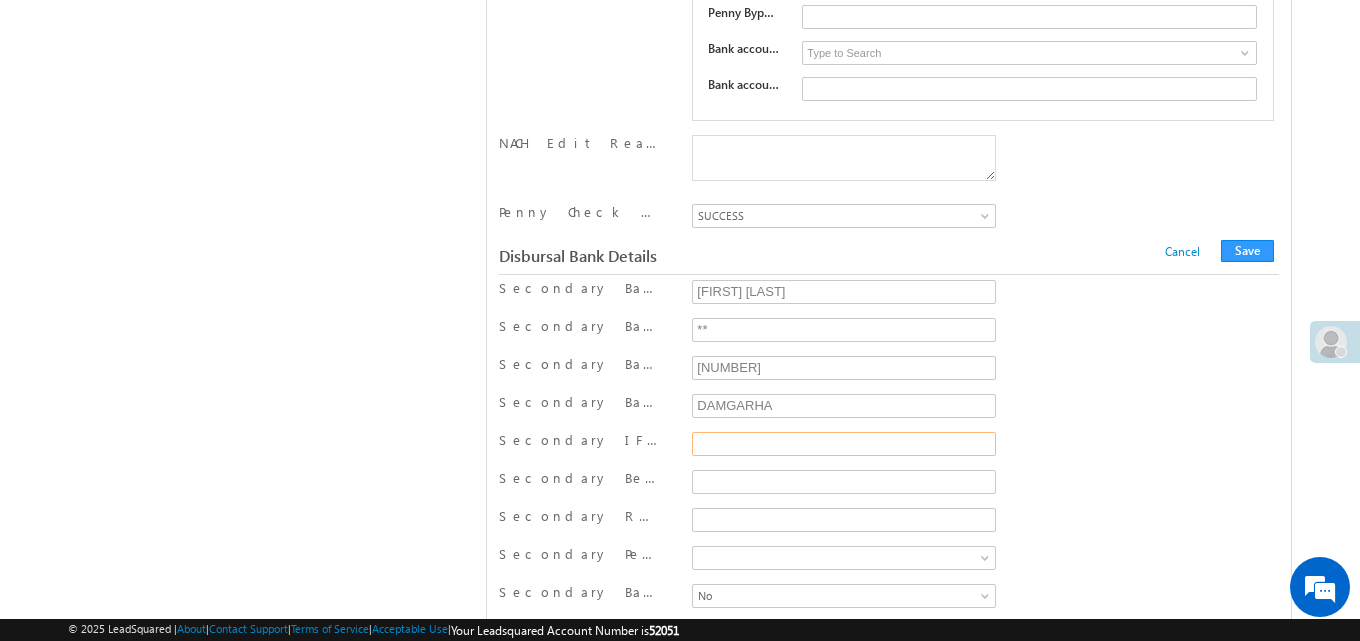 click on "Secondary IFSC Code" at bounding box center (844, 444) 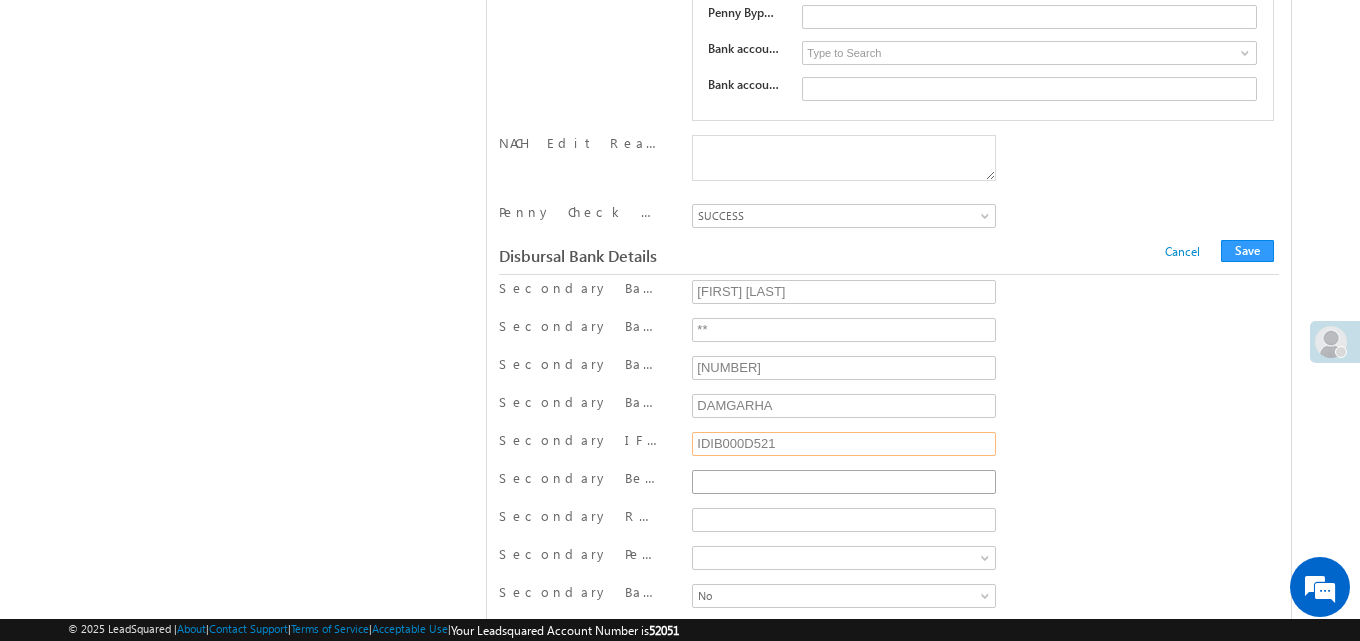 type on "IDIB000D521" 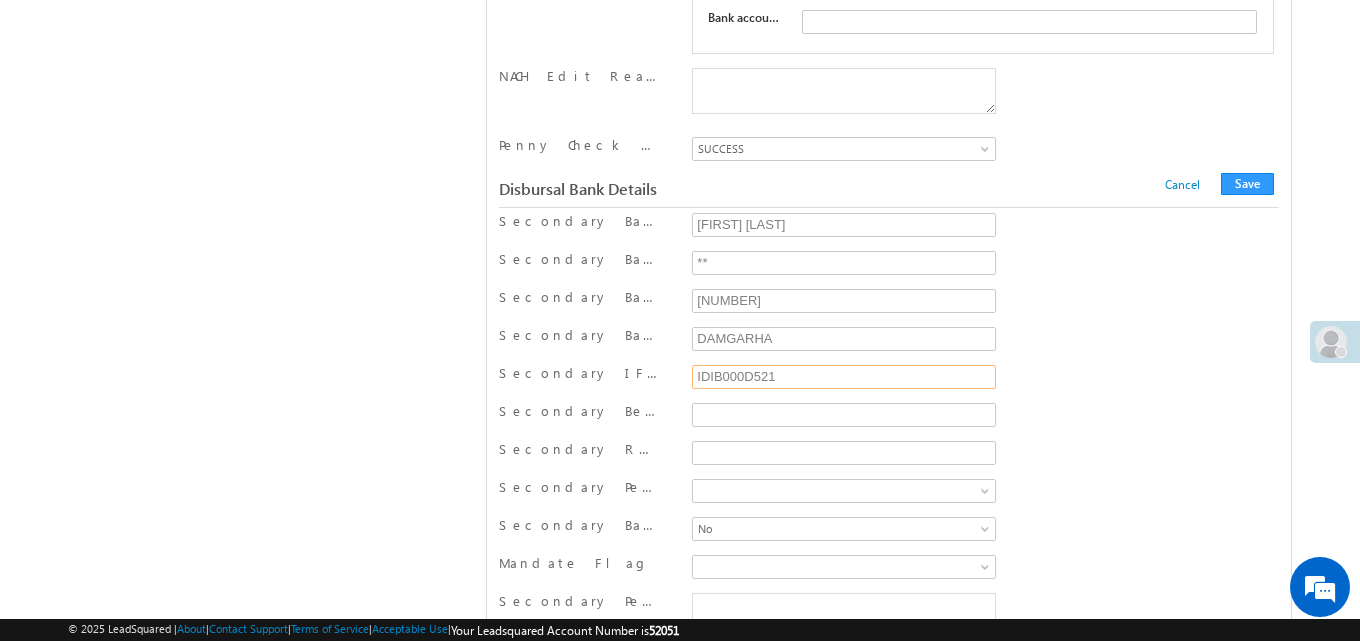 scroll, scrollTop: 15861, scrollLeft: 0, axis: vertical 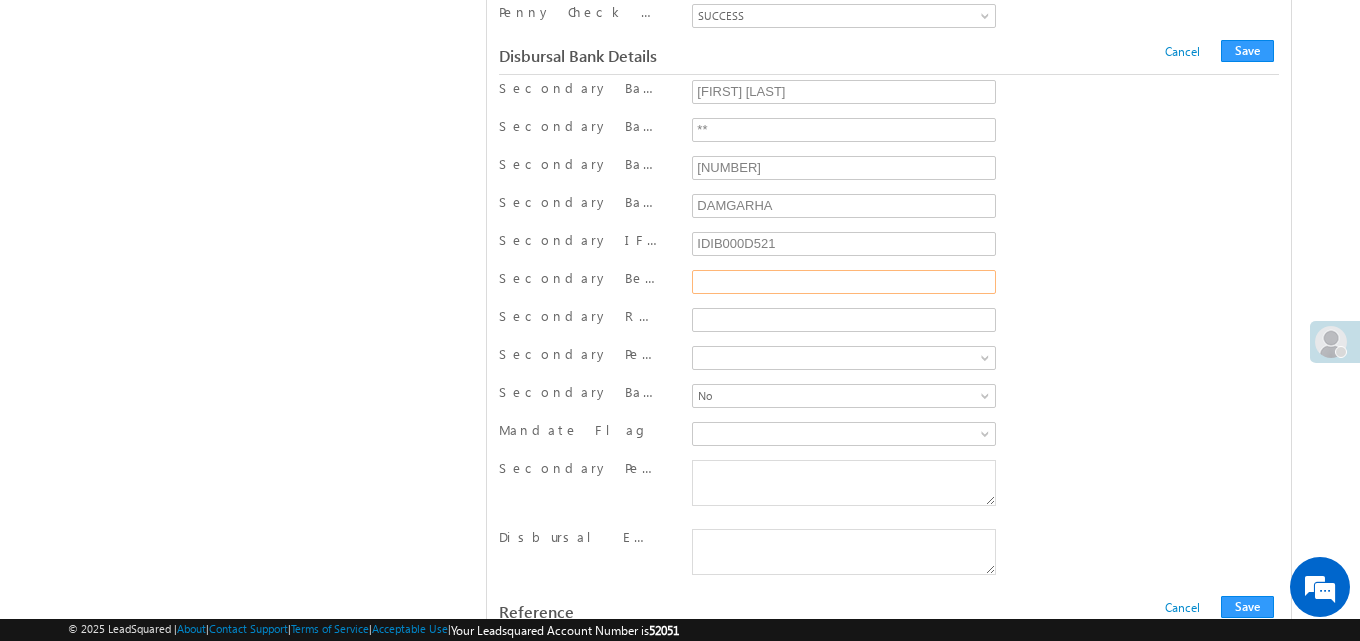 click on "Secondary Beneficiary Name" at bounding box center [844, 282] 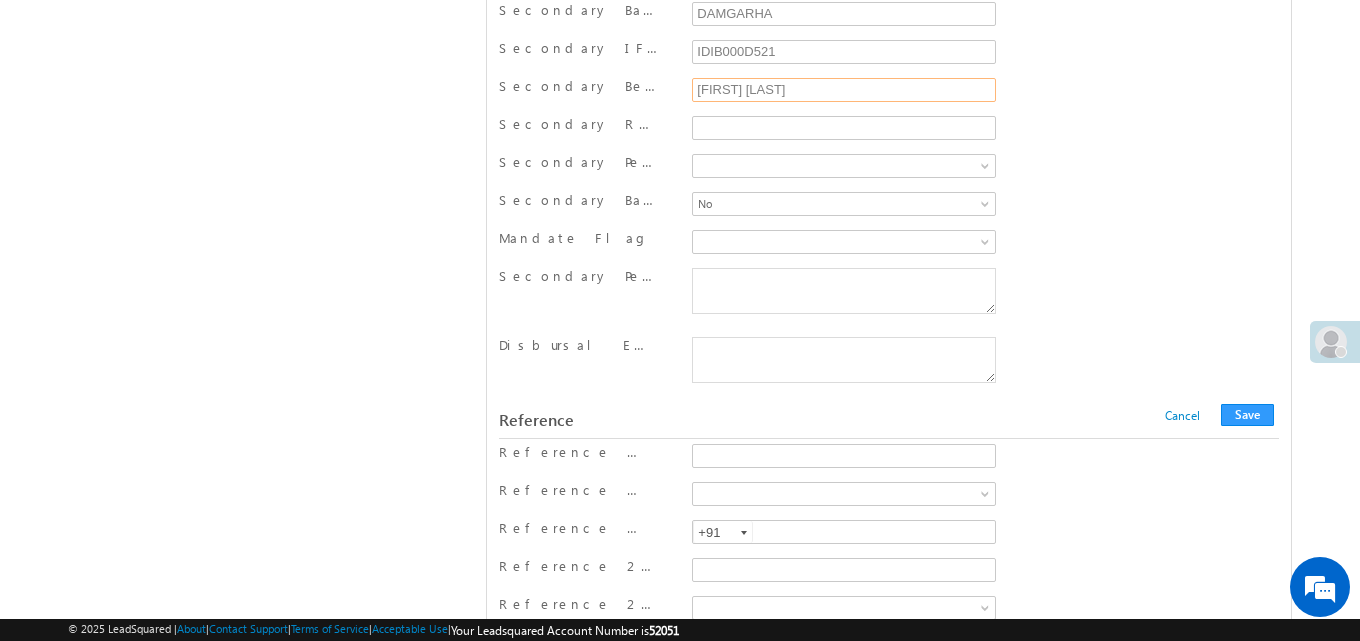 scroll, scrollTop: 16061, scrollLeft: 0, axis: vertical 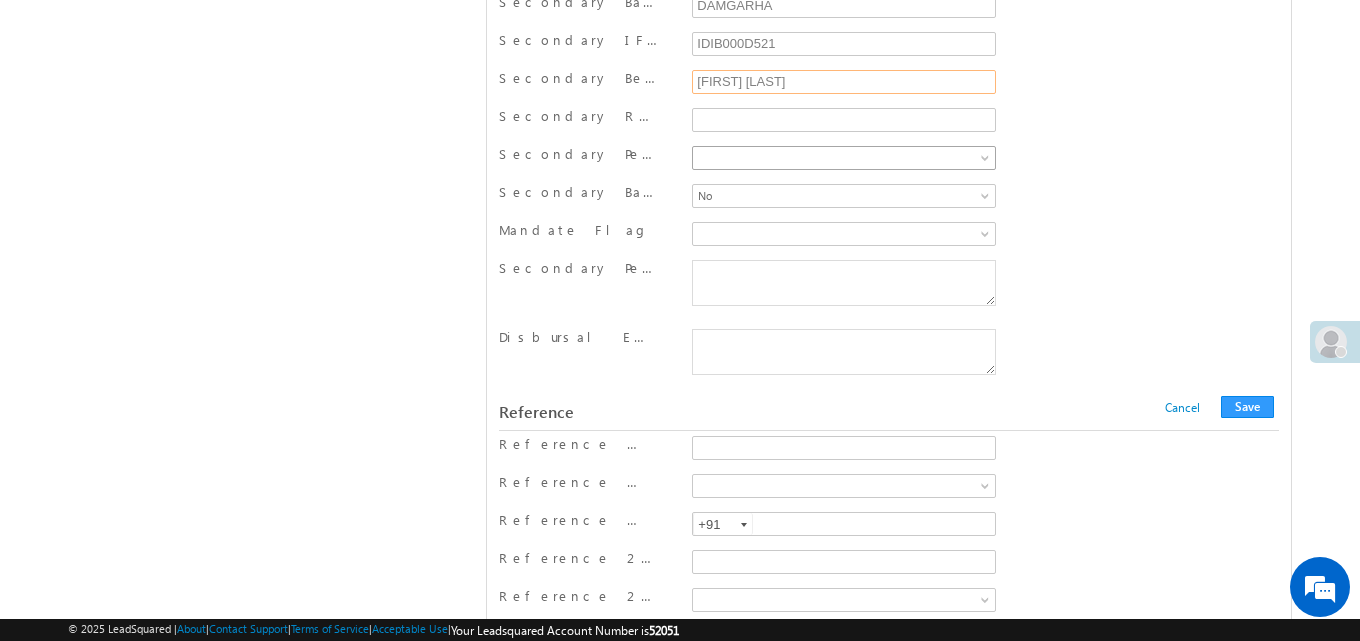 type on "[FIRST] [LAST]" 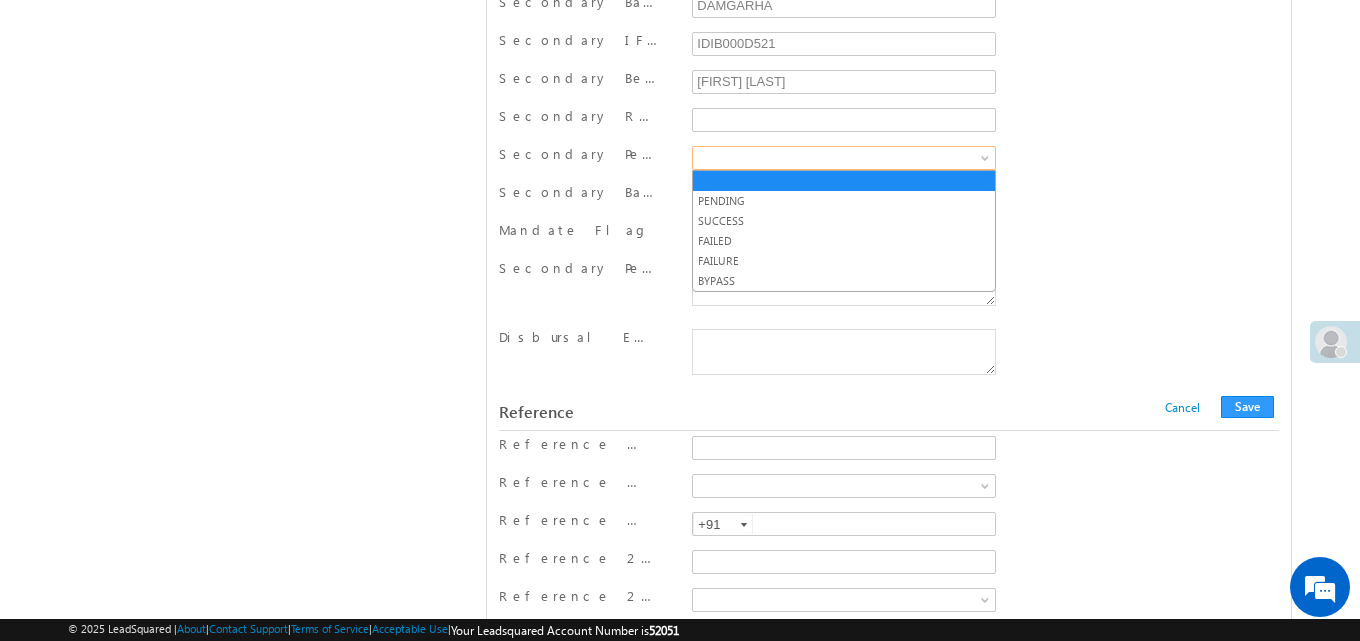 click at bounding box center (840, 158) 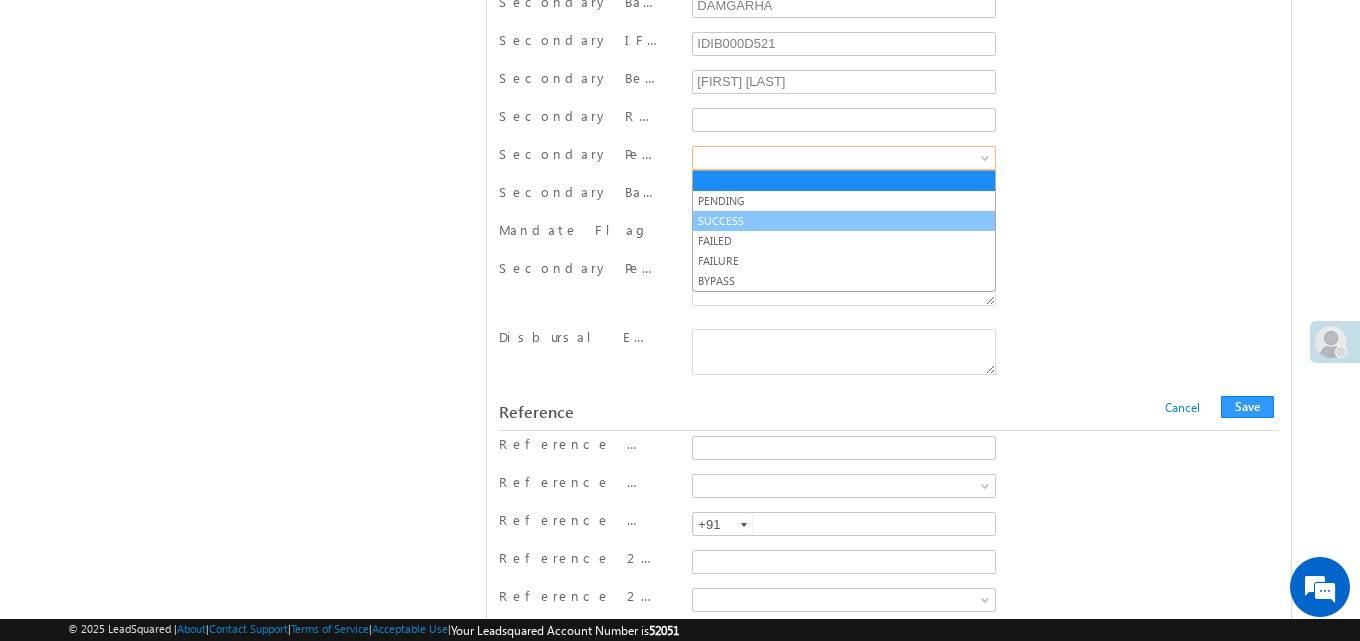 click on "SUCCESS" at bounding box center [844, 221] 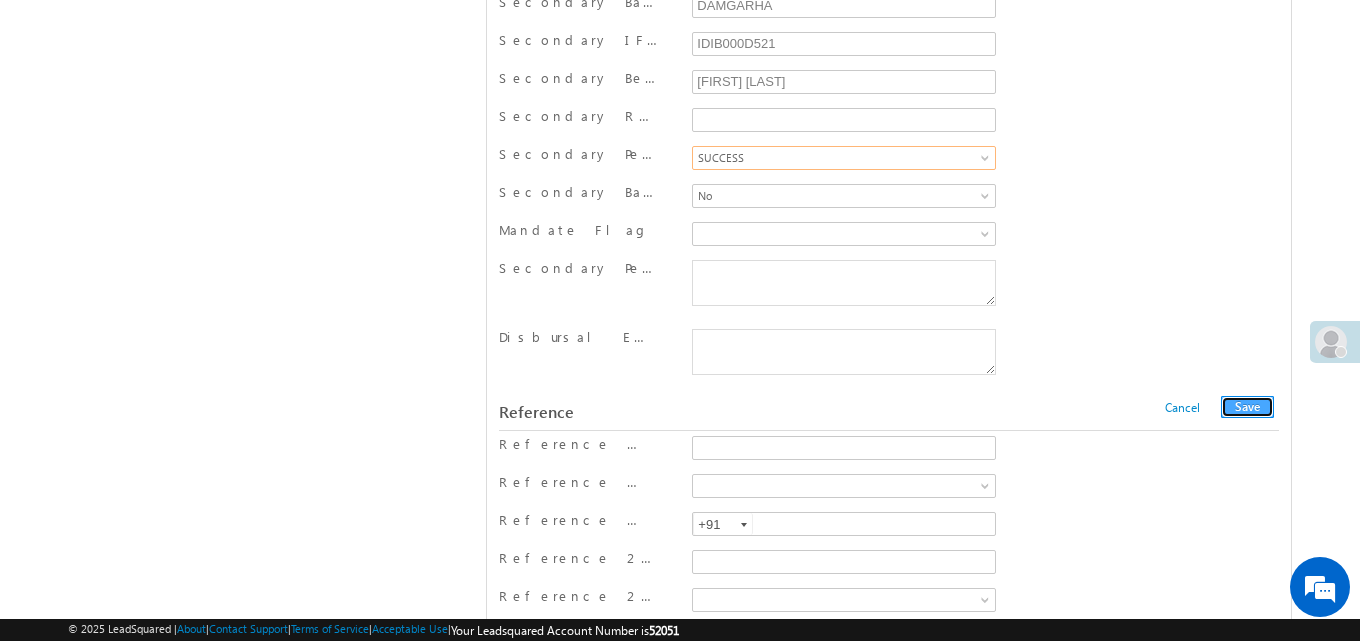 click on "Save" at bounding box center [1247, 407] 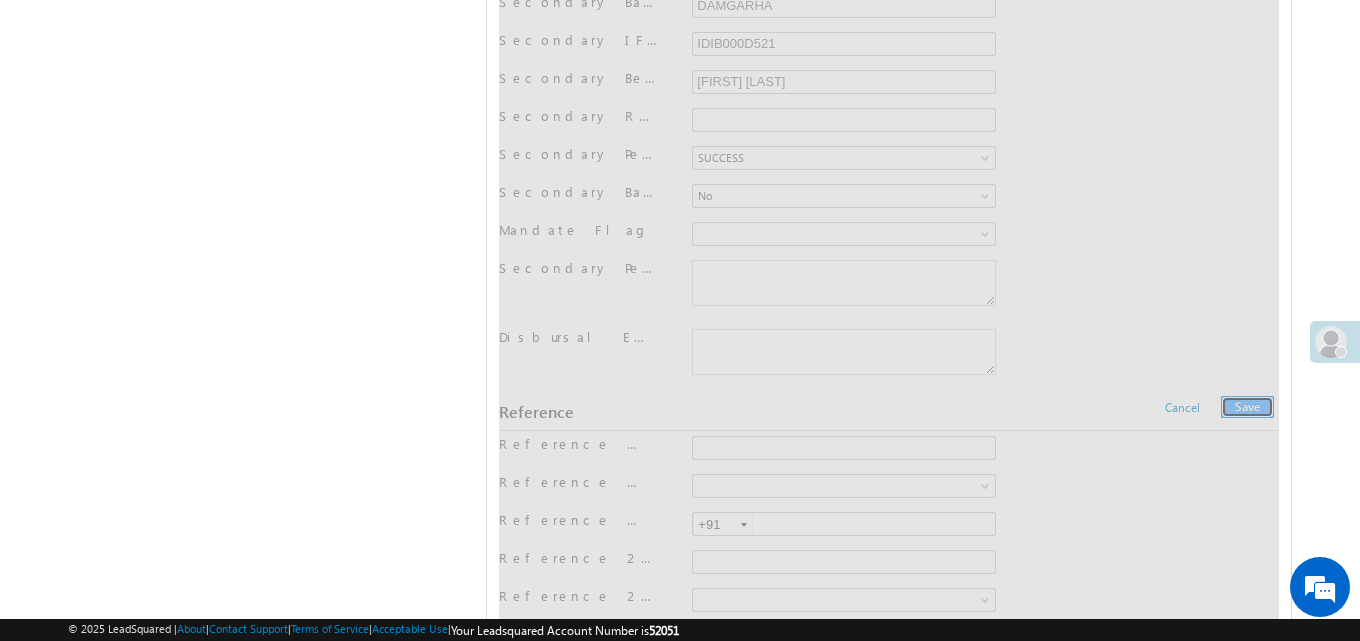 scroll, scrollTop: 0, scrollLeft: 0, axis: both 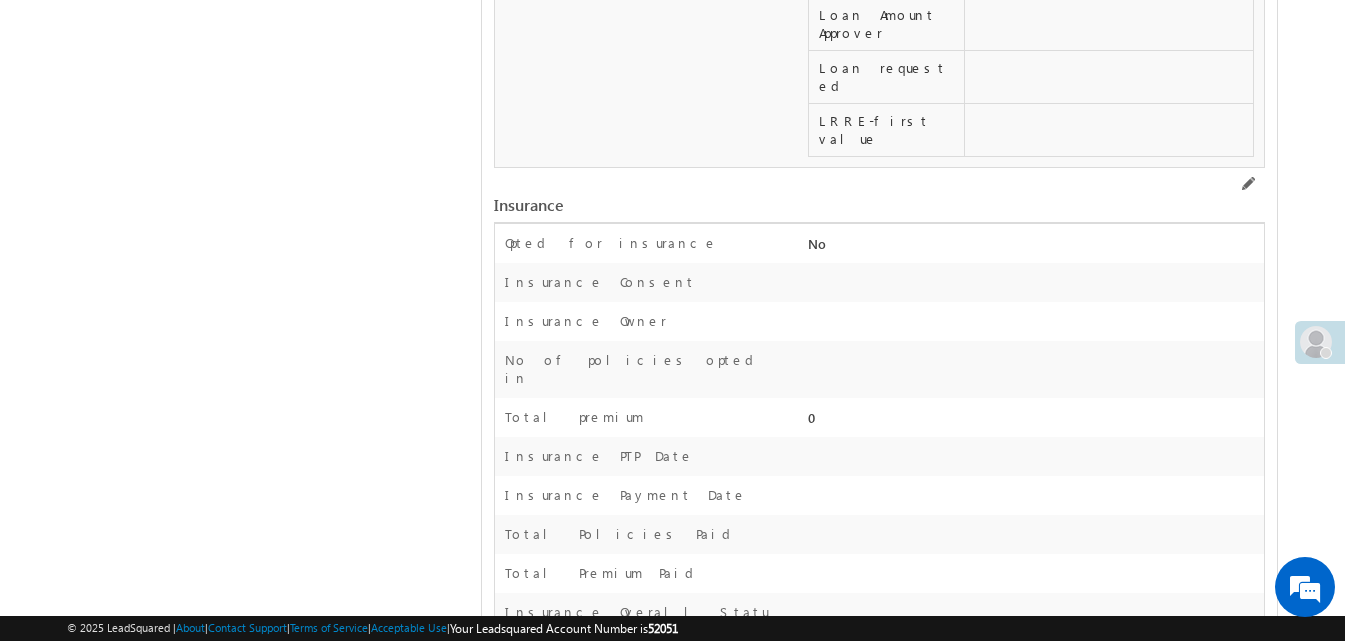 click at bounding box center (1247, 2567) 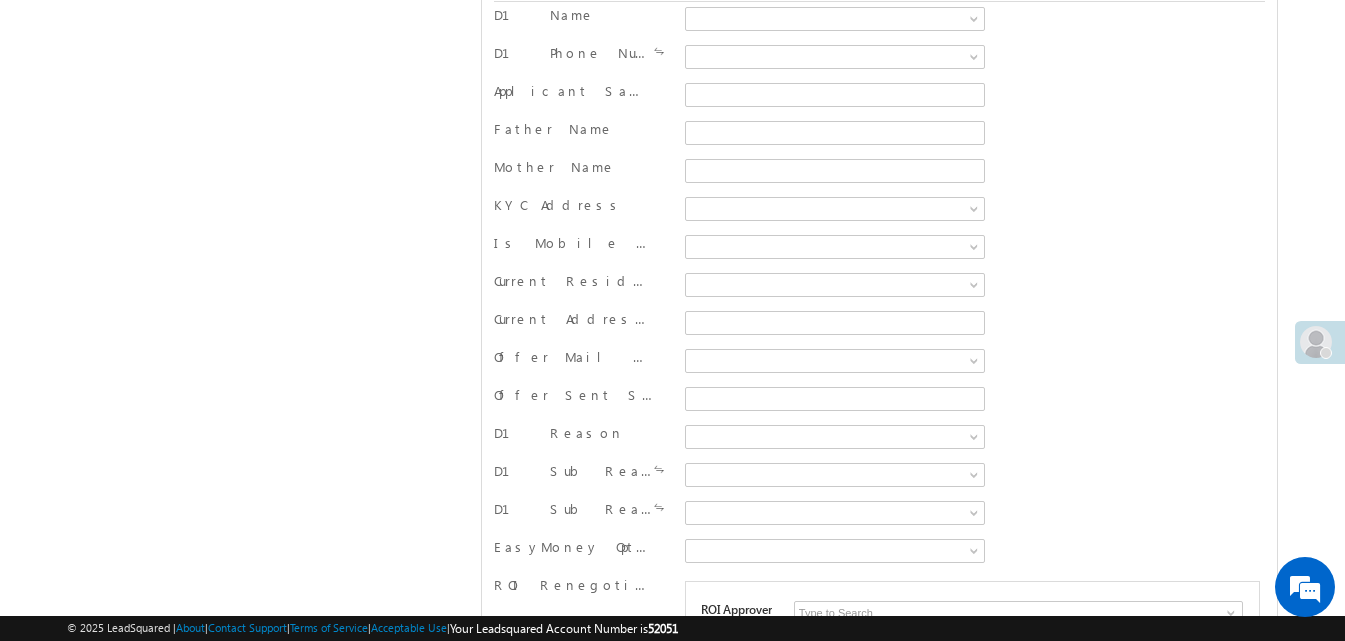 scroll, scrollTop: 12599, scrollLeft: 0, axis: vertical 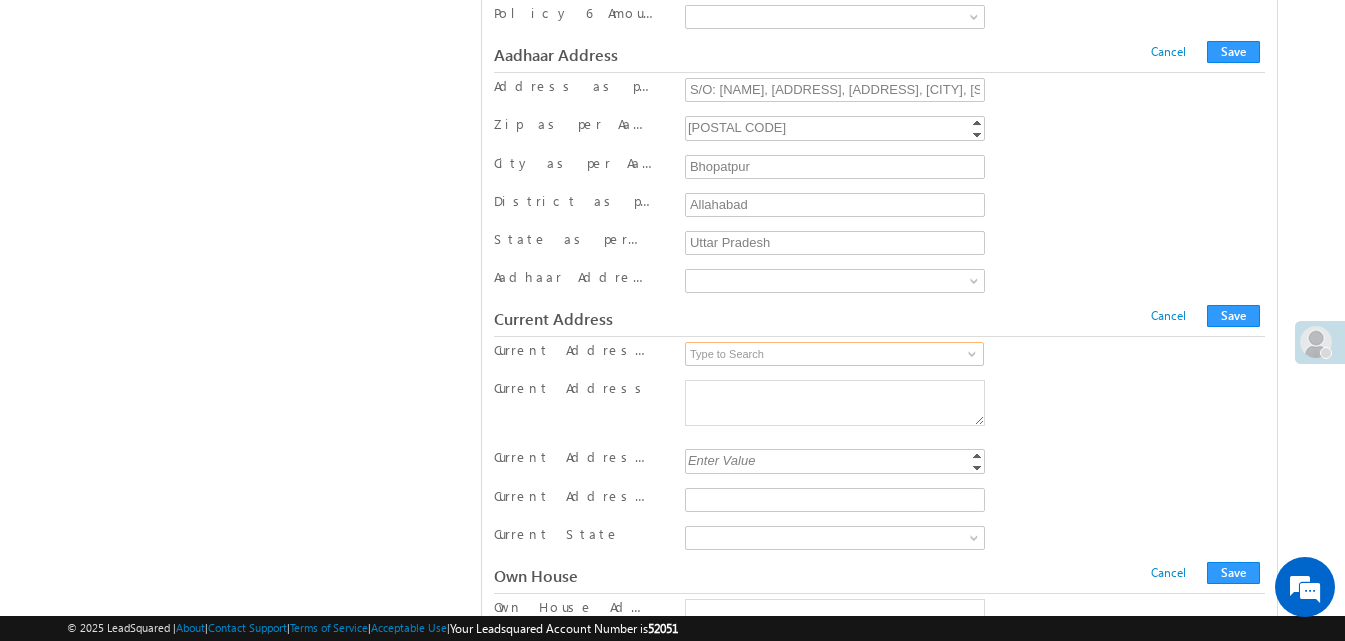 click at bounding box center [834, 354] 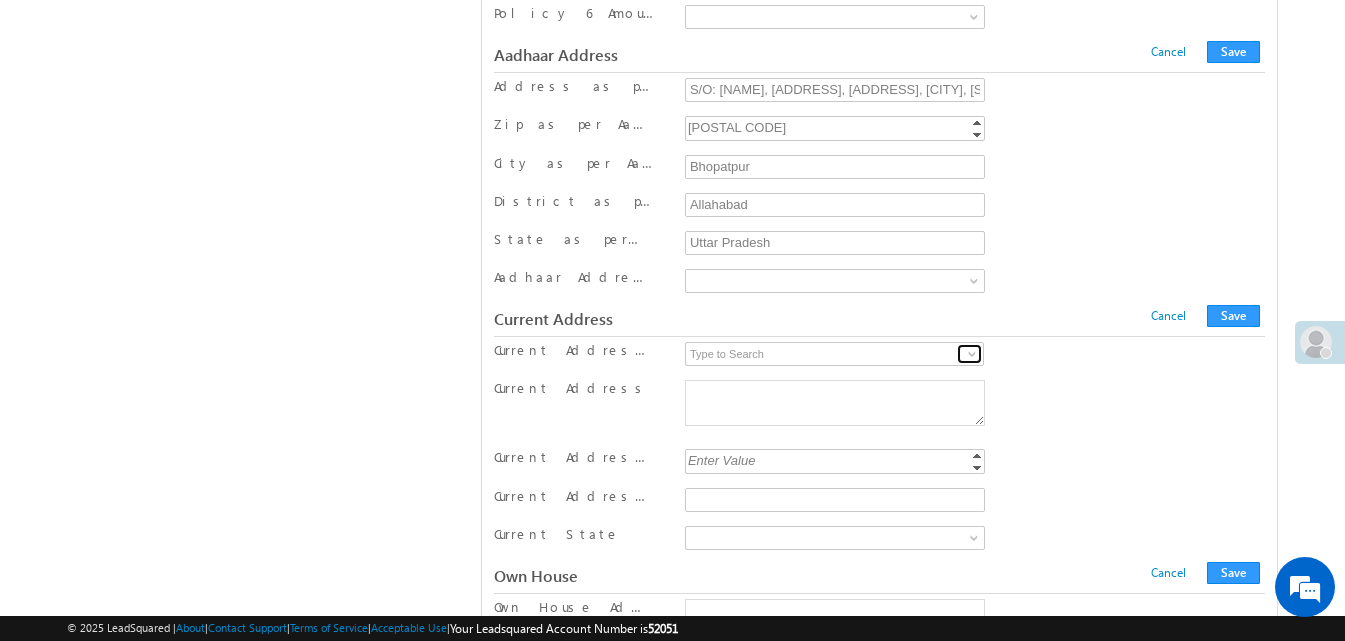 click at bounding box center (972, 354) 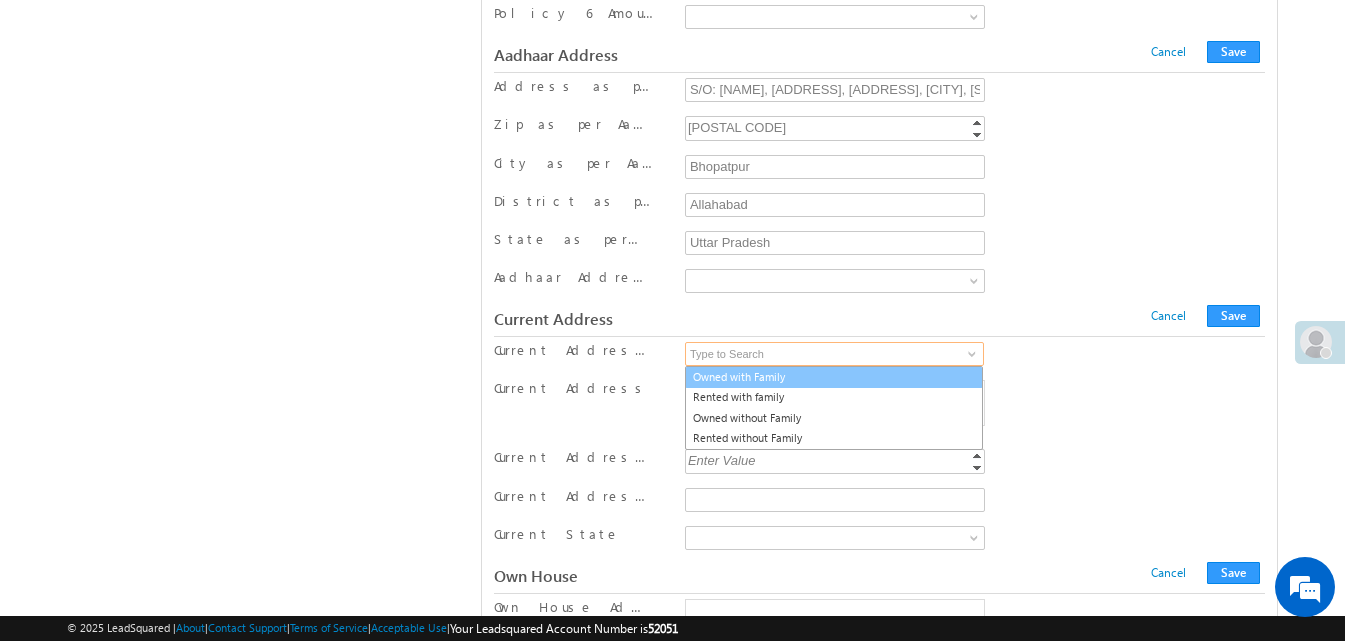 click on "Owned with Family" at bounding box center [834, 377] 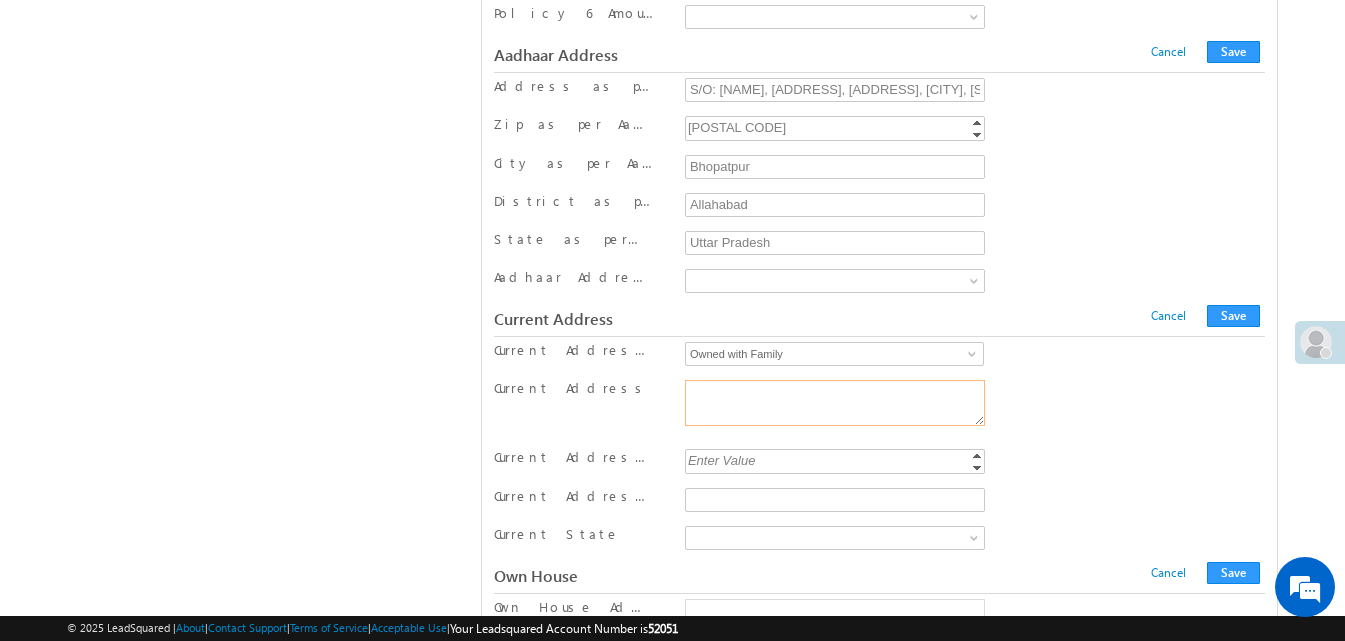 click on "Current Address" at bounding box center [835, 403] 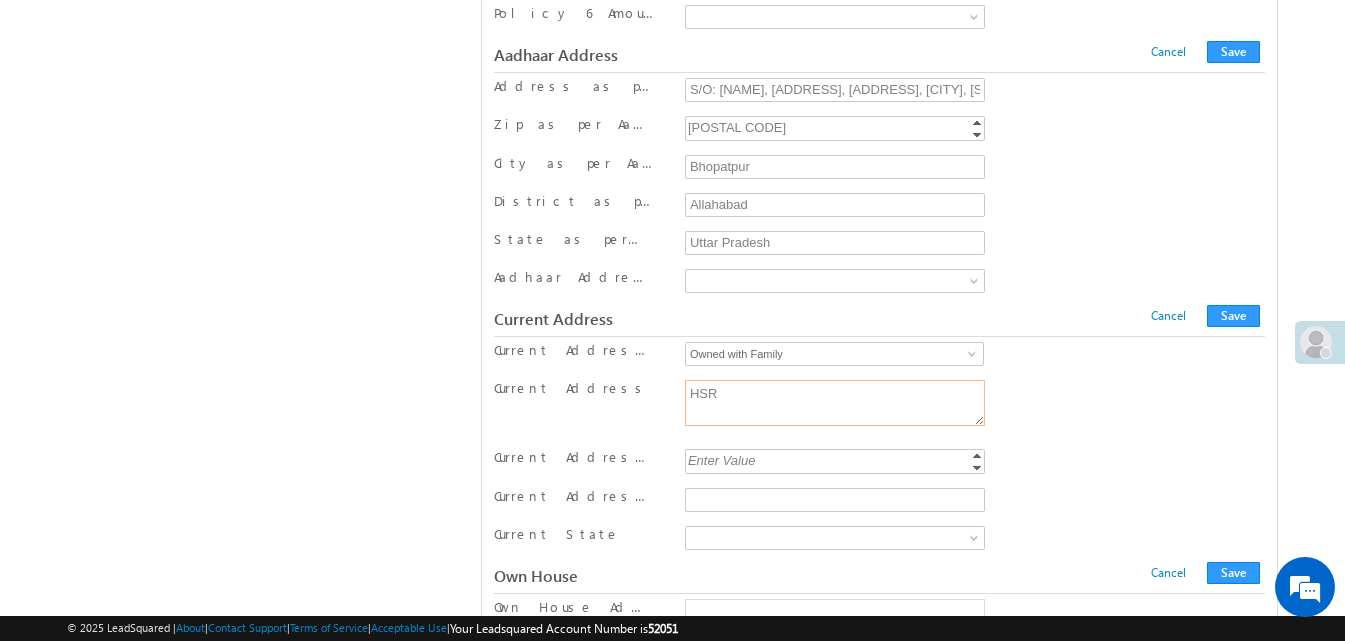 type on "HSR" 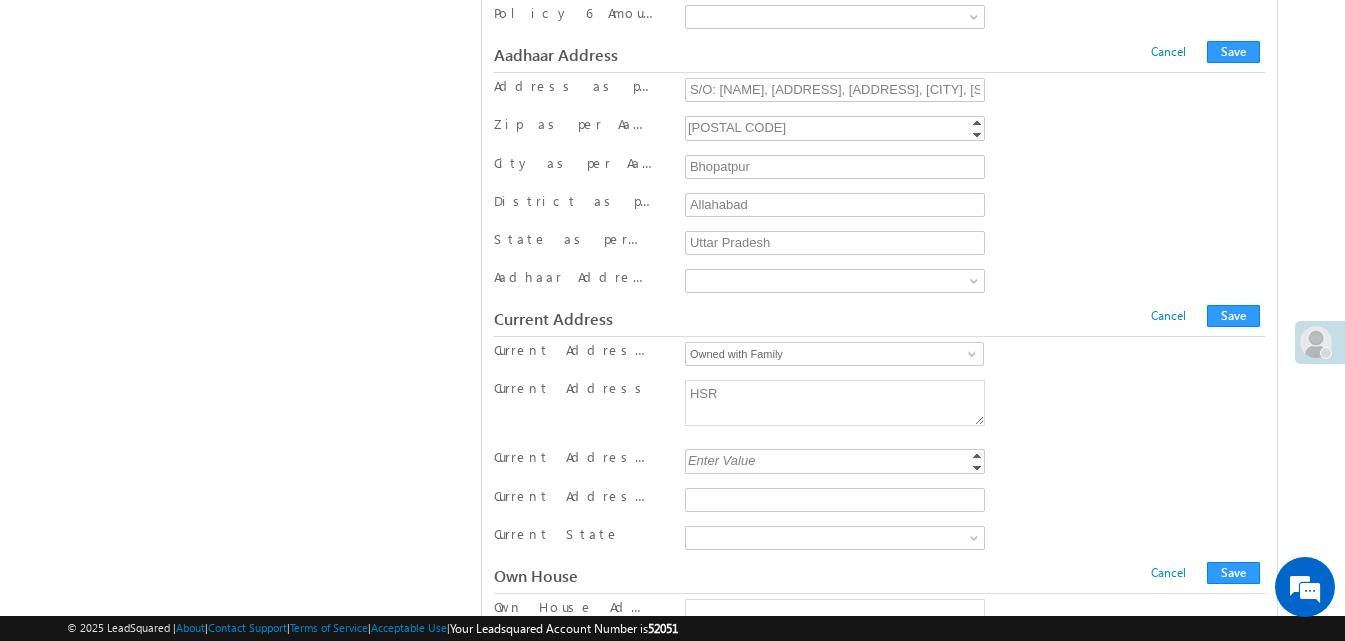 click on "Enter Value" at bounding box center [837, 460] 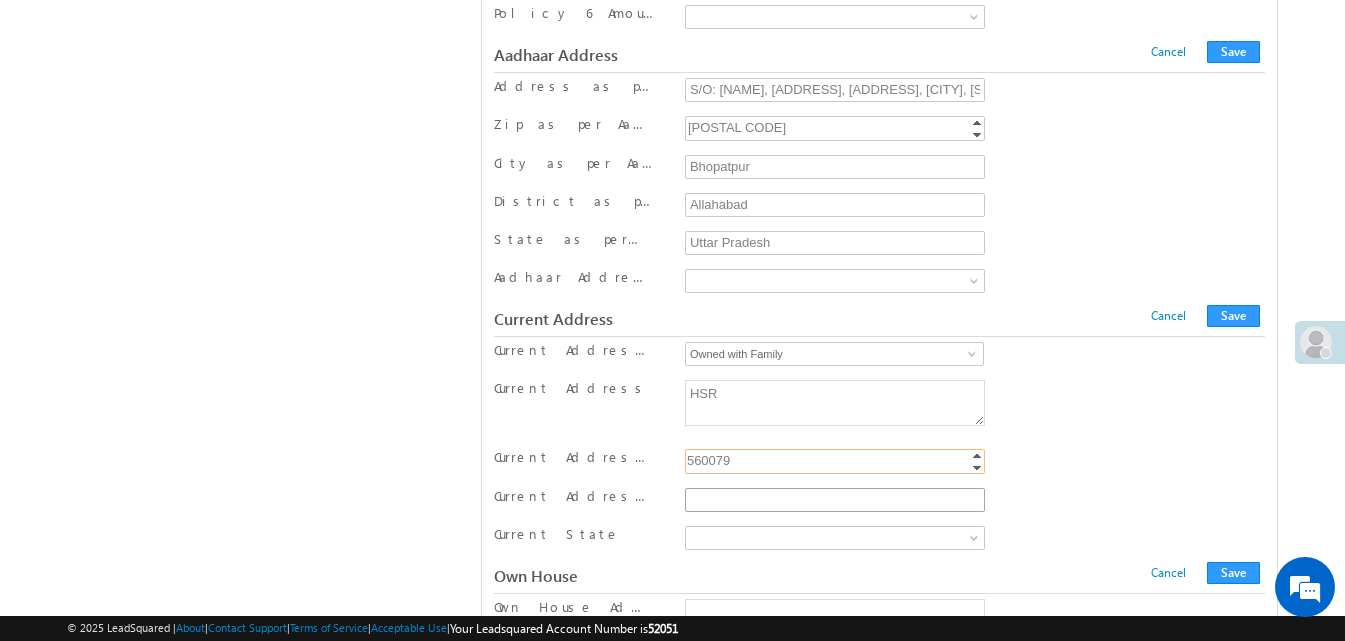 type on "560079" 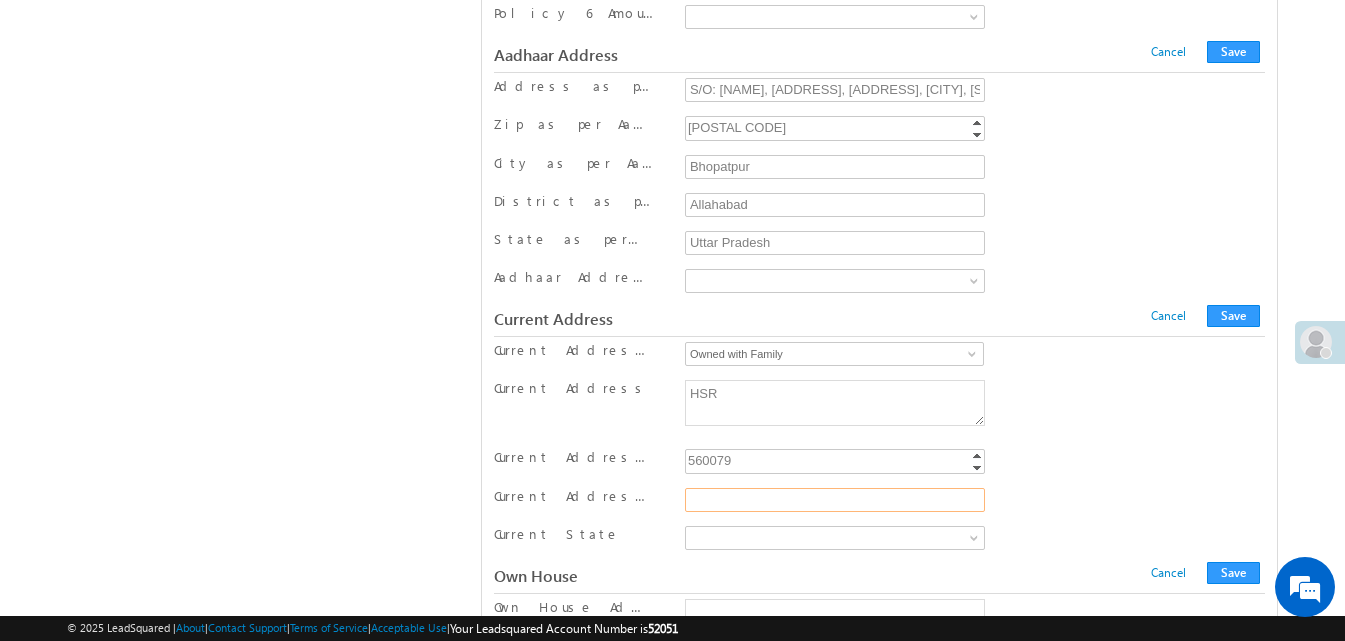 click on "Current Address City" at bounding box center [835, 500] 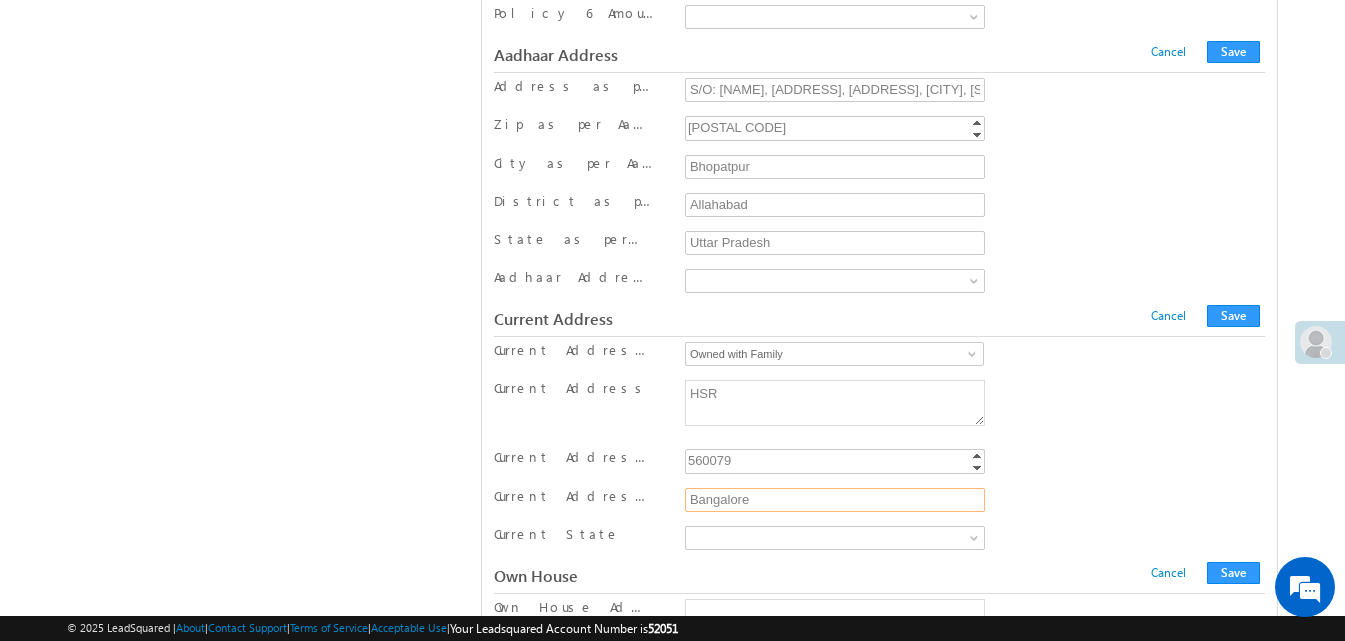 type on "Bangalore" 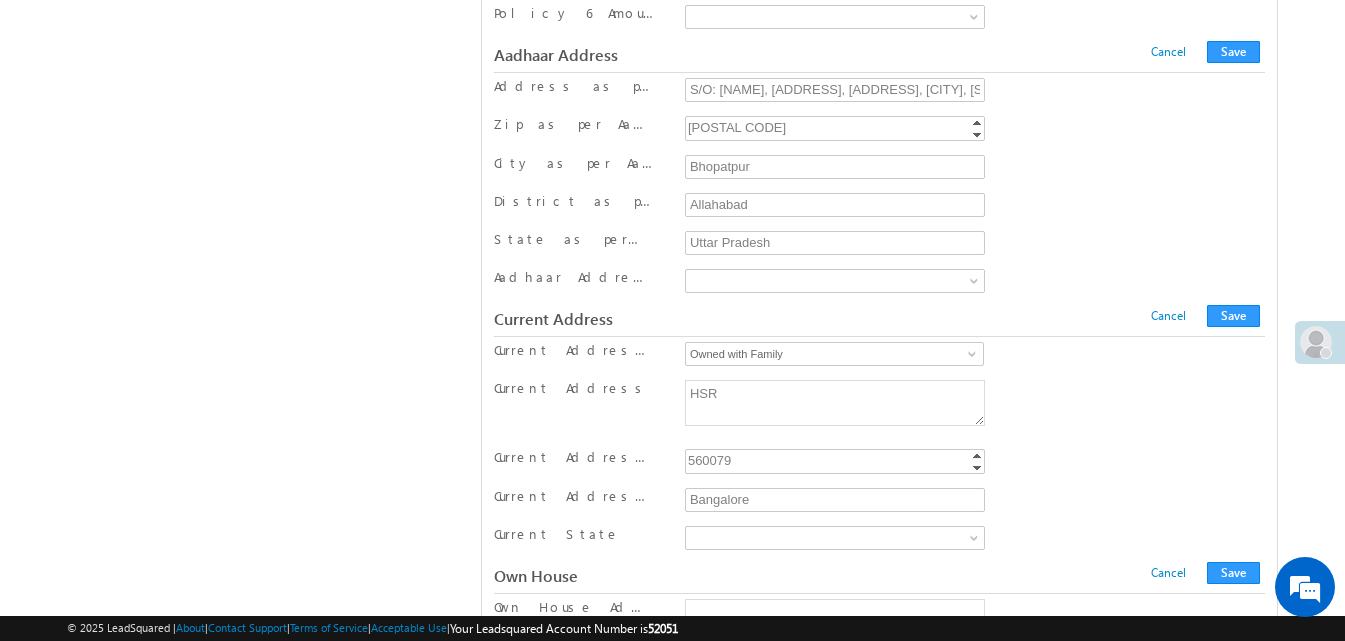 click on "Andhra Pradesh Arunachal Pradesh Assam Bihar Chhattisgarh Goa Gujarat Haryana Himachal Pradesh Jharkhand Karnataka Kerala Madhya Pradesh Maharashtra Manipur Meghalaya Mizoram Nagaland Odisha Punjab Rajasthan Sikkim Tamil Nadu Telangana Tripura Uttar Pradesh Uttarakhand West Bengal Dadra and Nagar Haveli Daman and Diu Extended Delhi NCR Chandigarh Pondicherry Delhi Others" at bounding box center (835, 540) 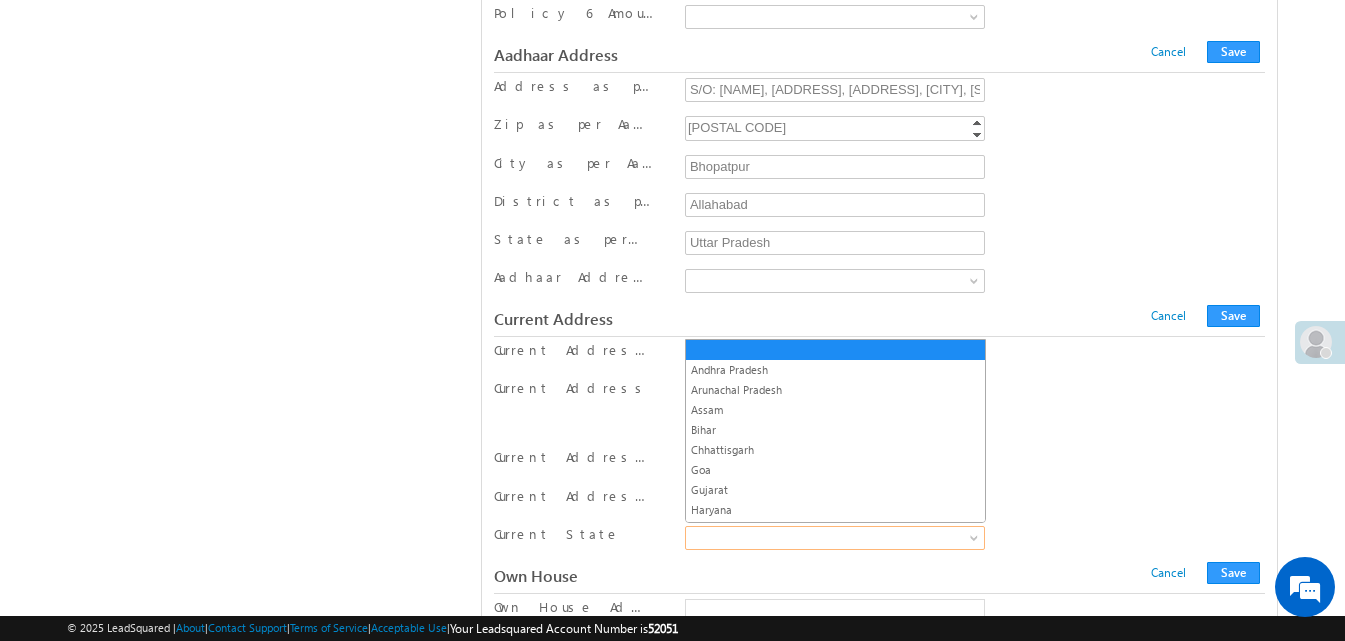 click at bounding box center (831, 538) 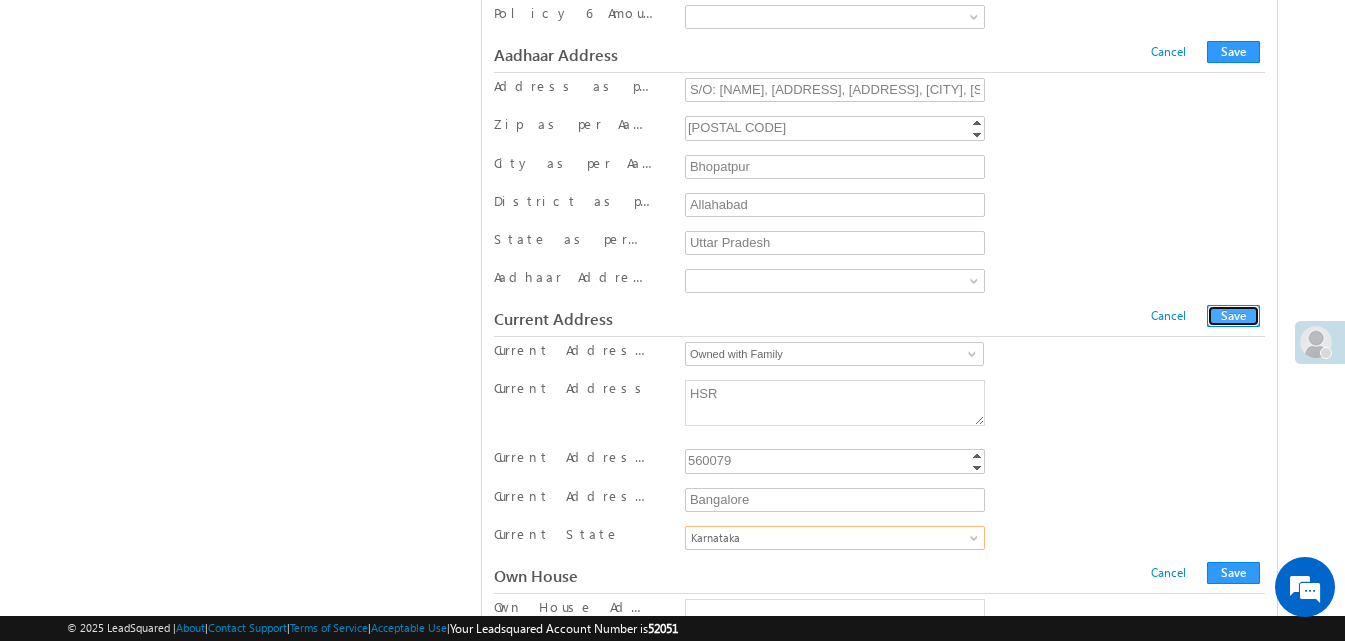 click on "Save" at bounding box center [1233, 316] 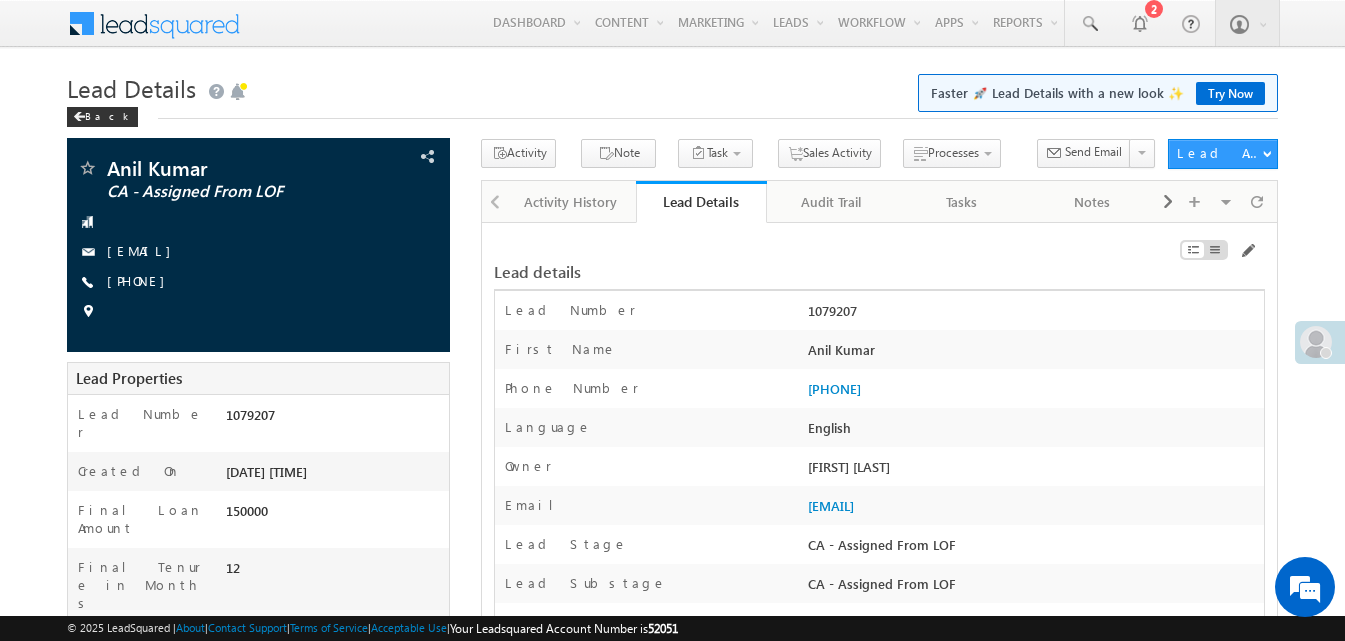 scroll, scrollTop: 17101, scrollLeft: 0, axis: vertical 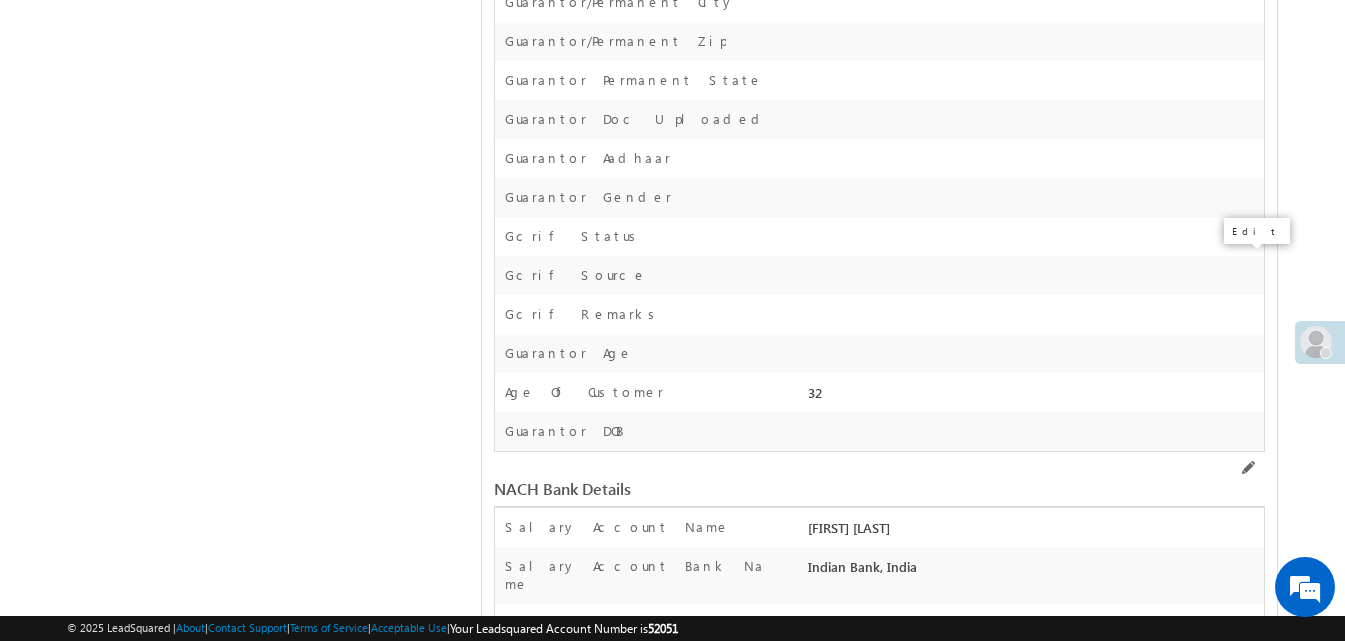 click at bounding box center [1247, 3123] 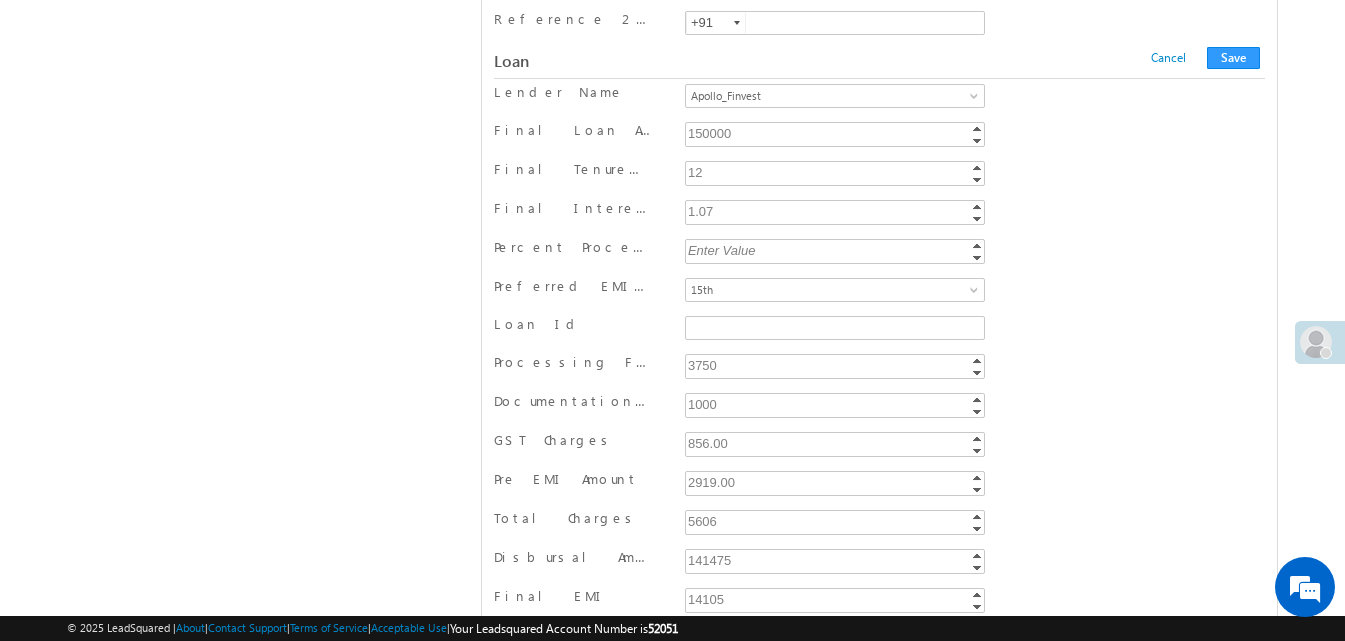 scroll, scrollTop: 16601, scrollLeft: 0, axis: vertical 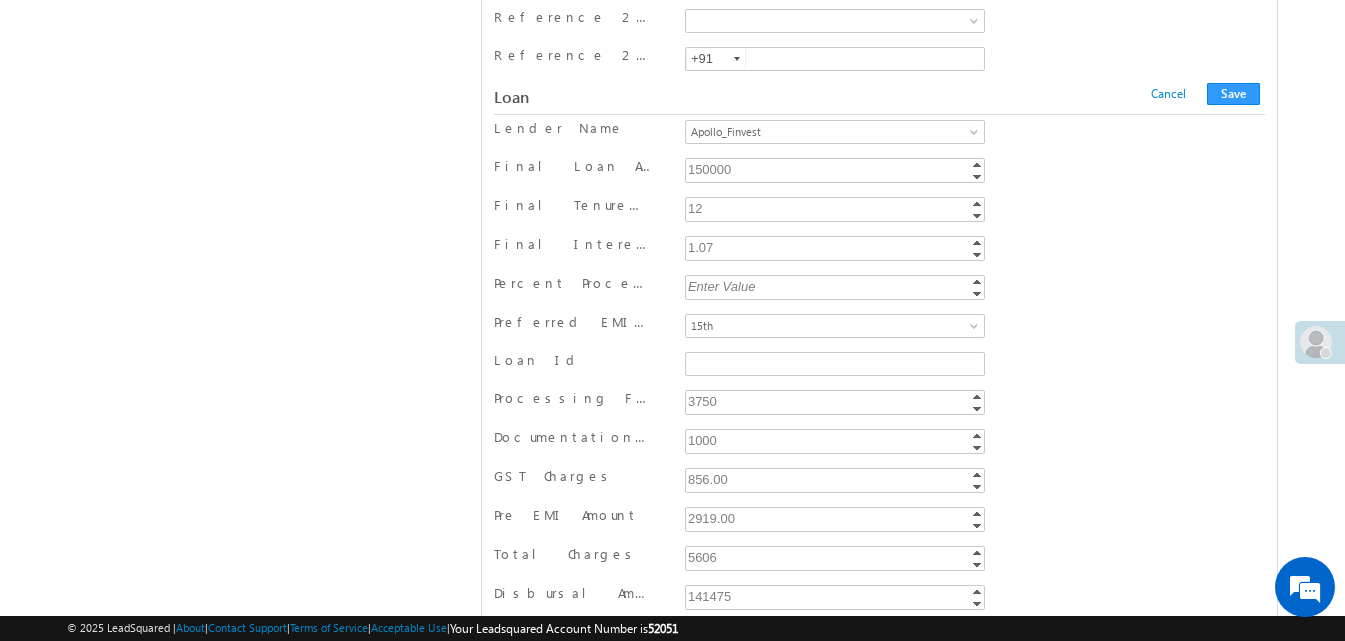click on "Enter Value" at bounding box center [837, 286] 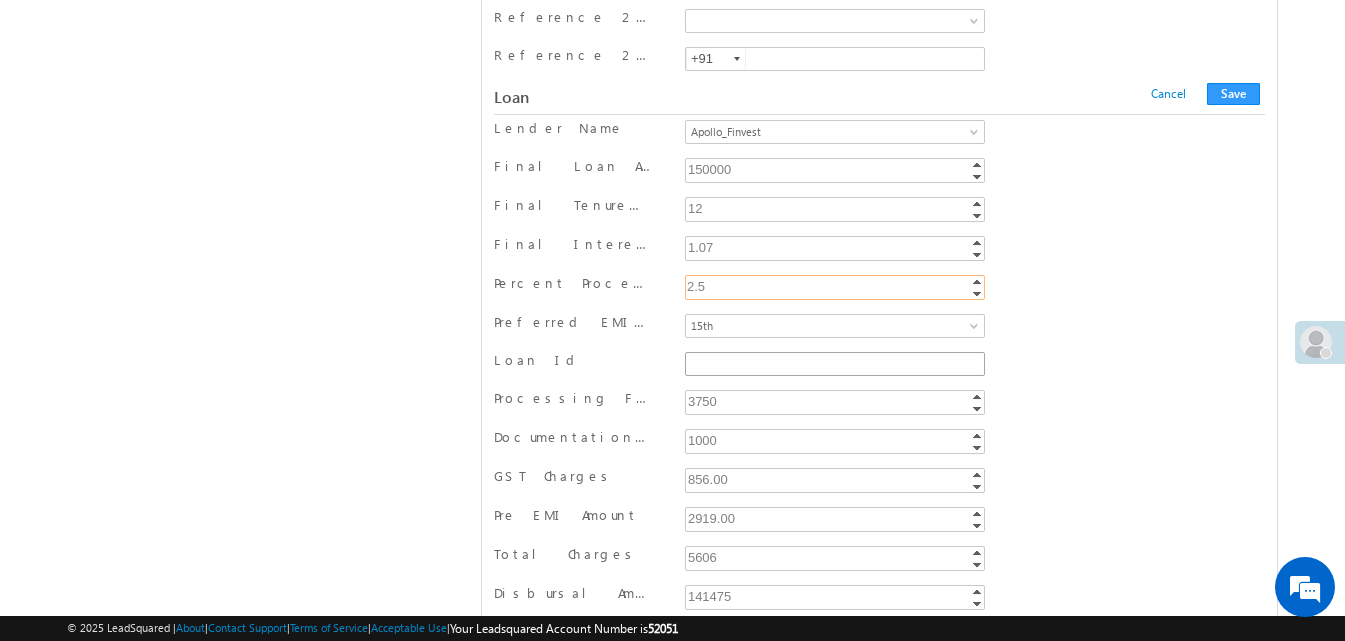 type on "2.5" 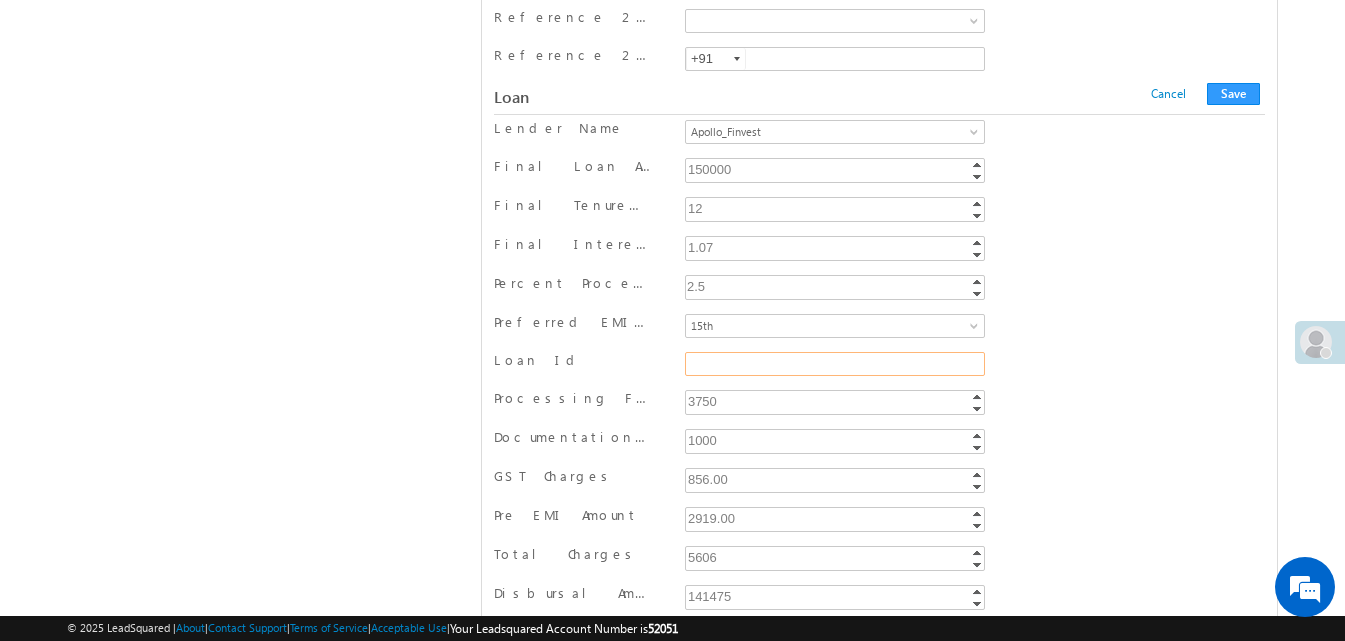 click on "Loan Id" at bounding box center (835, 364) 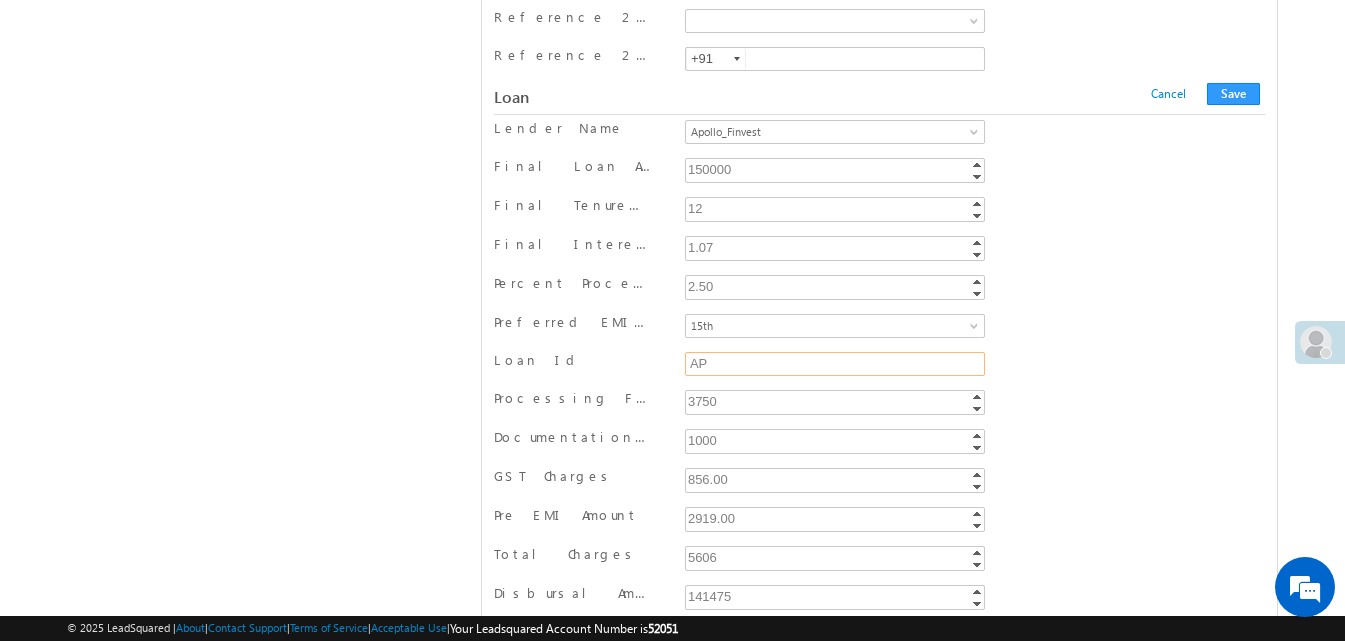 paste on "1079207" 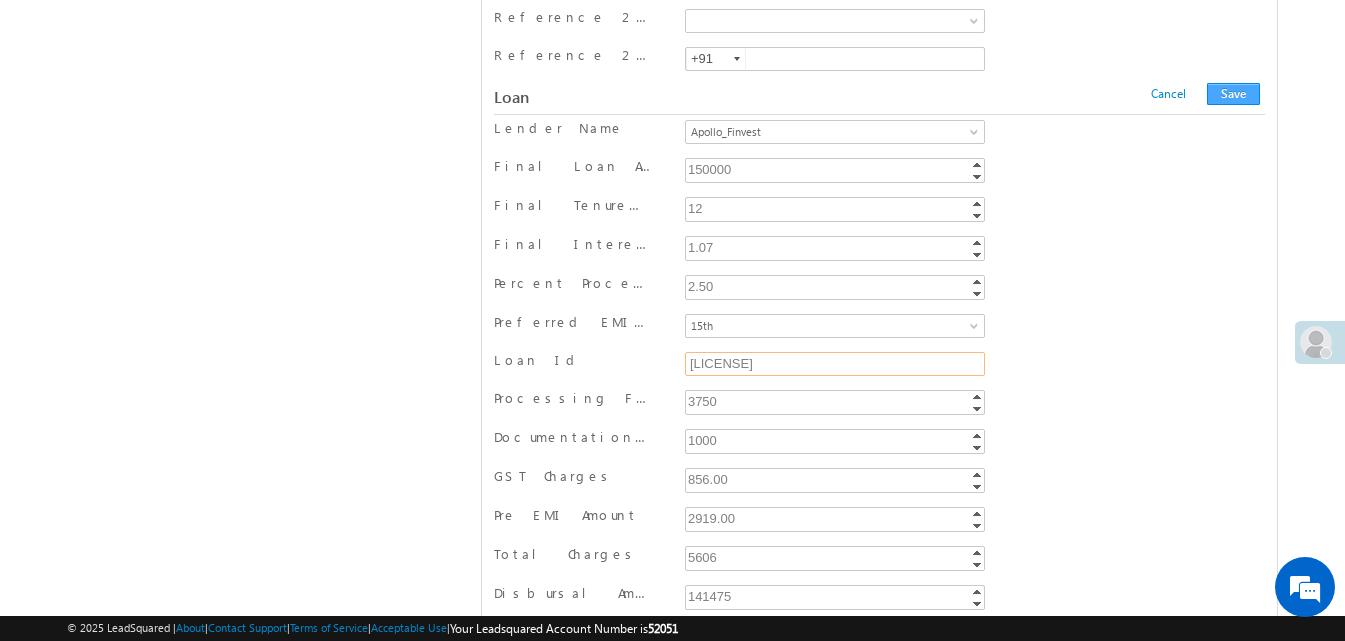 type on "[GOVT_ID]" 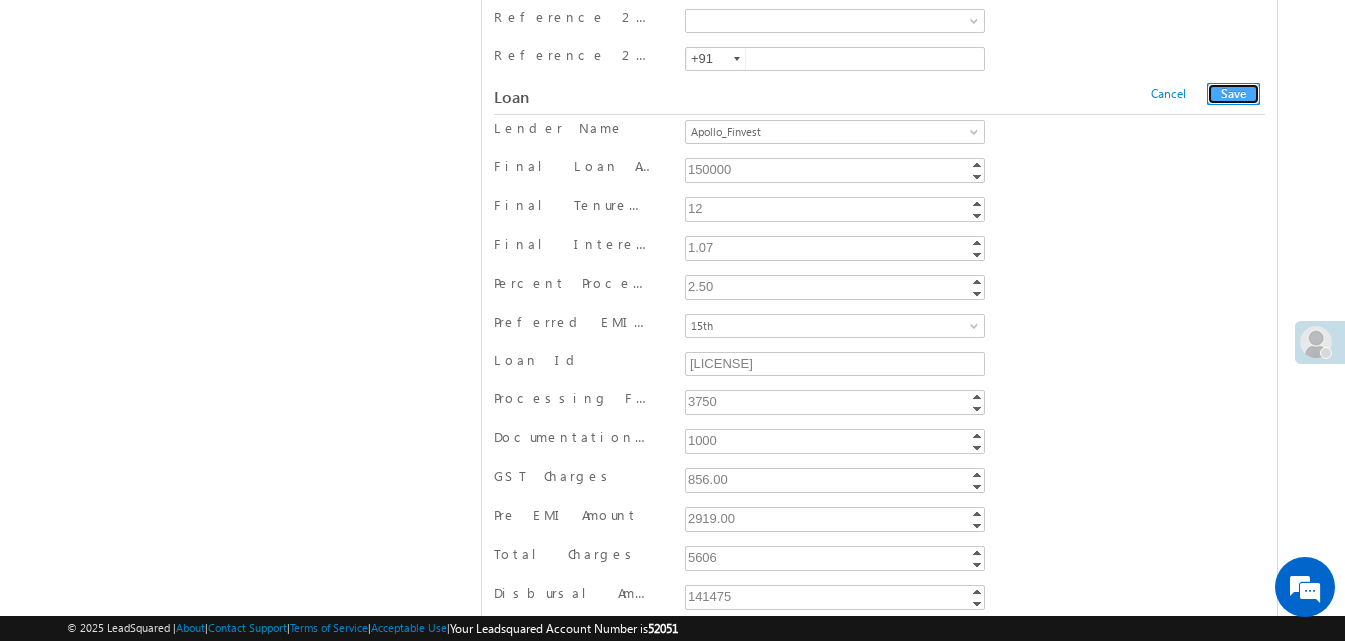 click on "Save" at bounding box center (1233, 94) 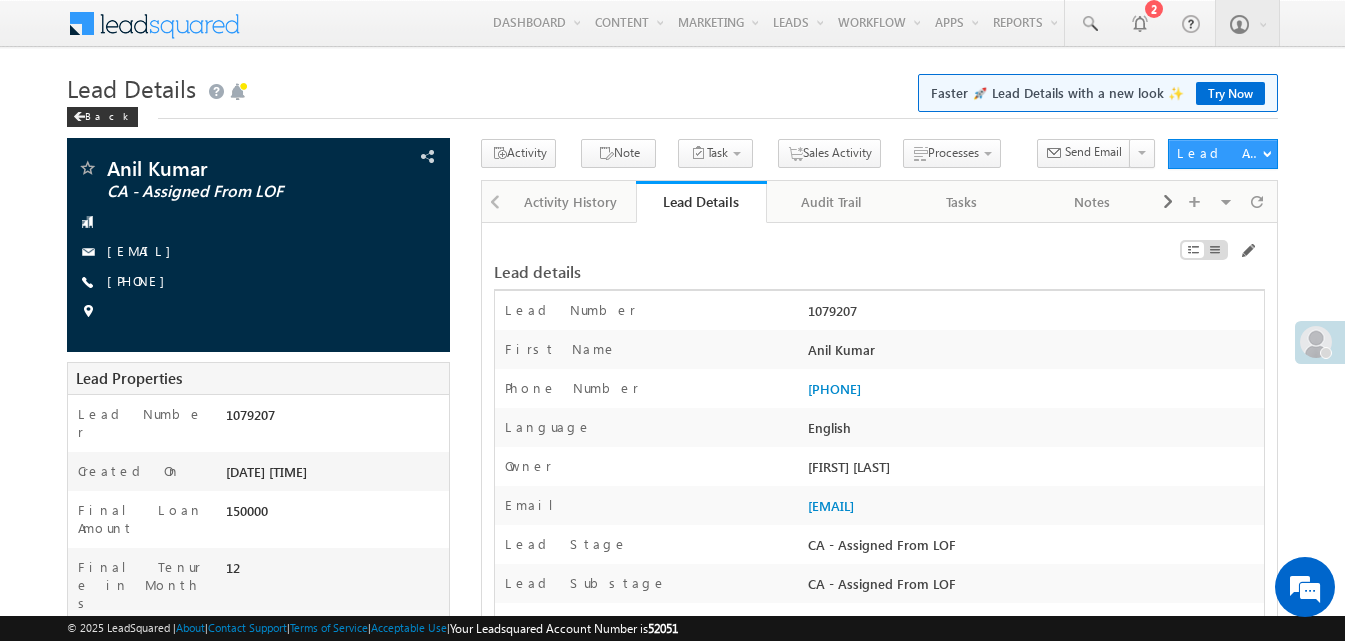 scroll, scrollTop: 12970, scrollLeft: 0, axis: vertical 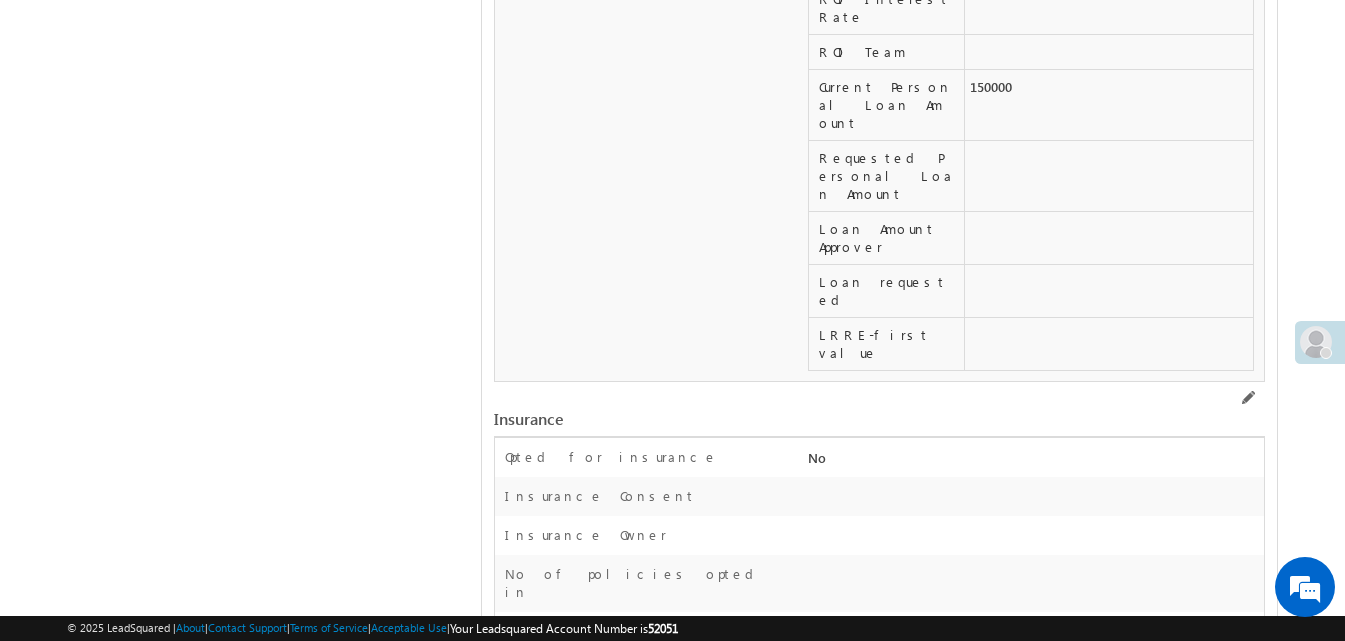 drag, startPoint x: 806, startPoint y: 262, endPoint x: 905, endPoint y: 283, distance: 101.20277 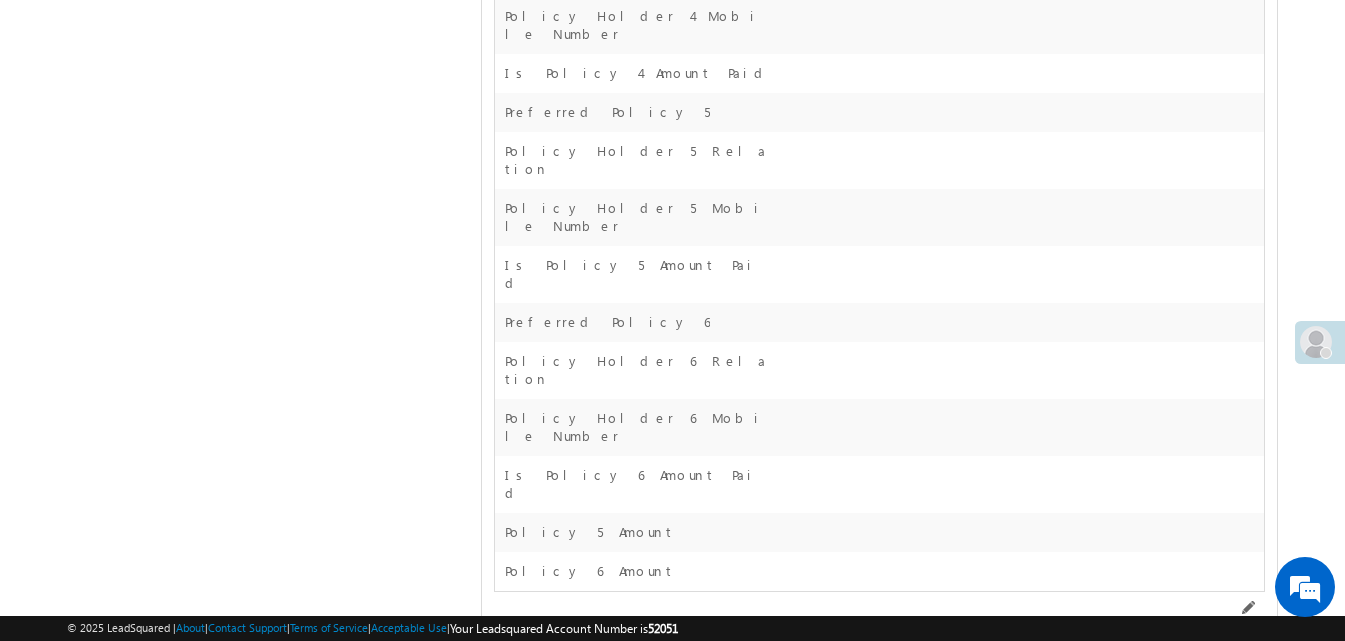 scroll, scrollTop: 6433, scrollLeft: 0, axis: vertical 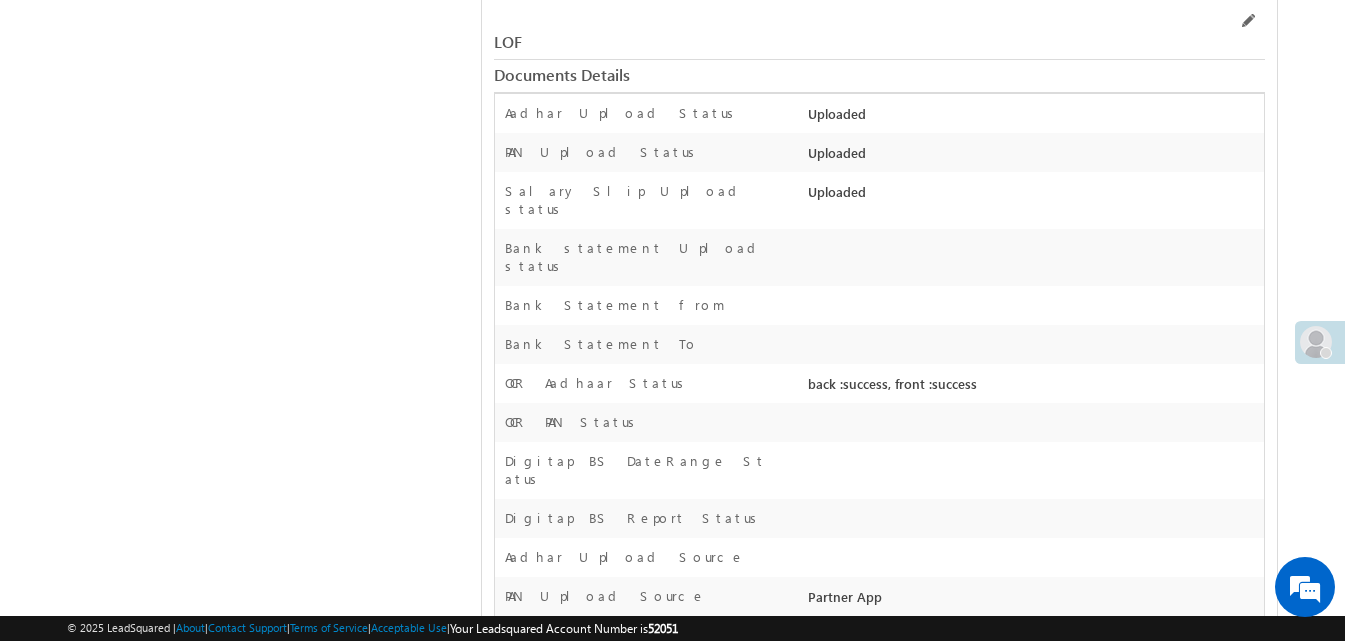 drag, startPoint x: 808, startPoint y: 231, endPoint x: 877, endPoint y: 231, distance: 69 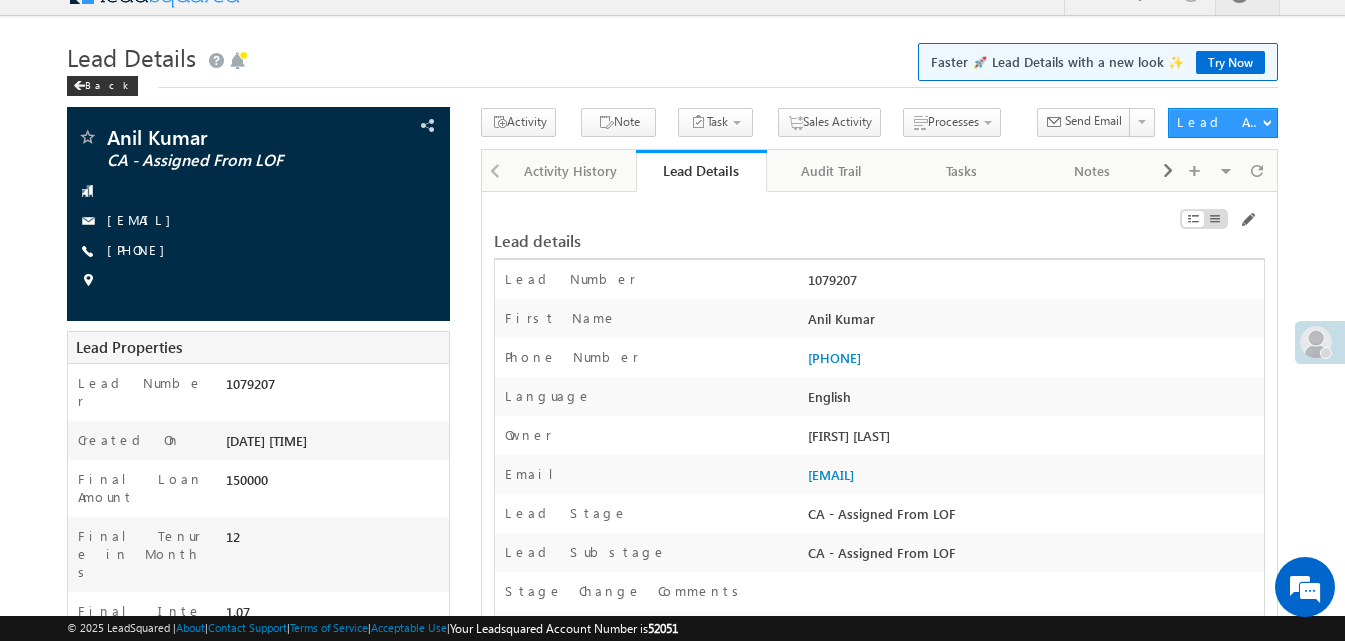 scroll, scrollTop: 0, scrollLeft: 0, axis: both 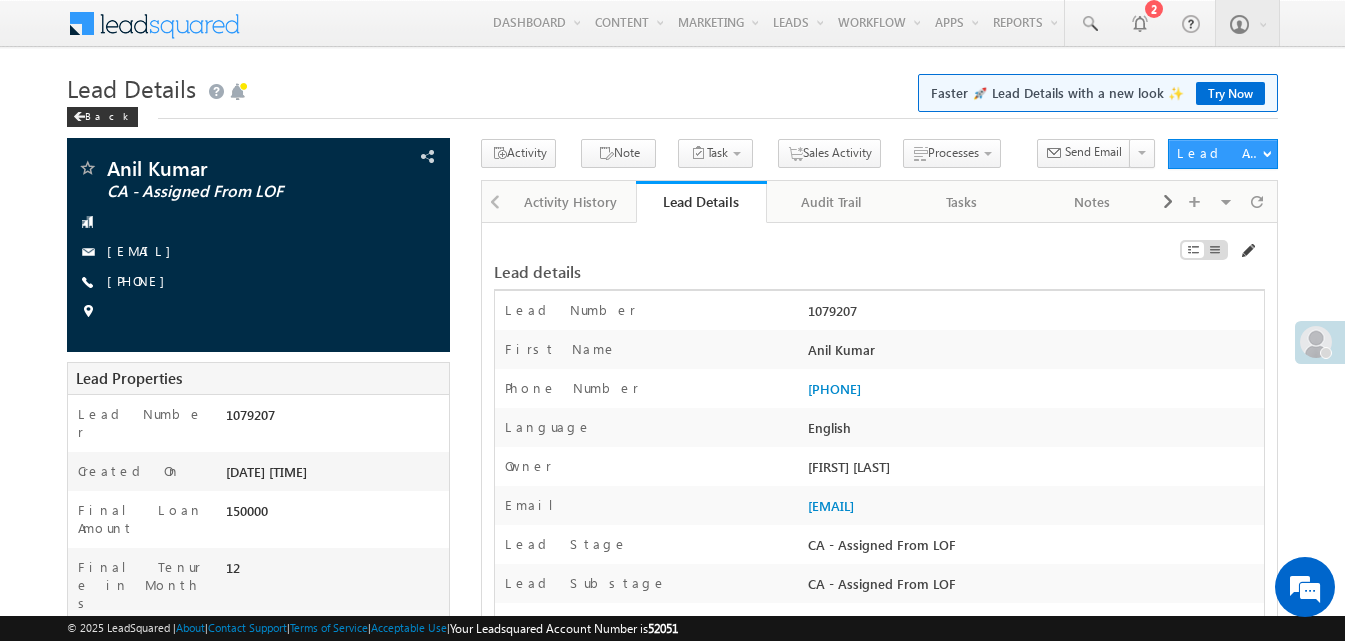click at bounding box center (1247, 251) 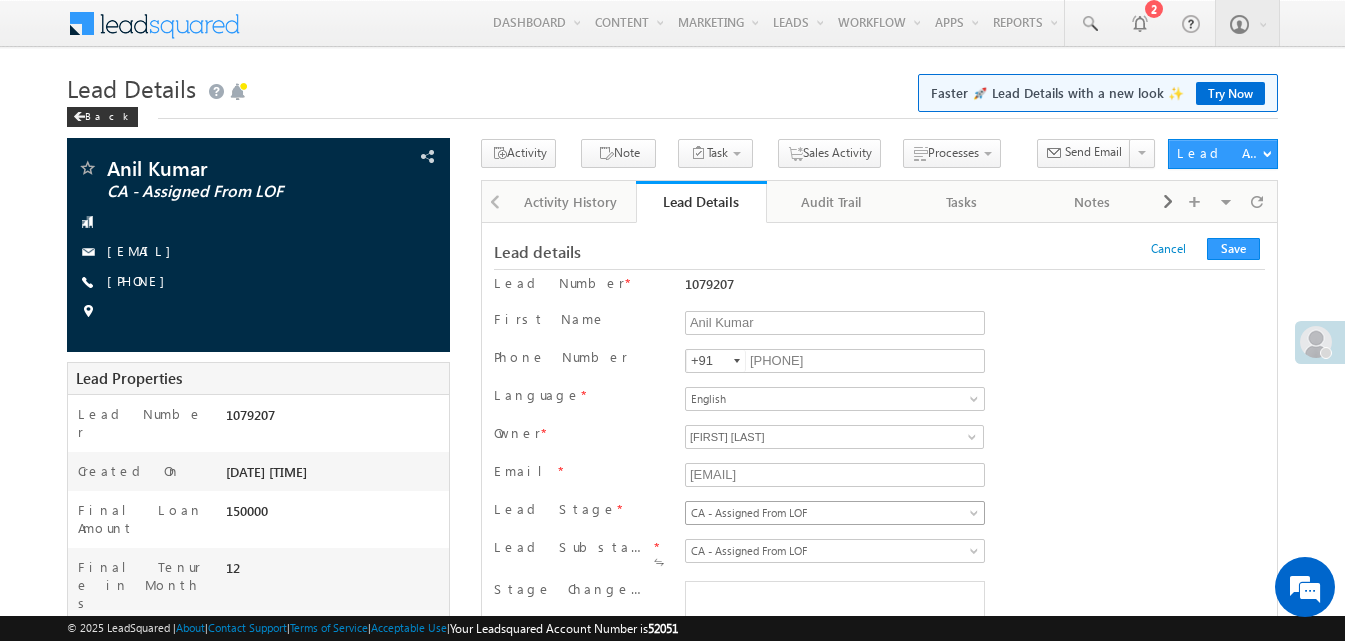 click on "CA - Assigned From LOF" at bounding box center (831, 513) 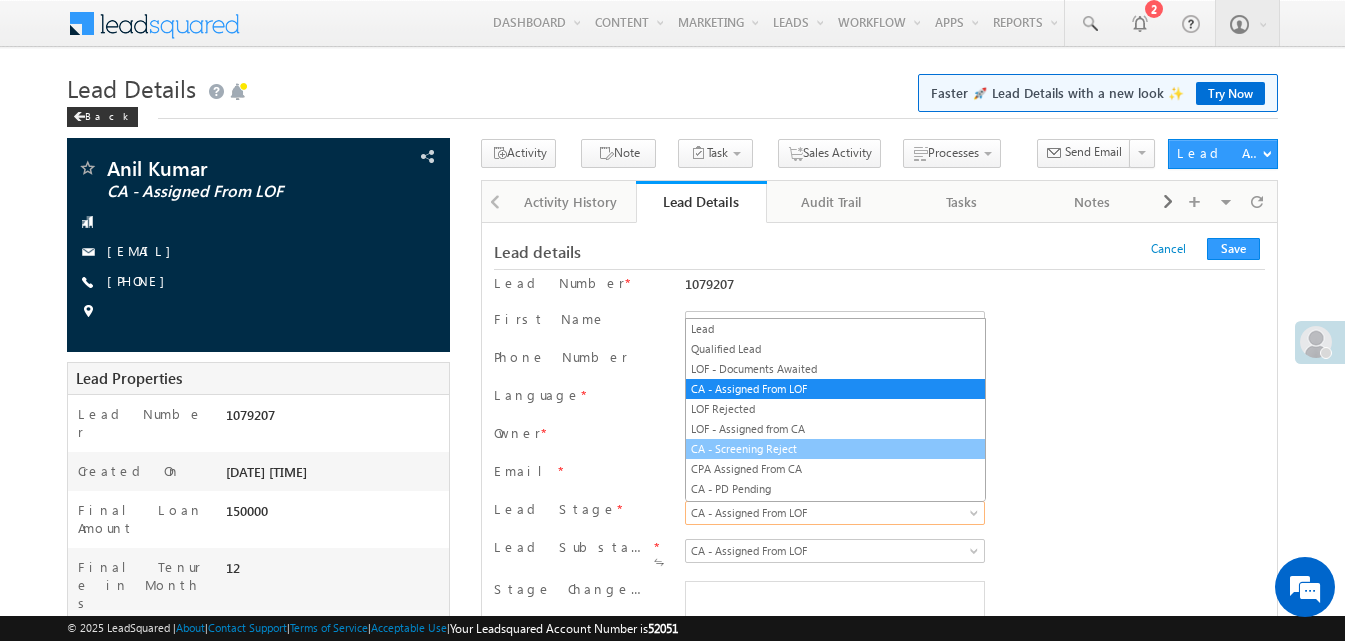 scroll, scrollTop: 399, scrollLeft: 0, axis: vertical 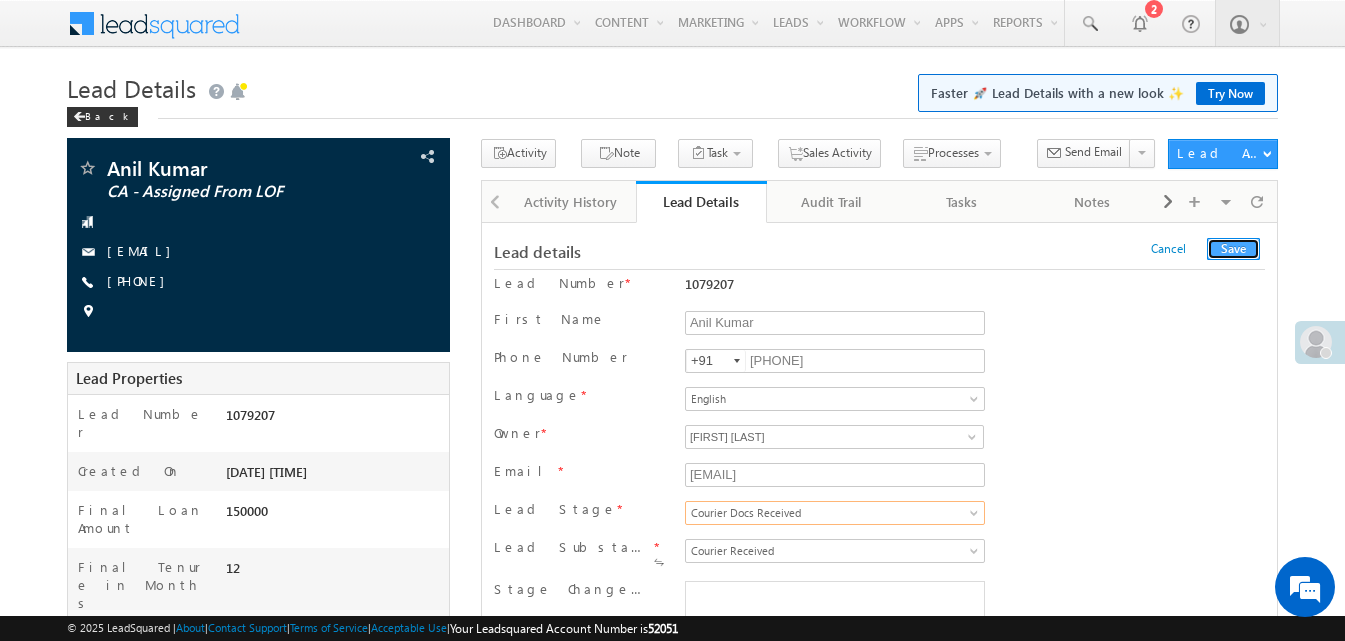 click on "Save" at bounding box center [1233, 249] 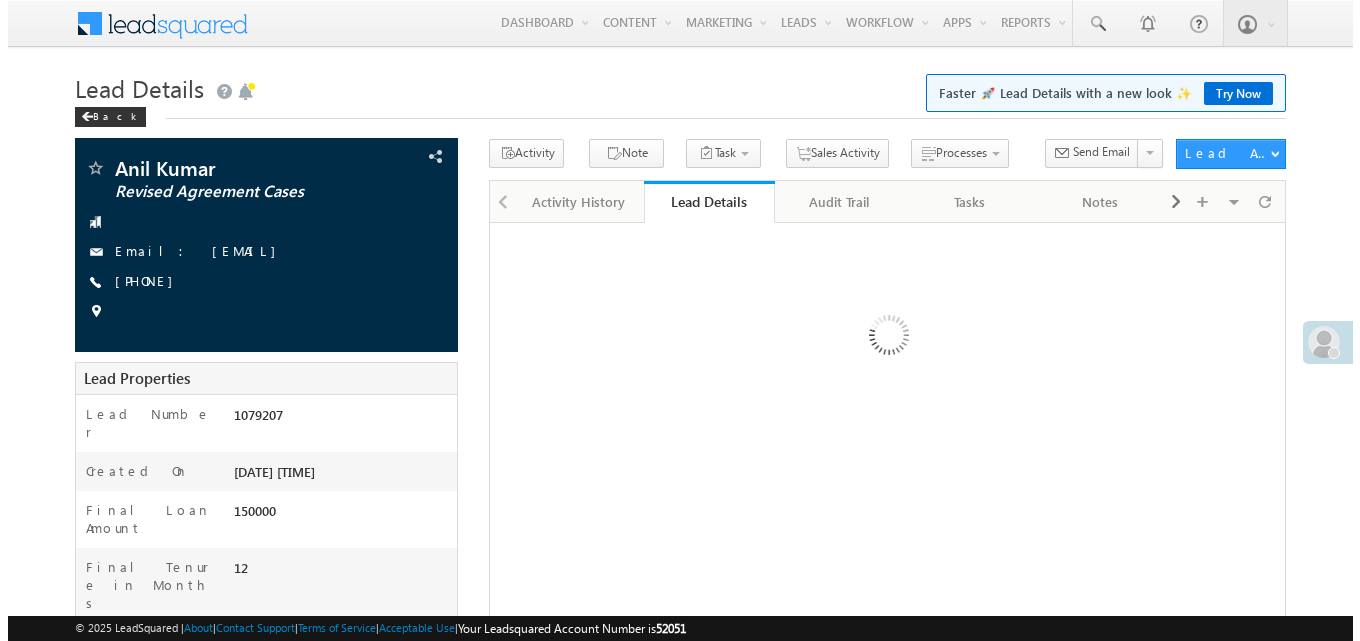 scroll, scrollTop: 0, scrollLeft: 0, axis: both 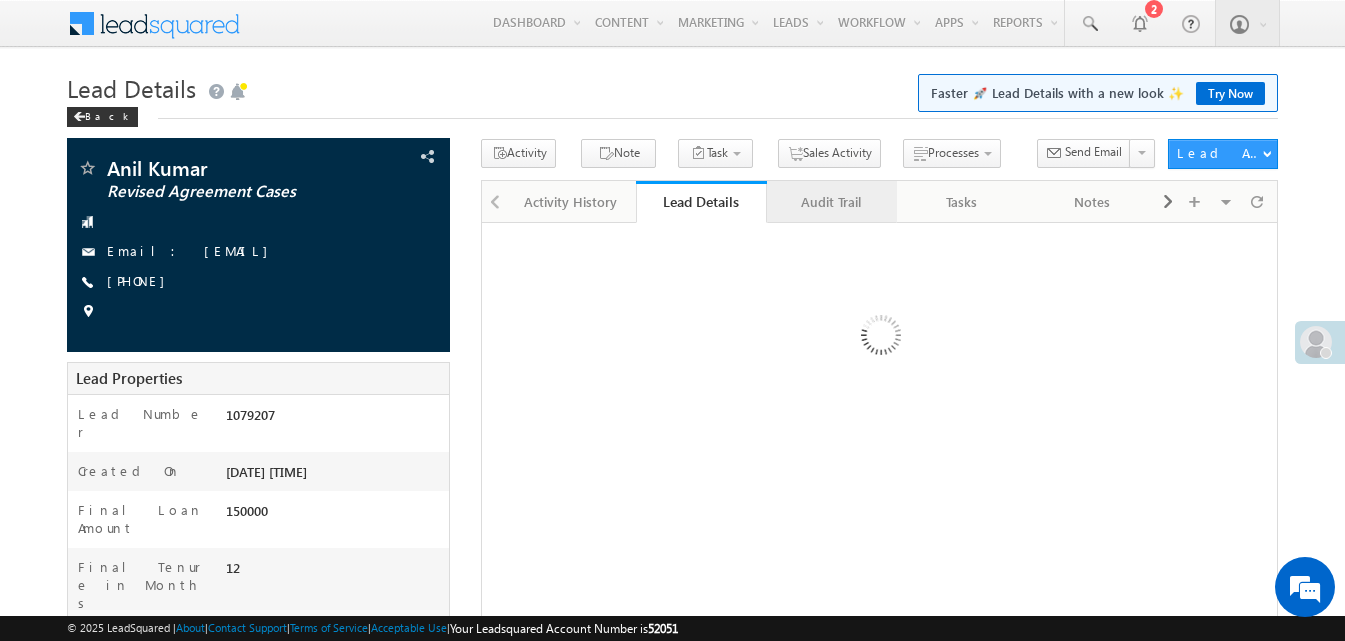 click on "Audit Trail" at bounding box center (831, 202) 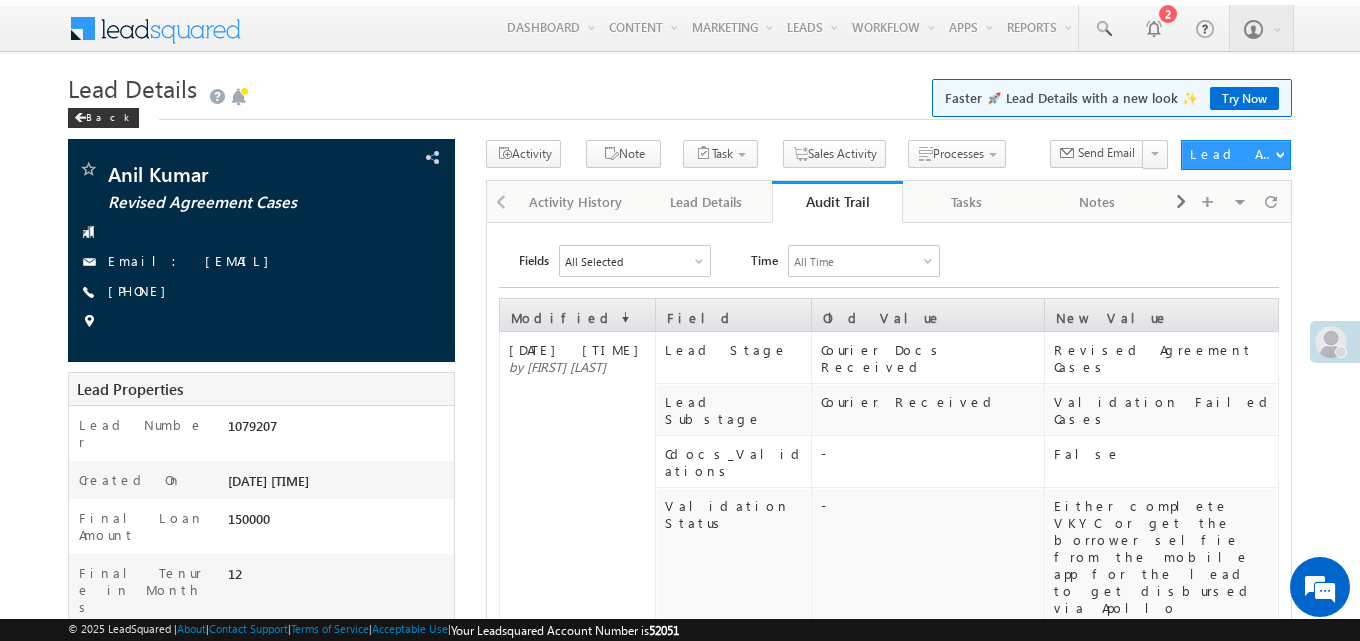 scroll, scrollTop: 0, scrollLeft: 0, axis: both 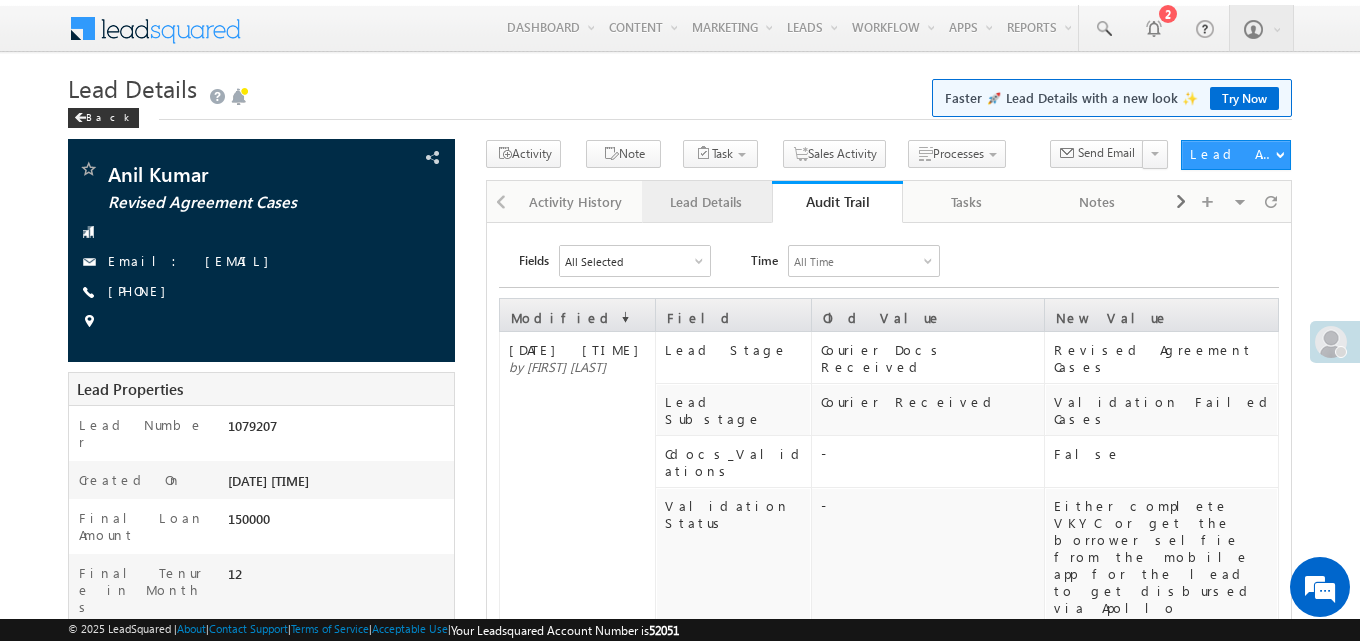 click on "Lead Details" at bounding box center [706, 202] 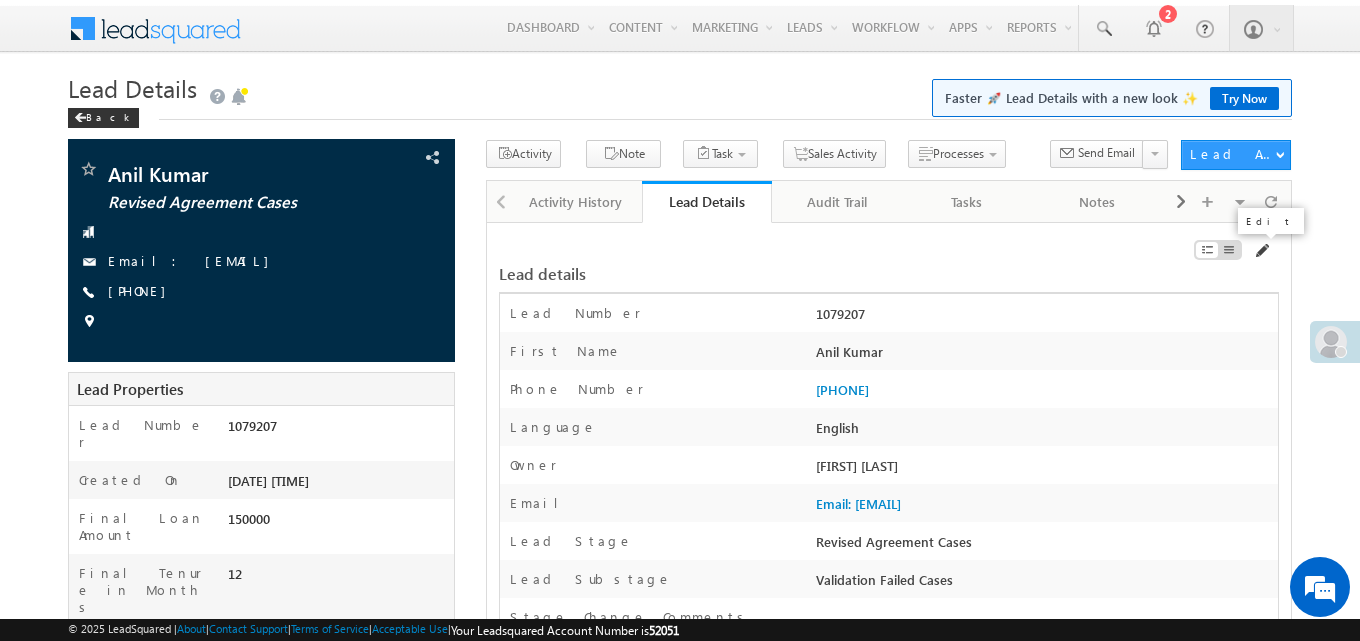 click at bounding box center [1261, 251] 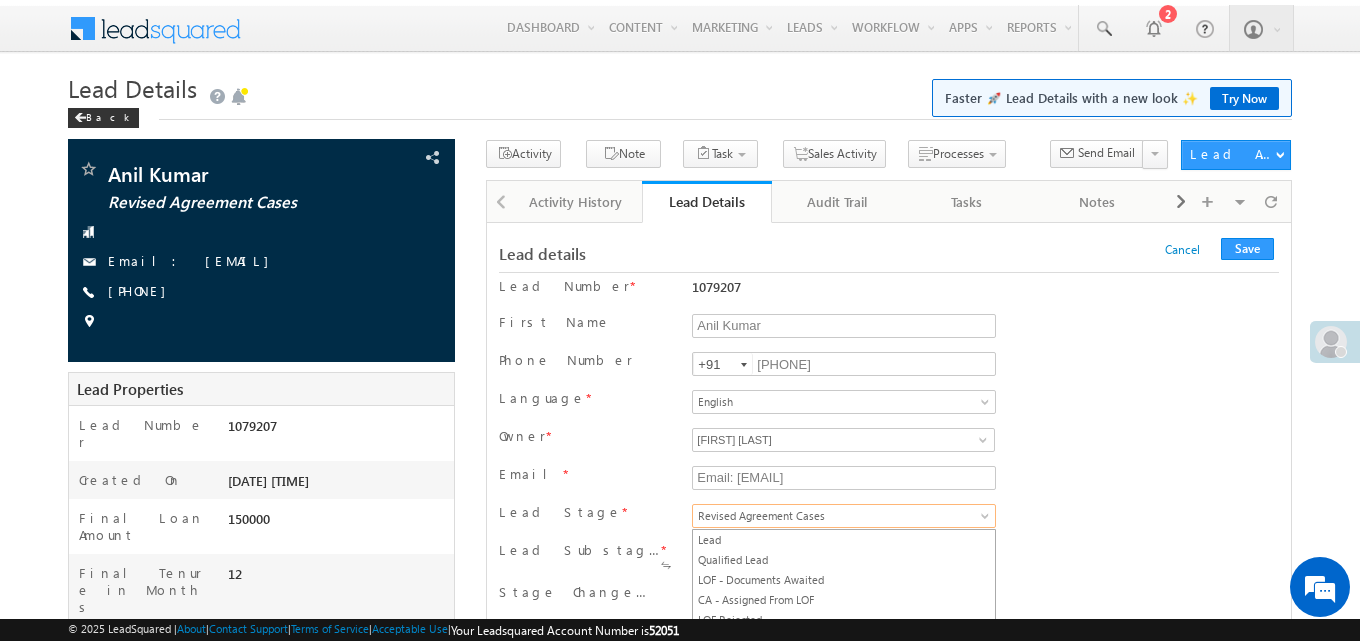 click on "Revised Agreement Cases" at bounding box center (840, 516) 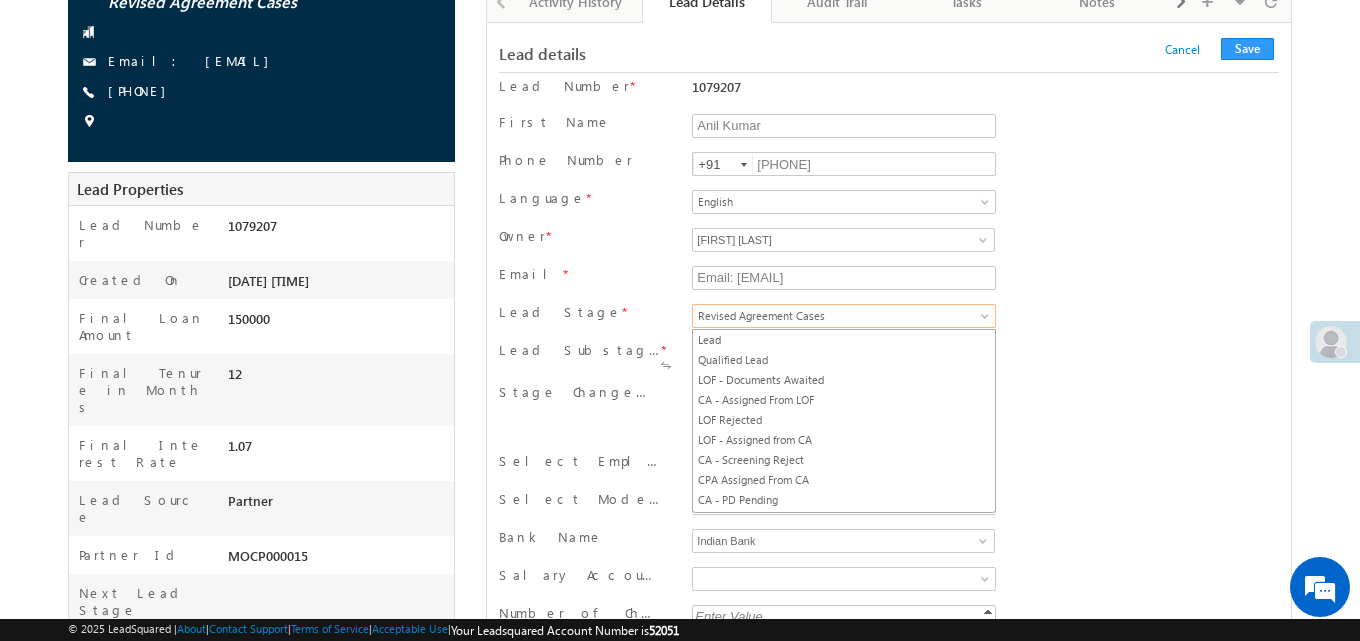 scroll, scrollTop: 639, scrollLeft: 0, axis: vertical 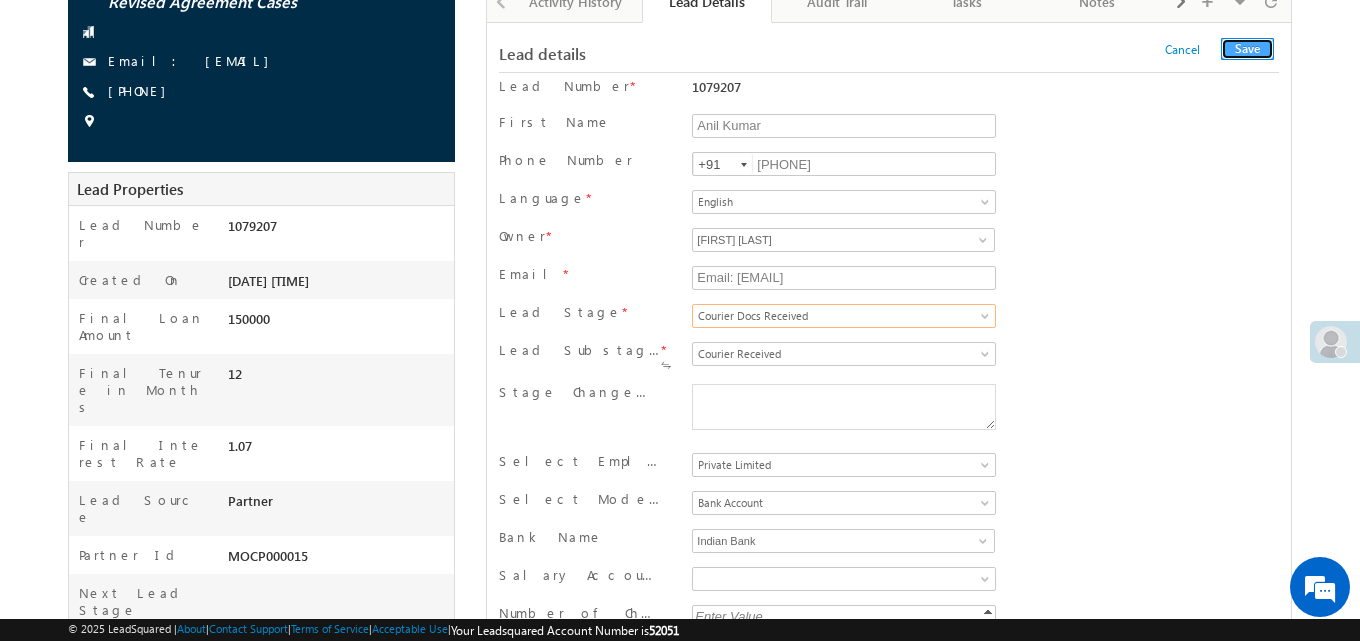 click on "Save" at bounding box center (1247, 49) 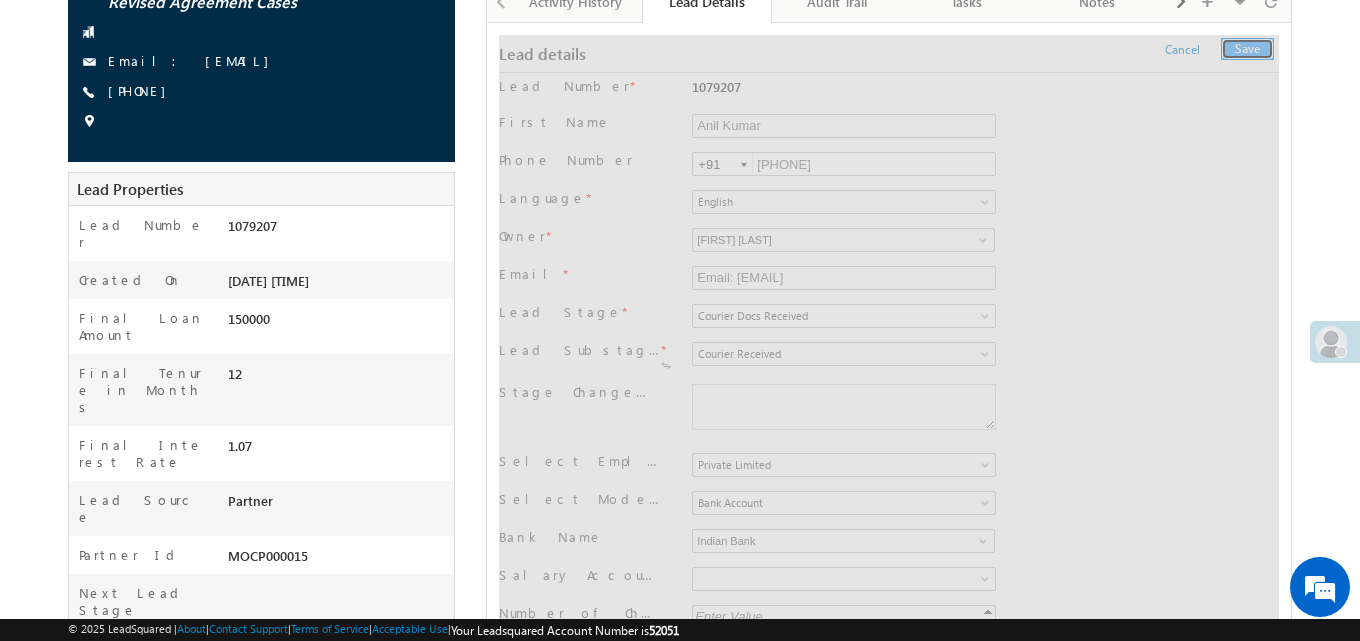 scroll, scrollTop: 0, scrollLeft: 0, axis: both 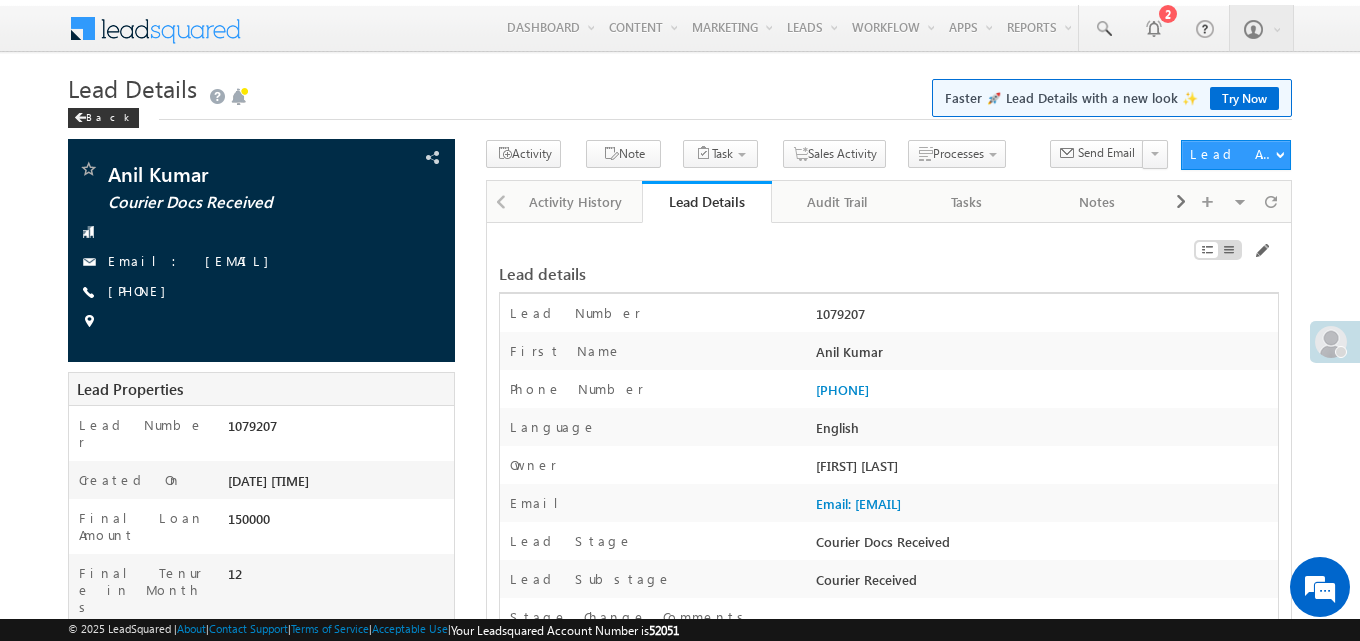 click on "Lead Details Faster 🚀 Lead Details with a new look ✨ Try Now" at bounding box center [680, 89] 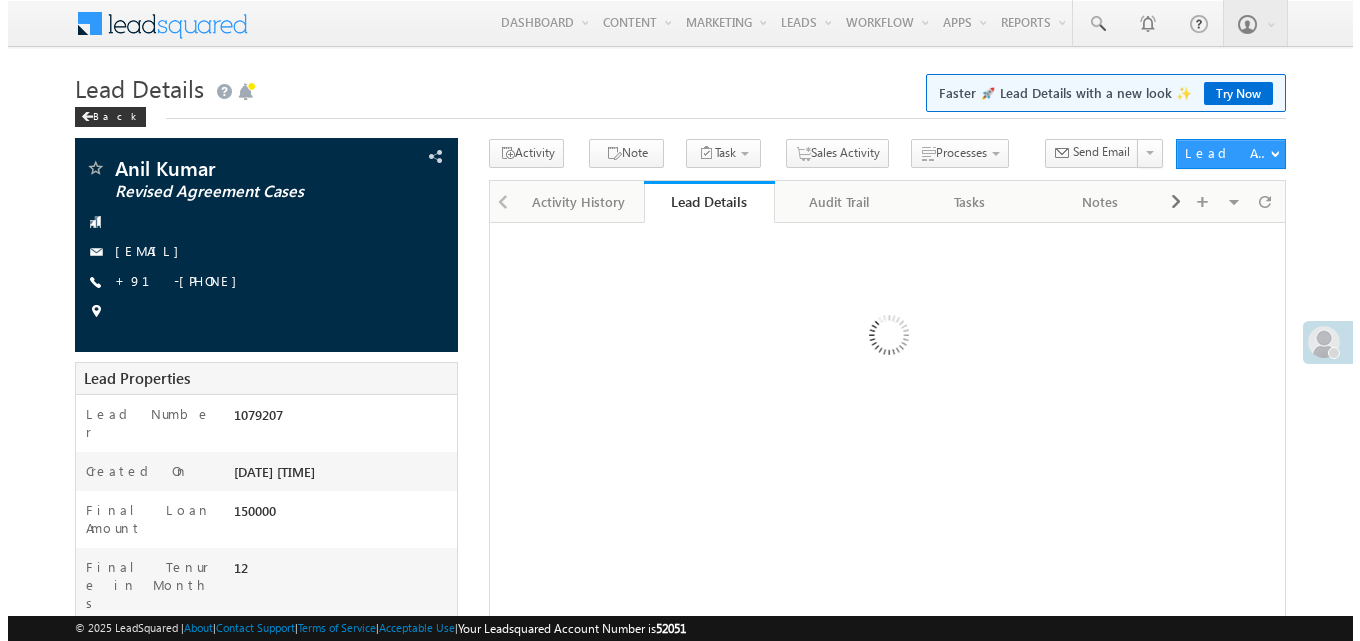 scroll, scrollTop: 0, scrollLeft: 0, axis: both 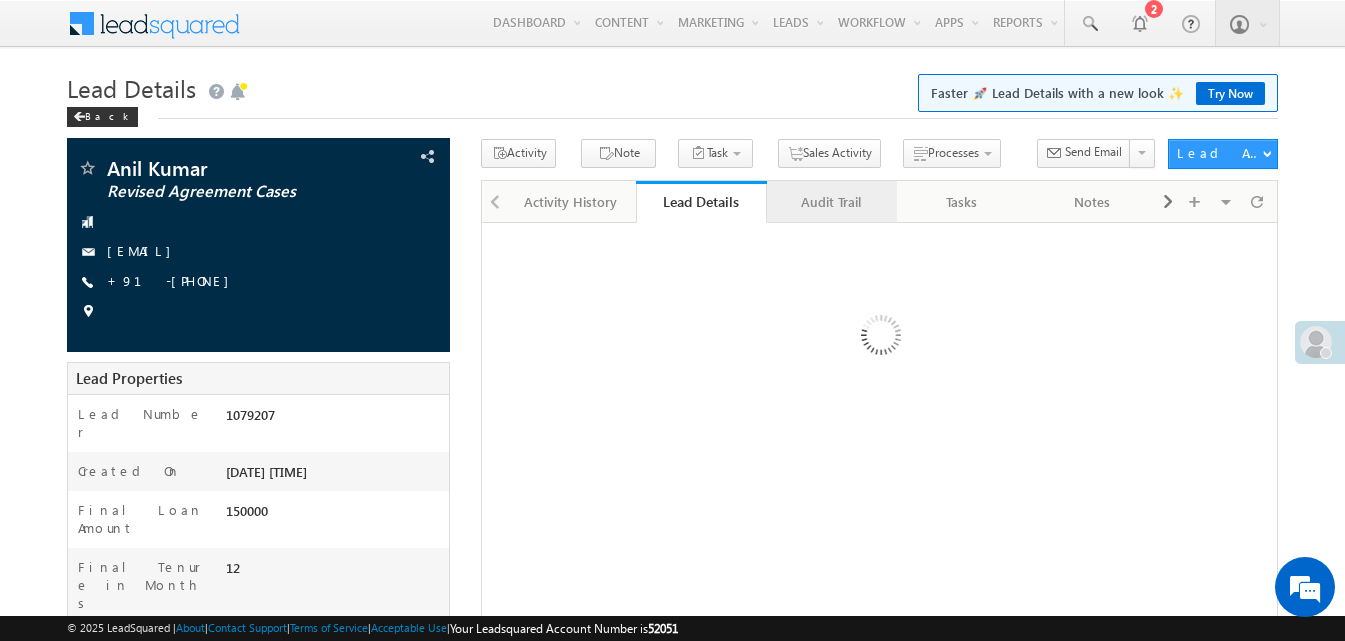 click on "Audit Trail" at bounding box center [831, 202] 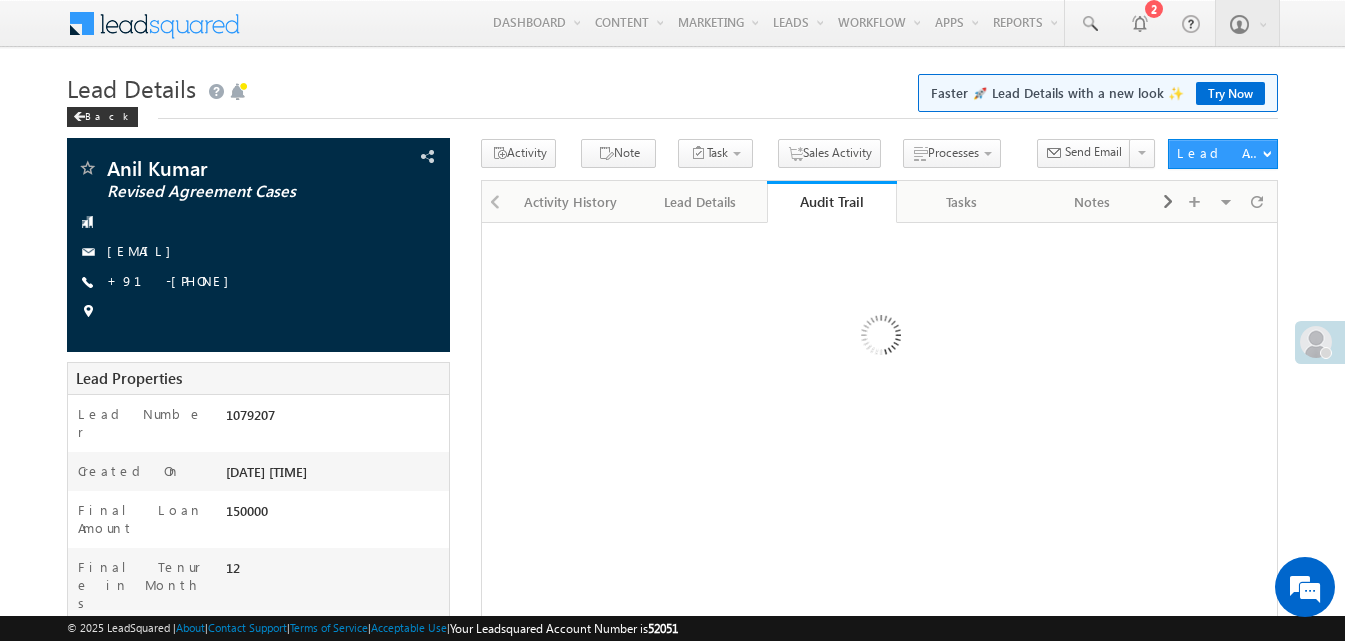 click on "Audit Trail" at bounding box center (832, 202) 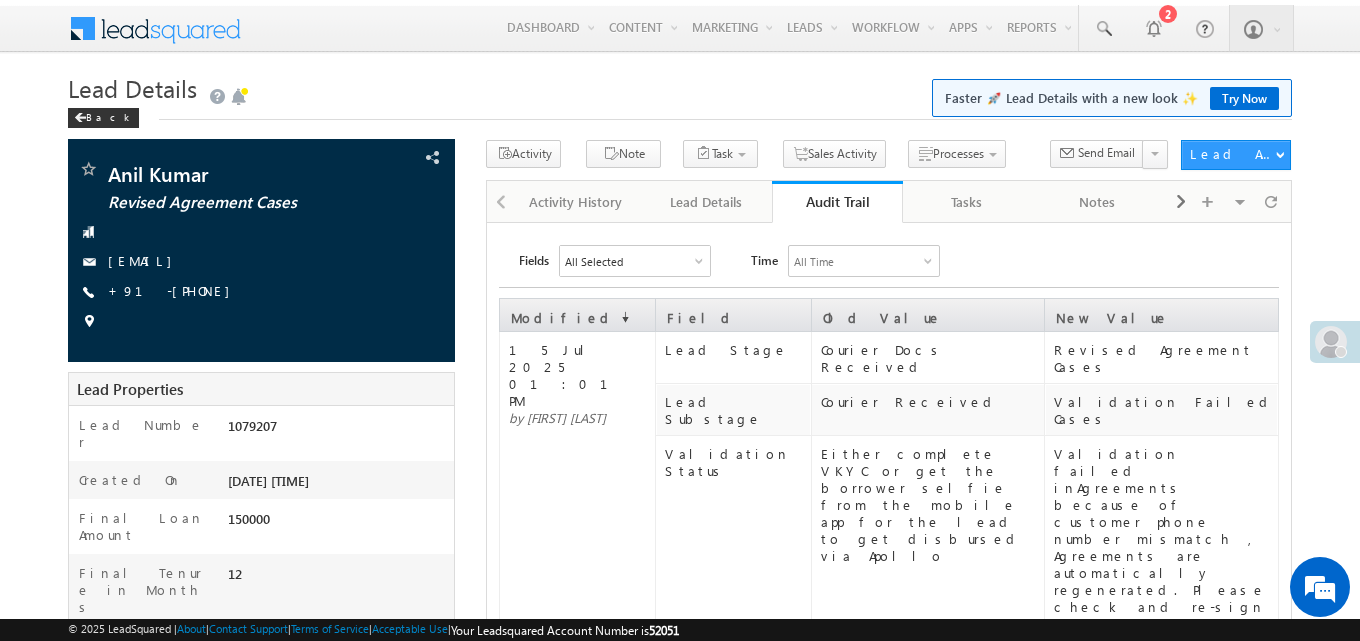 scroll, scrollTop: 0, scrollLeft: 0, axis: both 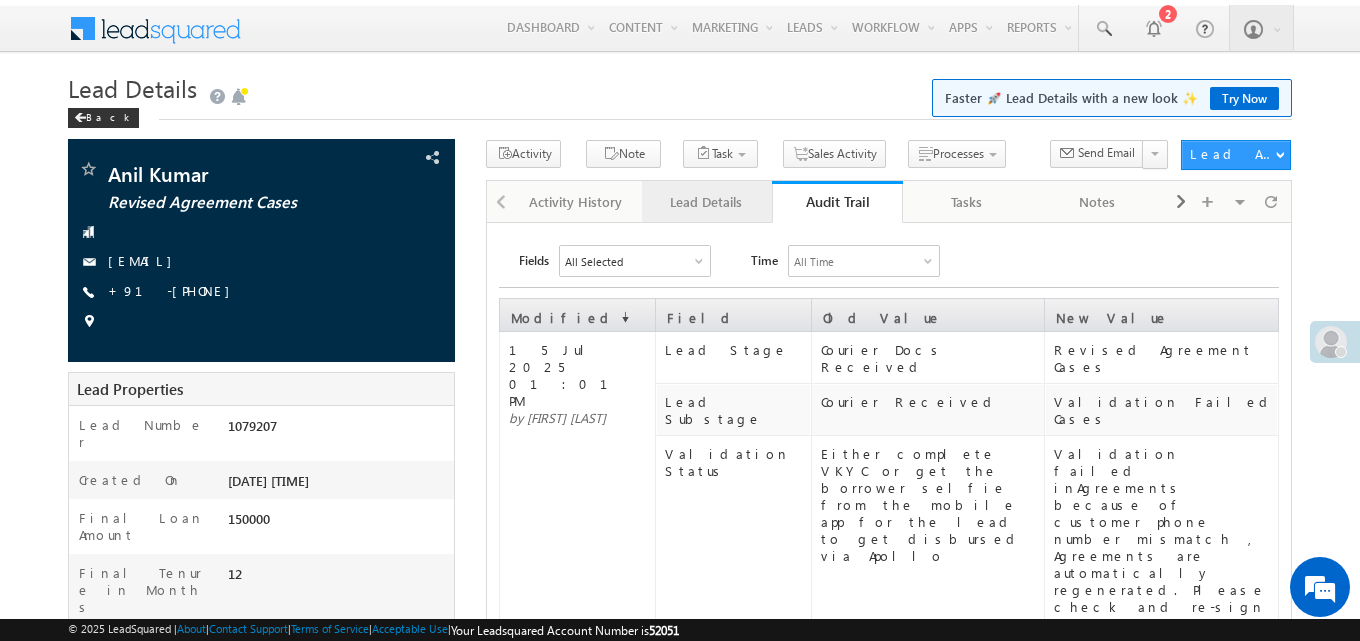 click on "Lead Details" at bounding box center (706, 202) 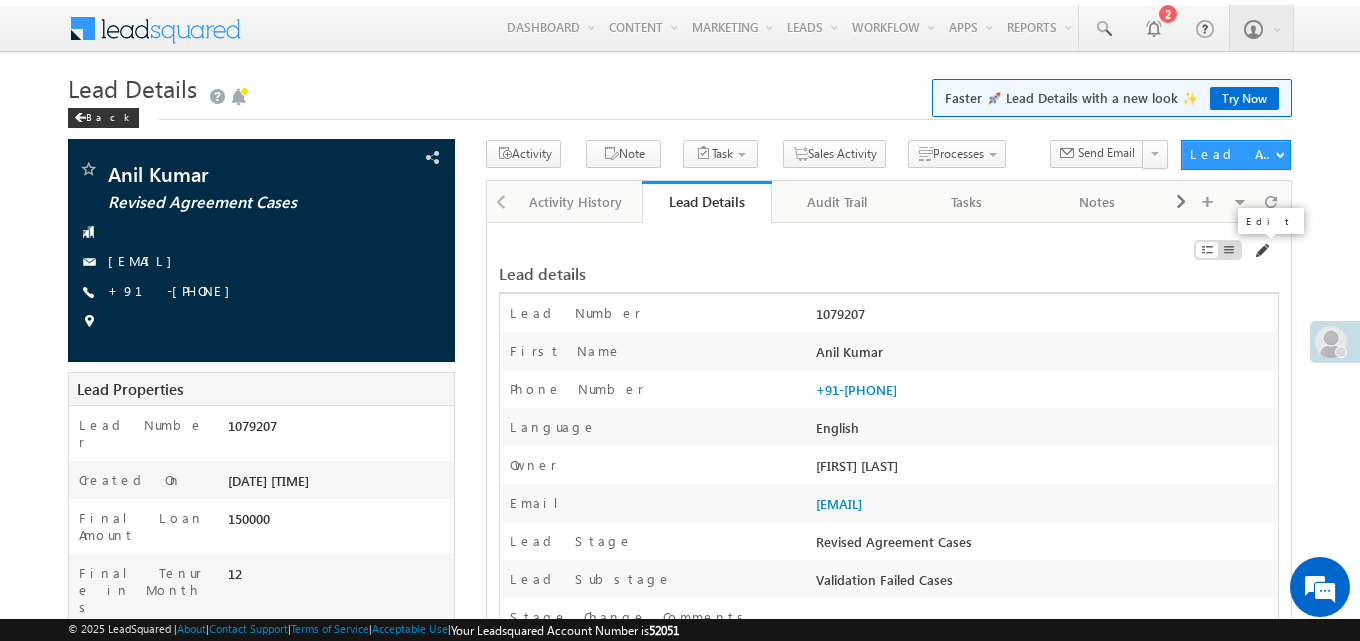 click at bounding box center [1261, 251] 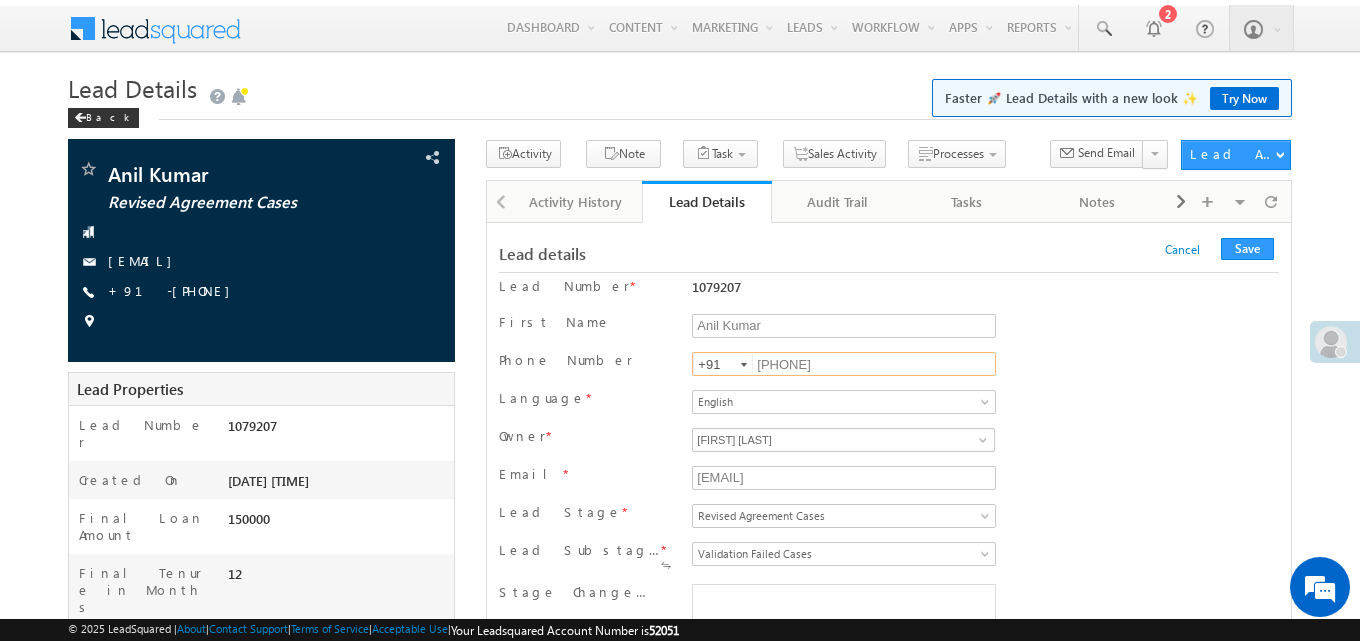 click on "9686753462" at bounding box center (844, 364) 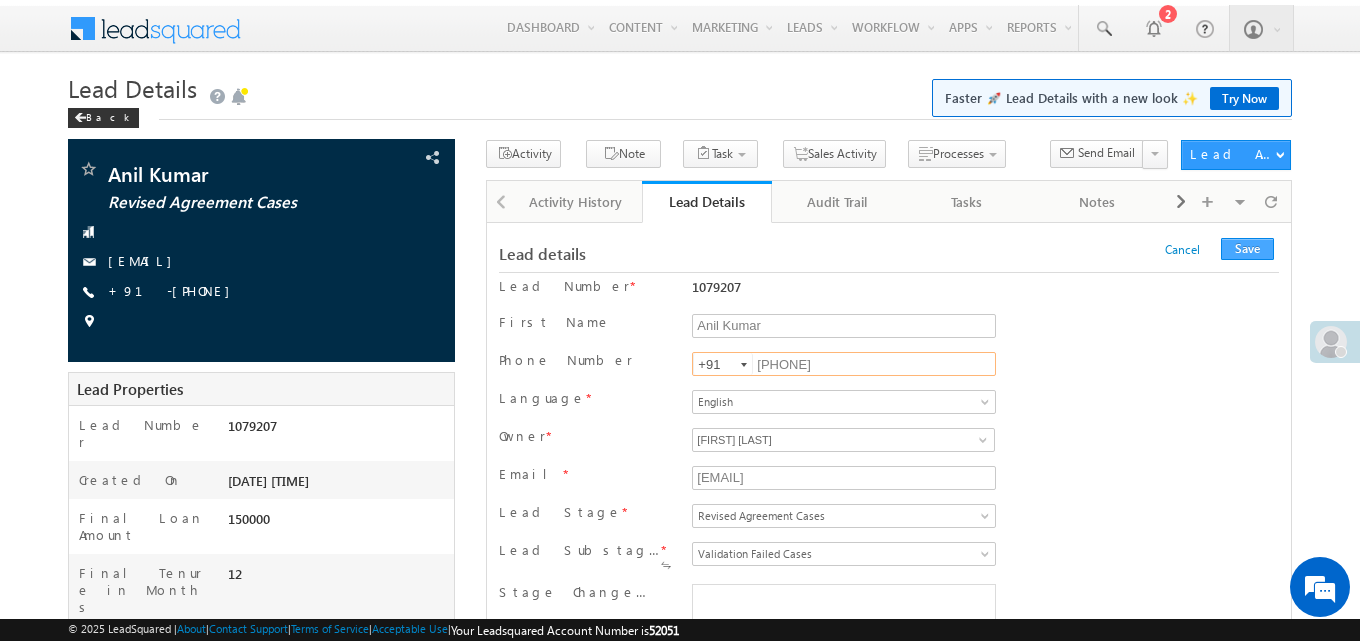 type on "[PHONE]" 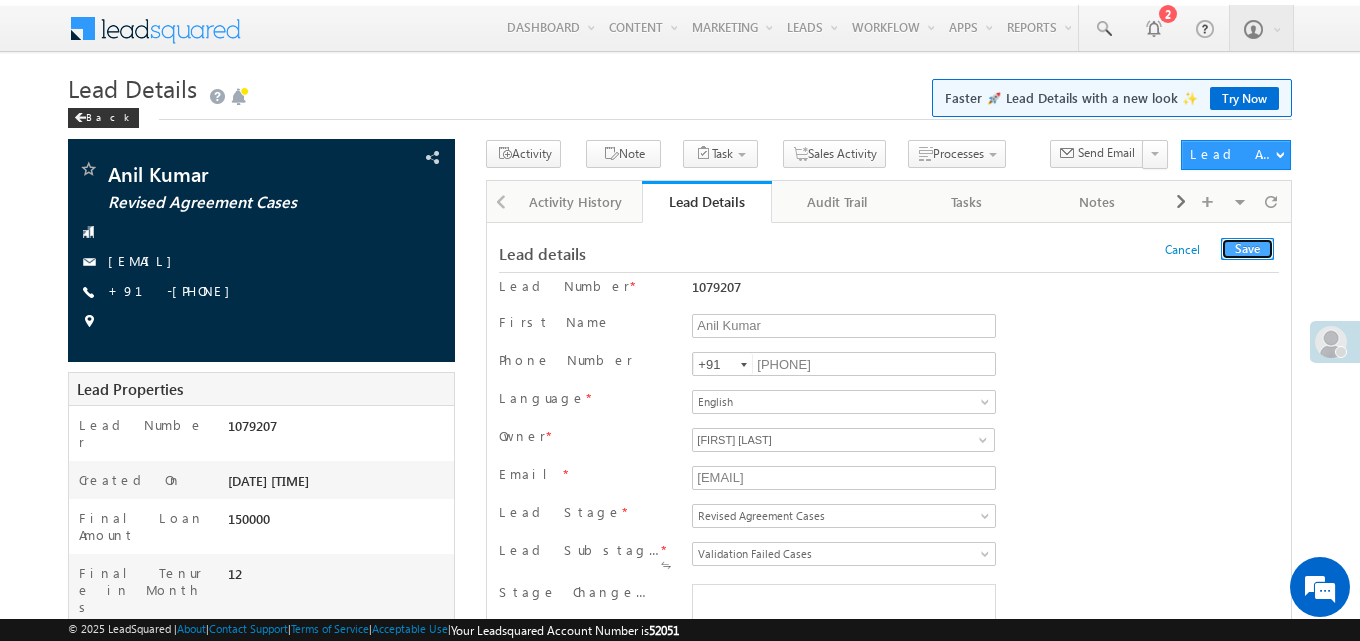 click on "Save" at bounding box center [1247, 249] 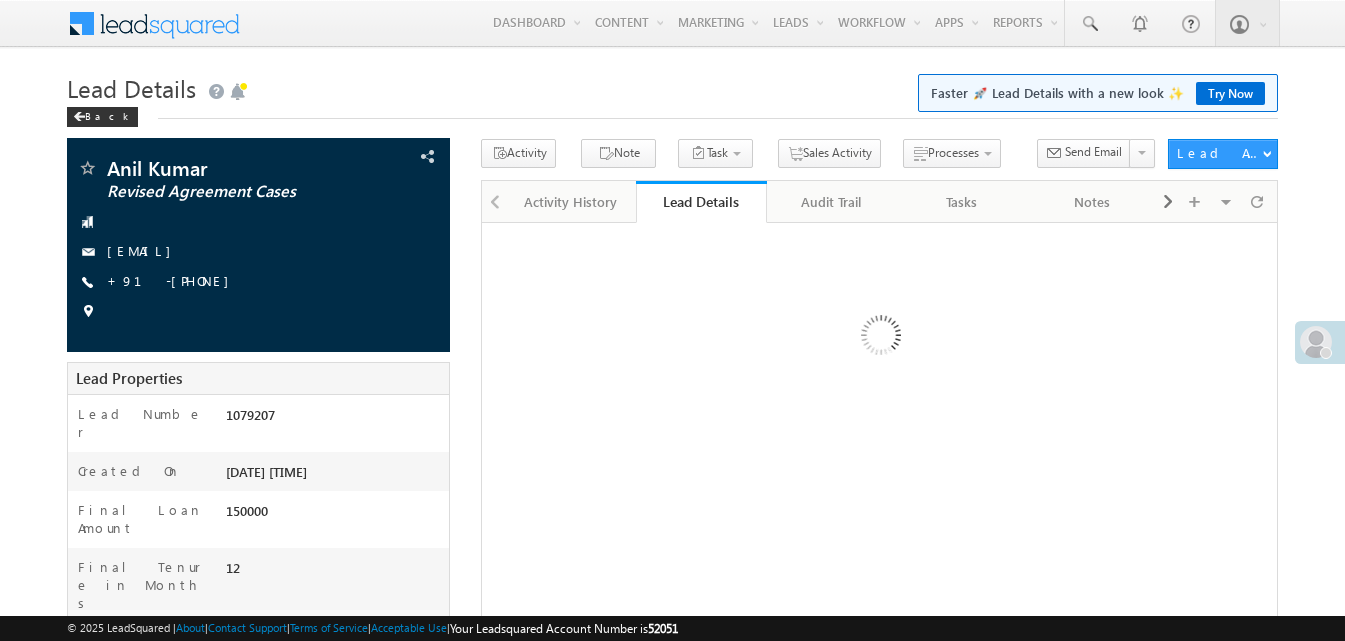 scroll, scrollTop: 0, scrollLeft: 0, axis: both 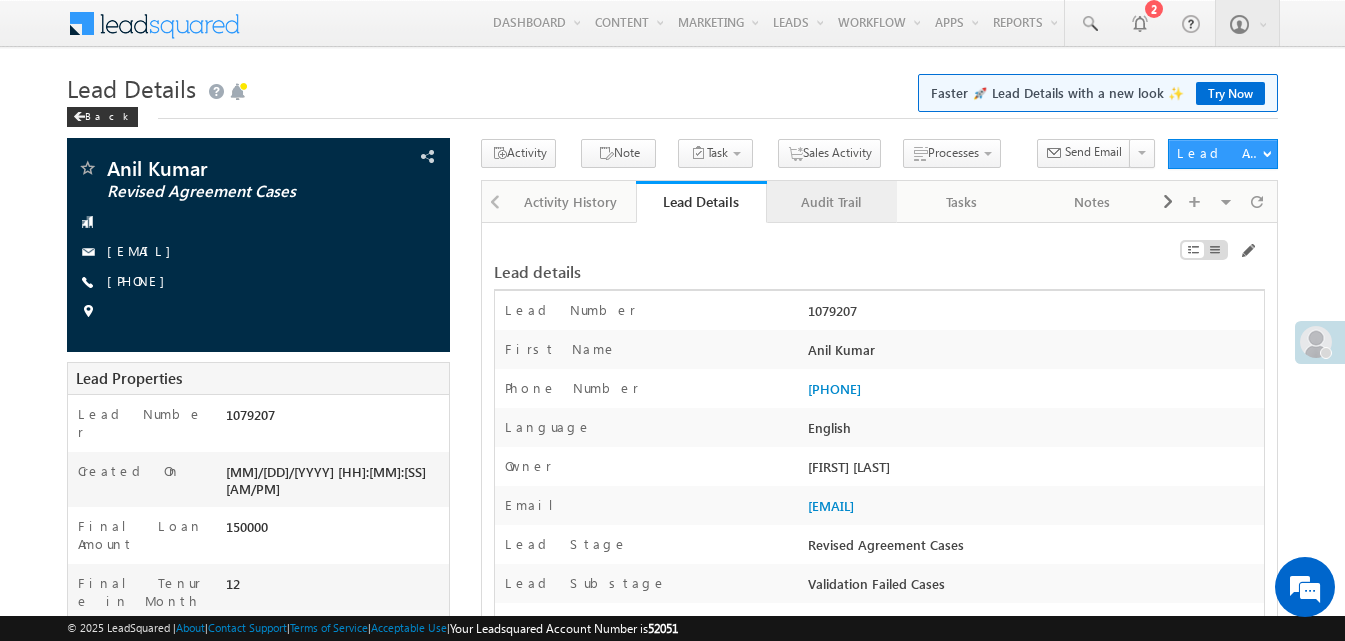 click on "Audit Trail" at bounding box center (832, 202) 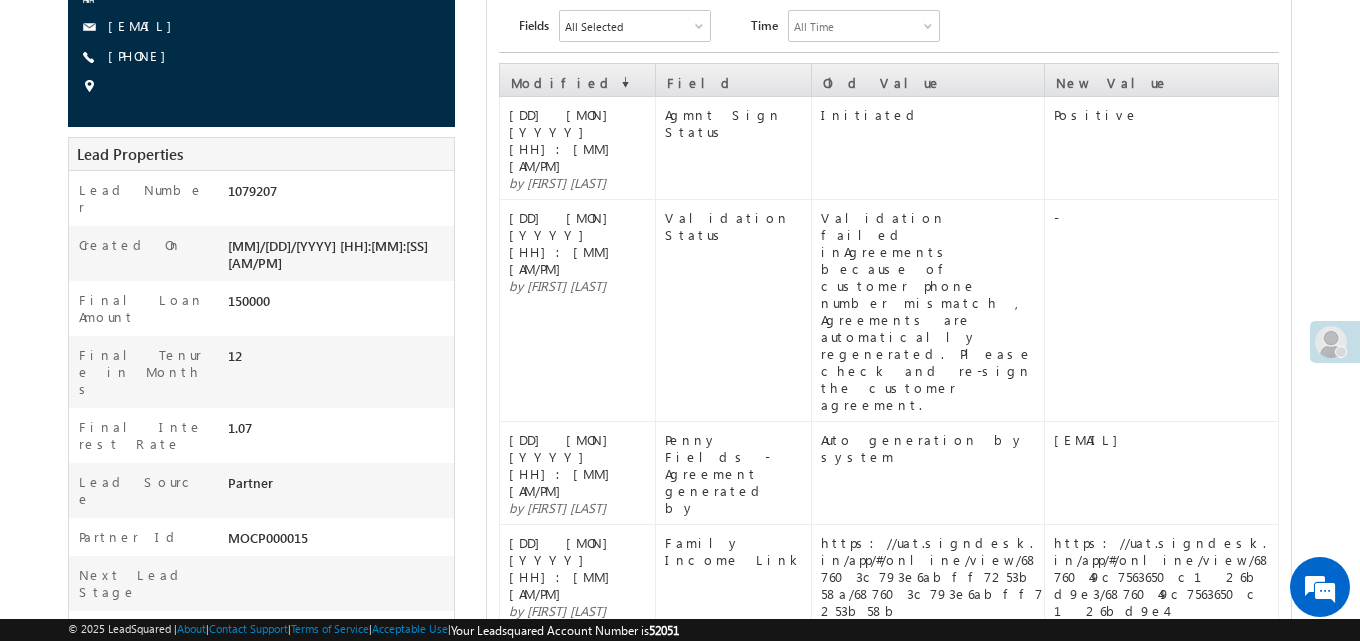 scroll, scrollTop: 200, scrollLeft: 0, axis: vertical 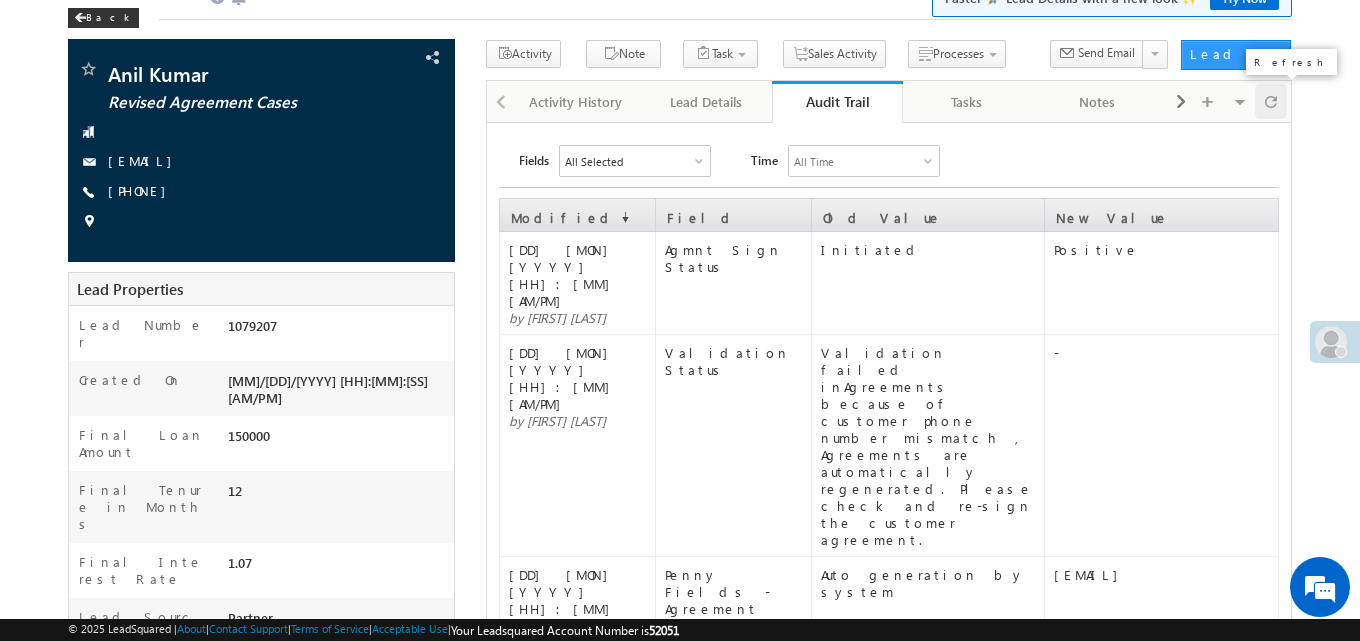 click at bounding box center (1271, 101) 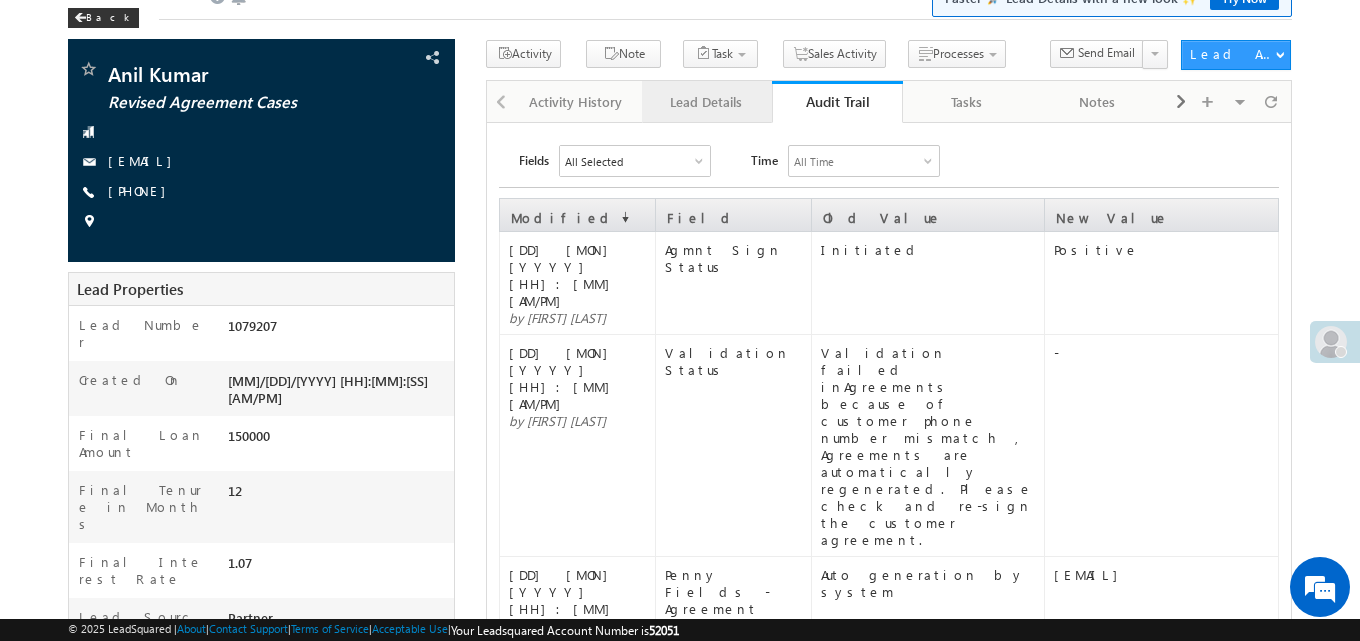 click on "Lead Details" at bounding box center [706, 102] 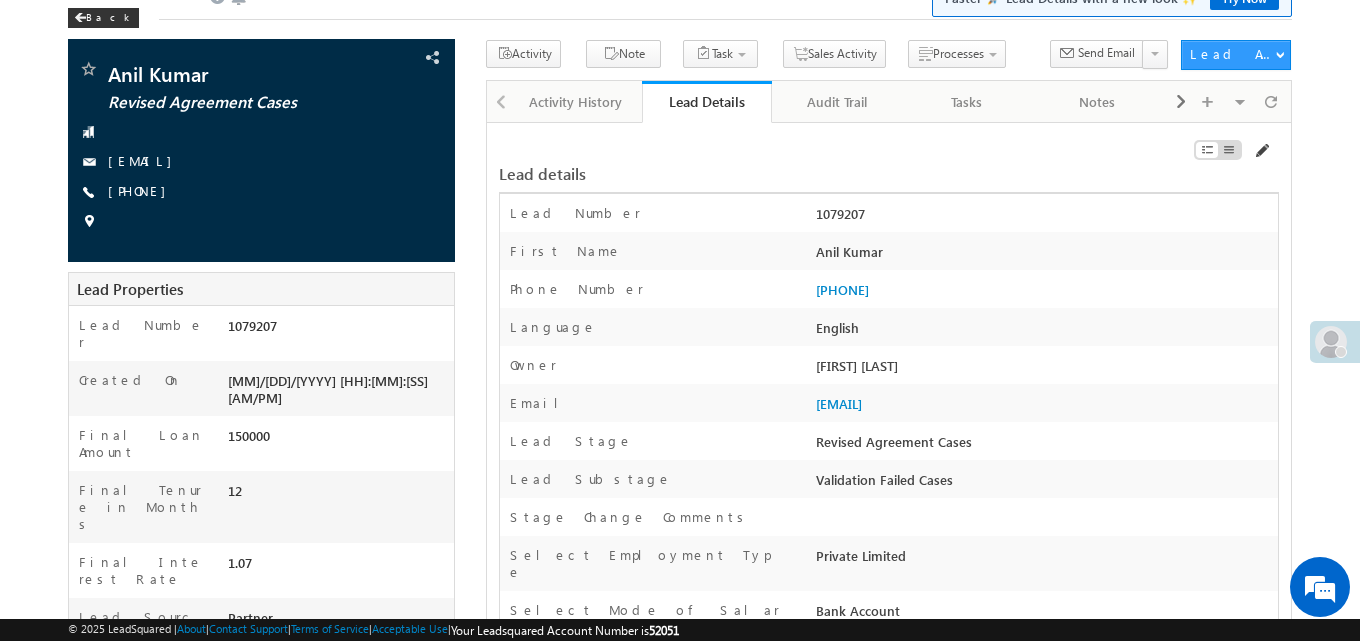 click at bounding box center [1261, 151] 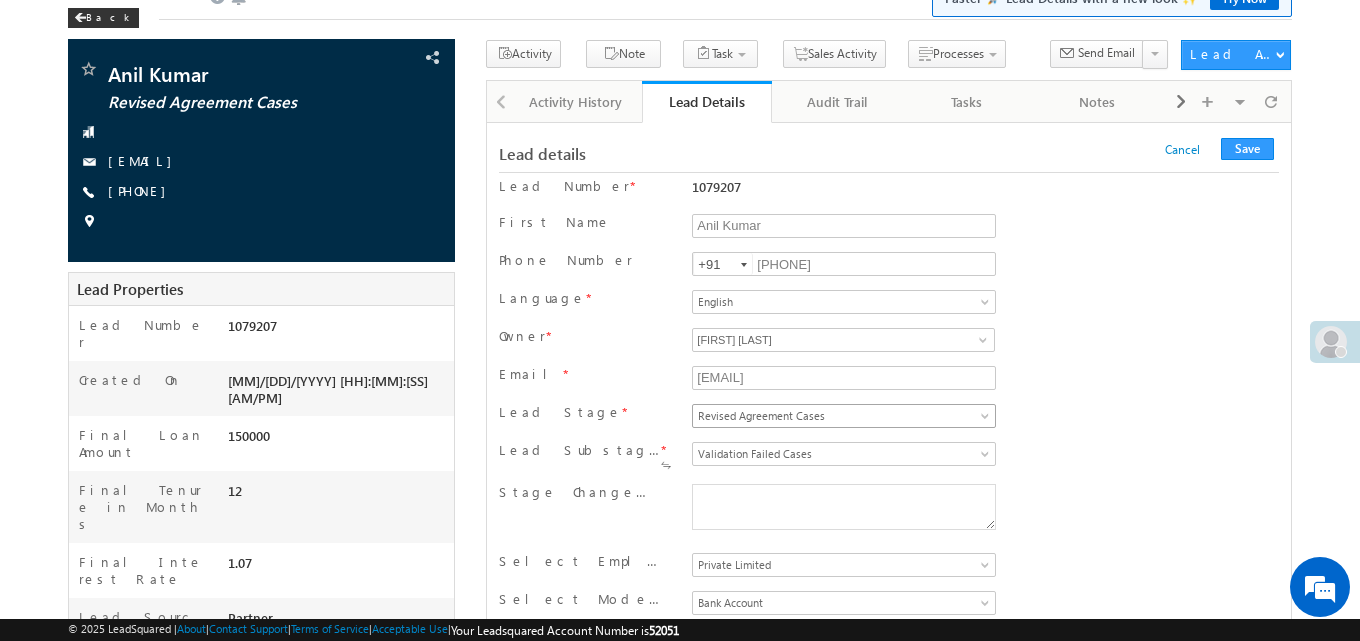 click on "Revised Agreement Cases" at bounding box center (840, 416) 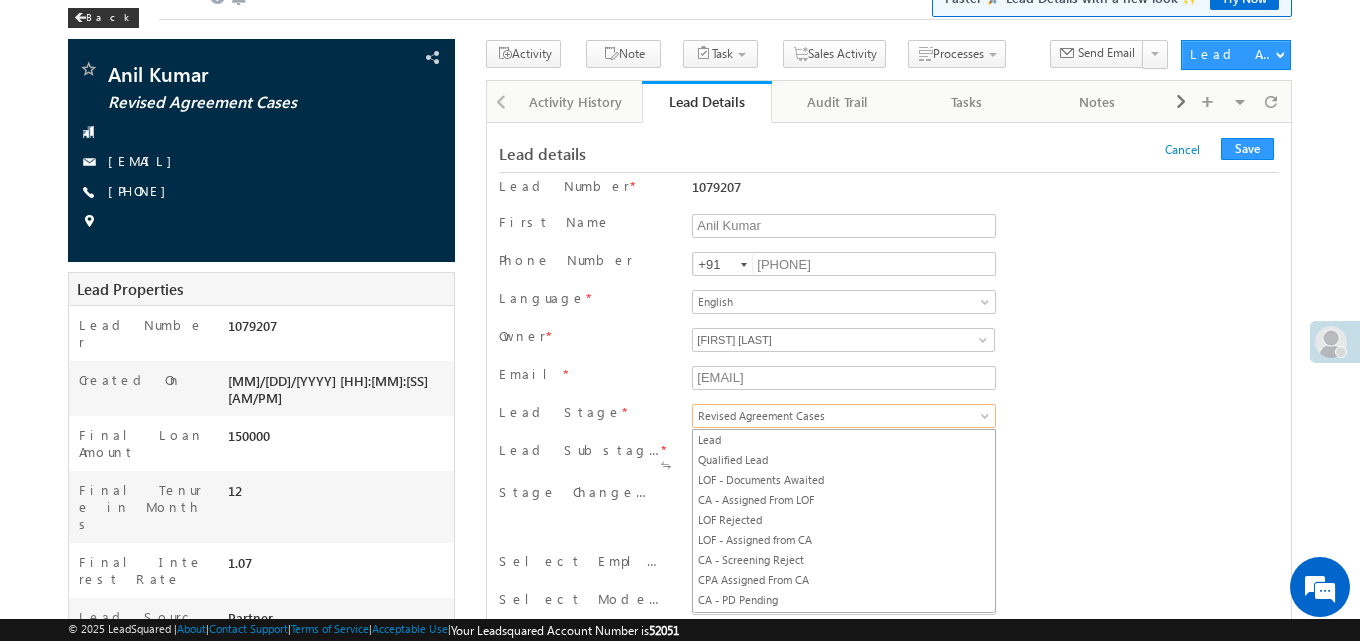 scroll, scrollTop: 0, scrollLeft: 0, axis: both 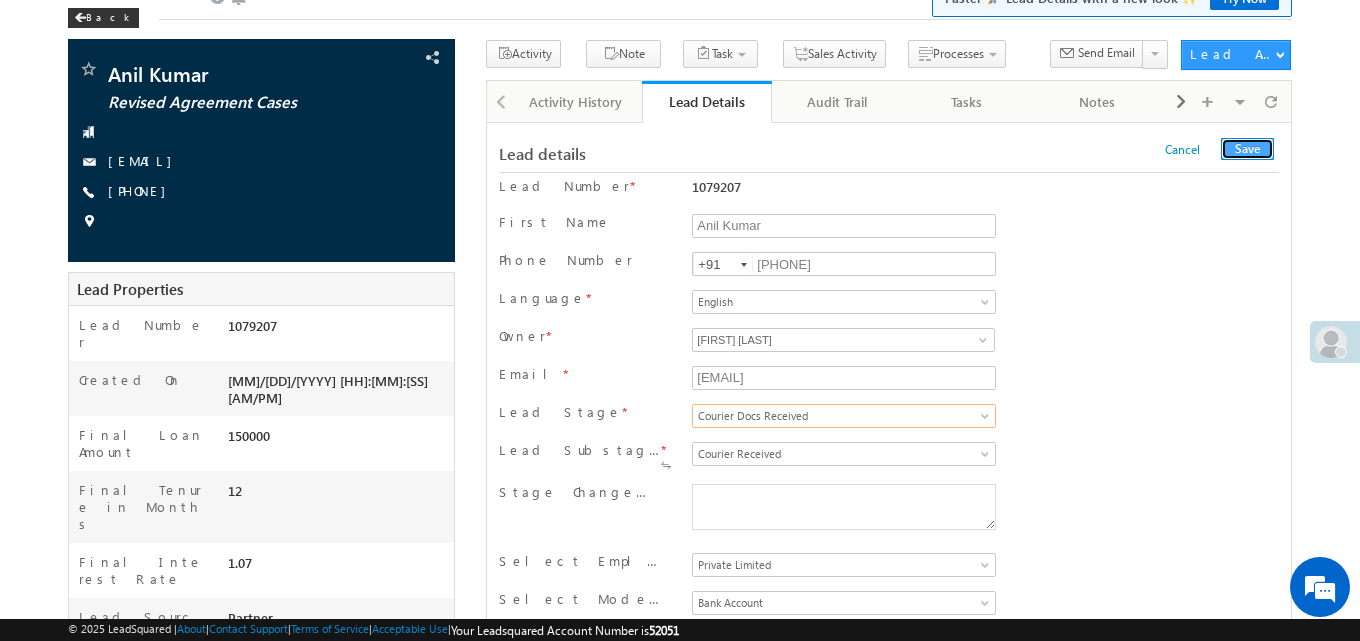 click on "Save" at bounding box center [1247, 149] 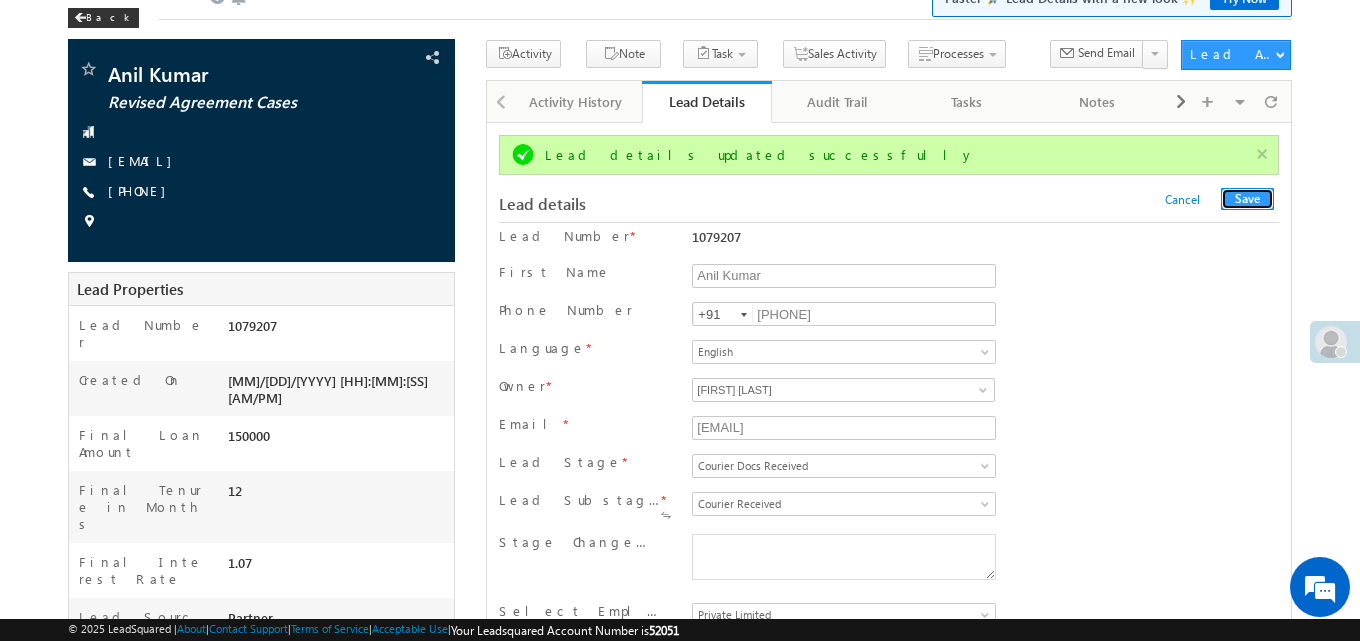 scroll, scrollTop: 0, scrollLeft: 0, axis: both 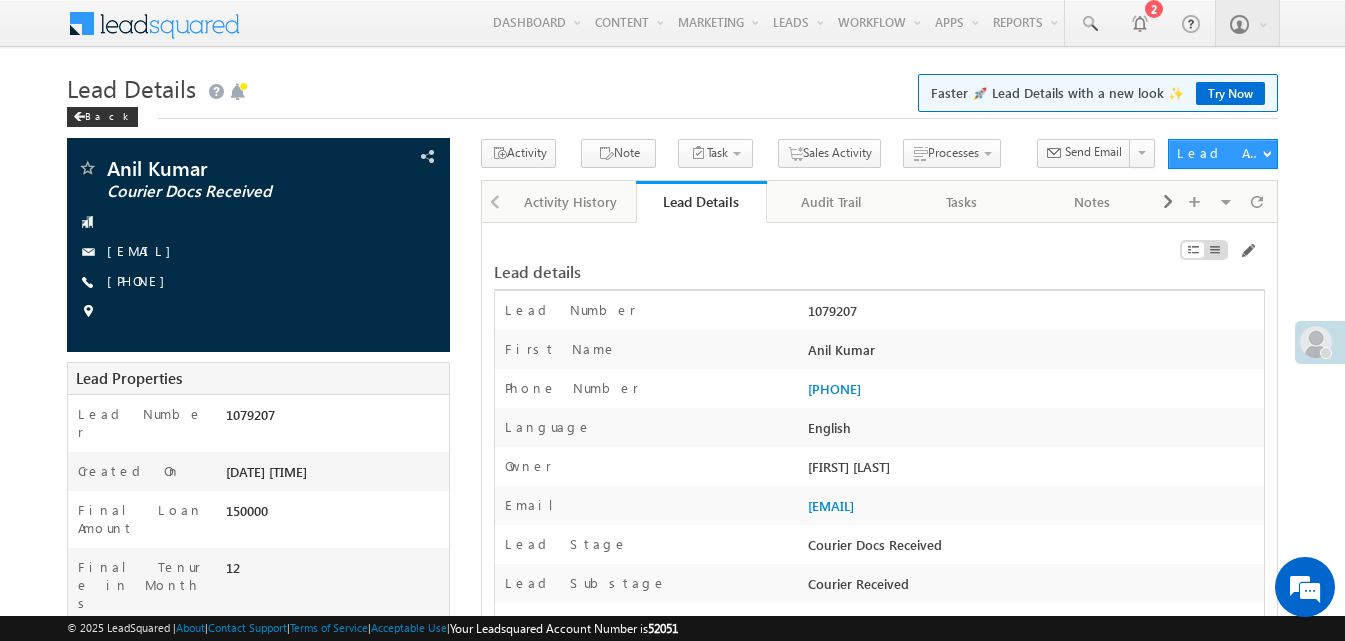 click on "Menu
[FIRST] [LAST]
[EMAIL]" at bounding box center (672, 15583) 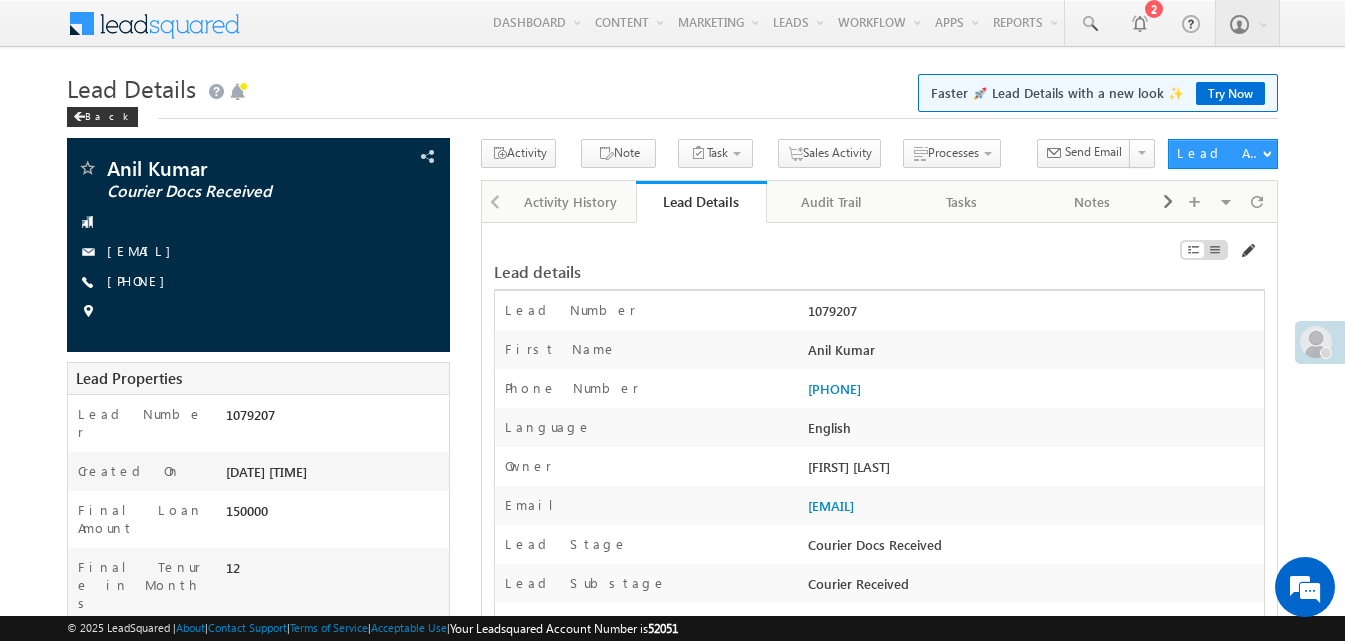 click at bounding box center [1247, 251] 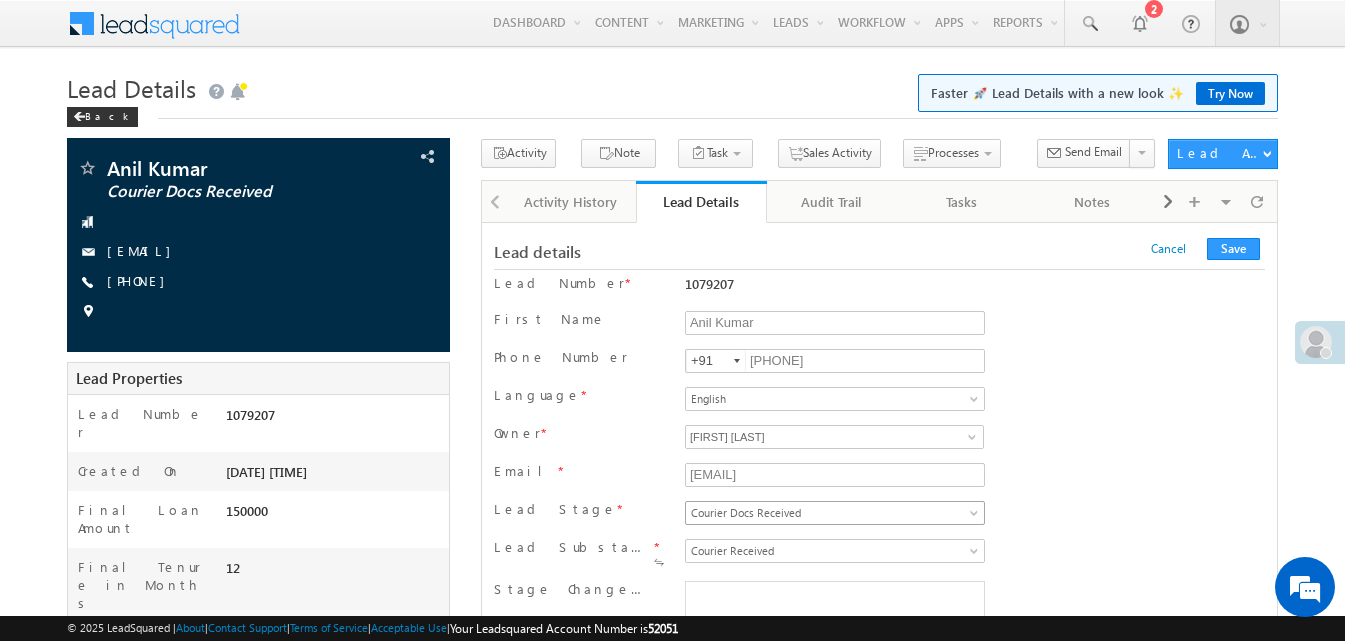 click on "Courier Docs Received" at bounding box center [835, 513] 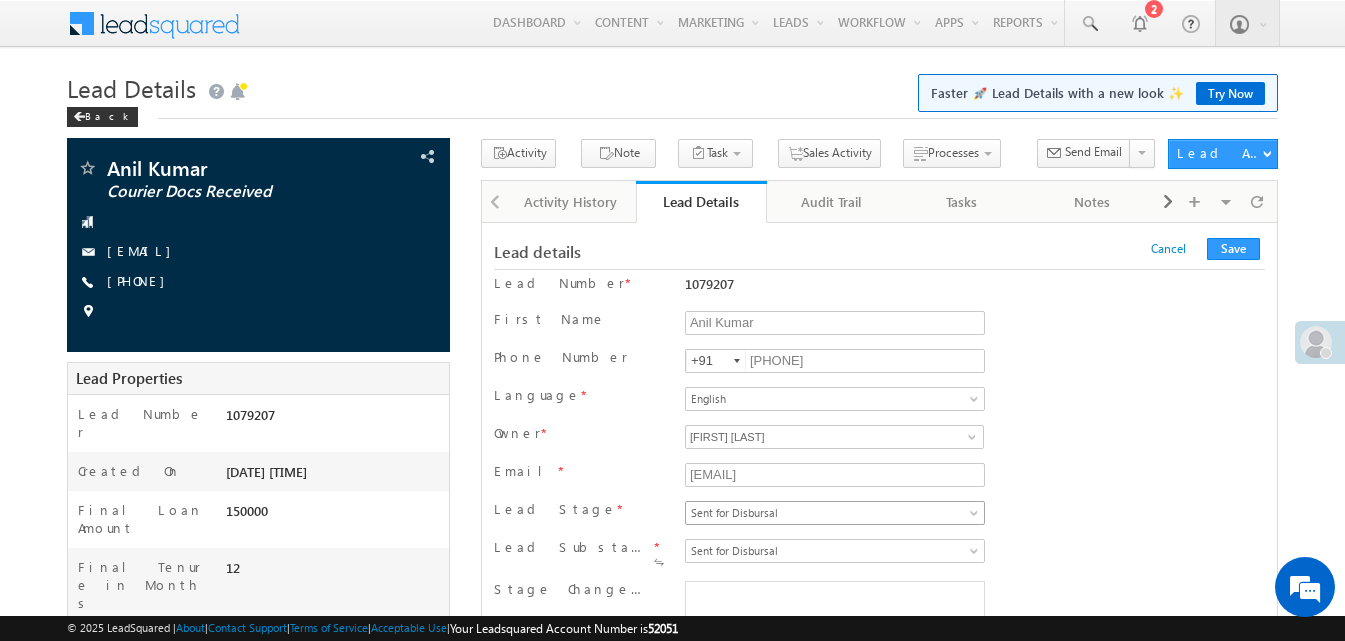 scroll, scrollTop: 0, scrollLeft: 0, axis: both 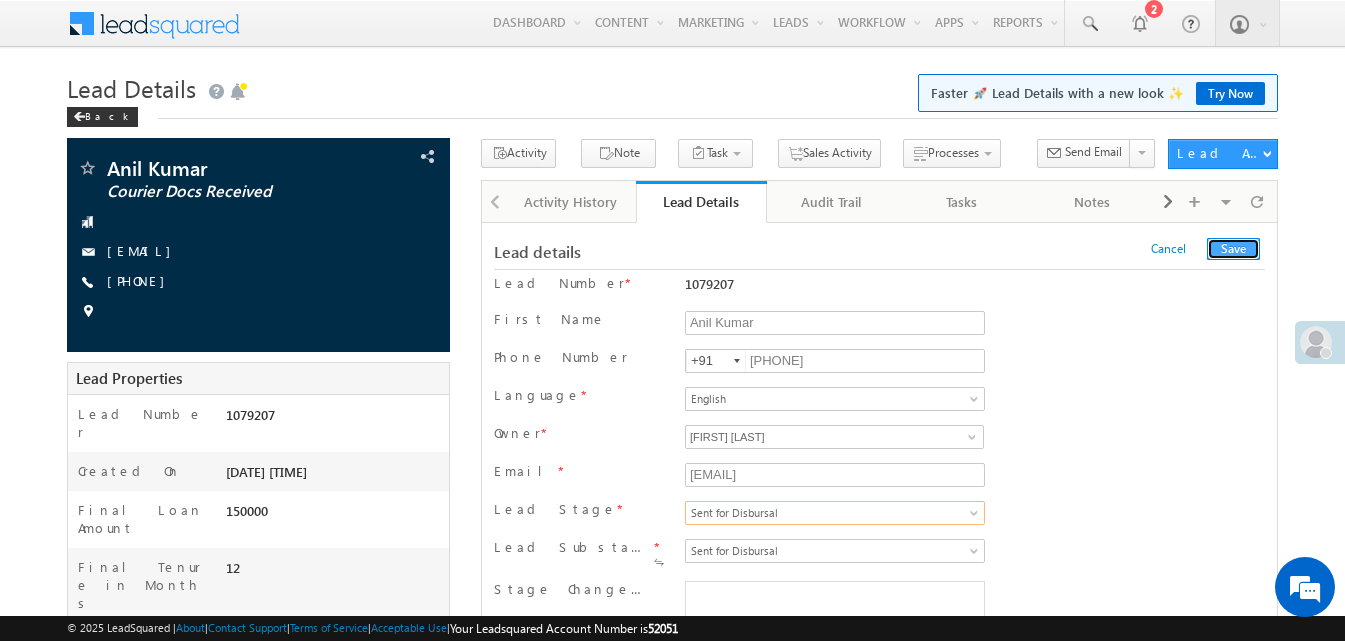 click on "Save" at bounding box center (1233, 249) 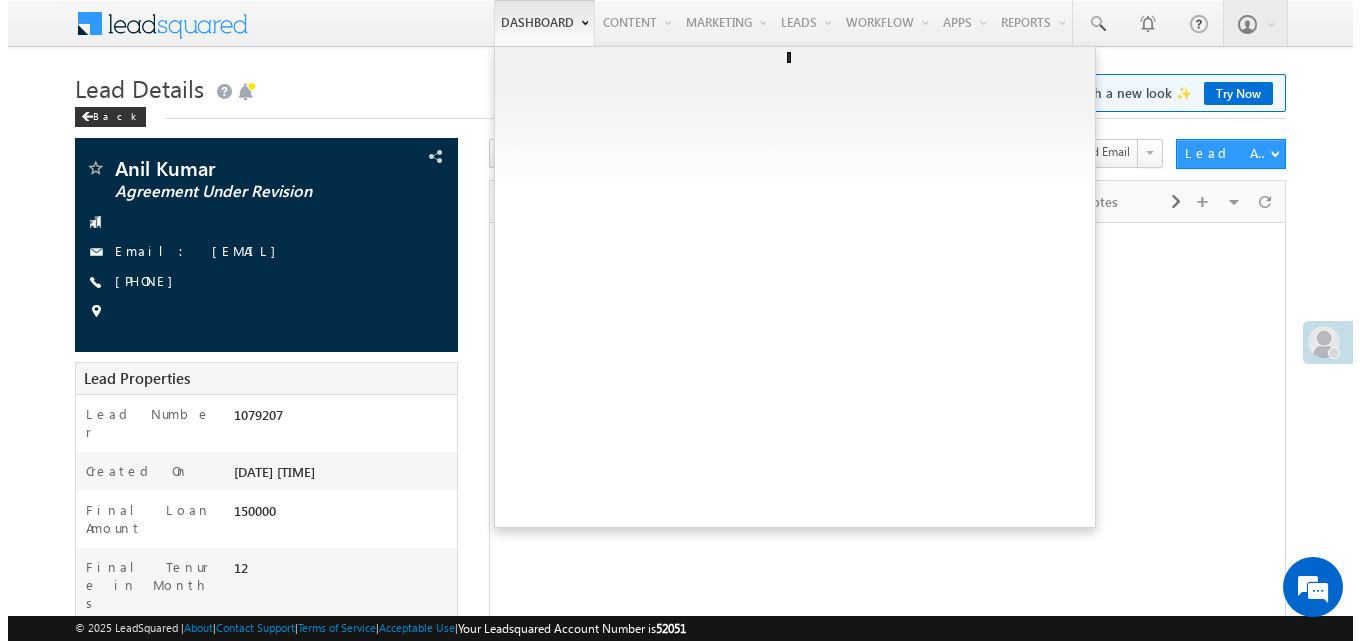 scroll, scrollTop: 0, scrollLeft: 0, axis: both 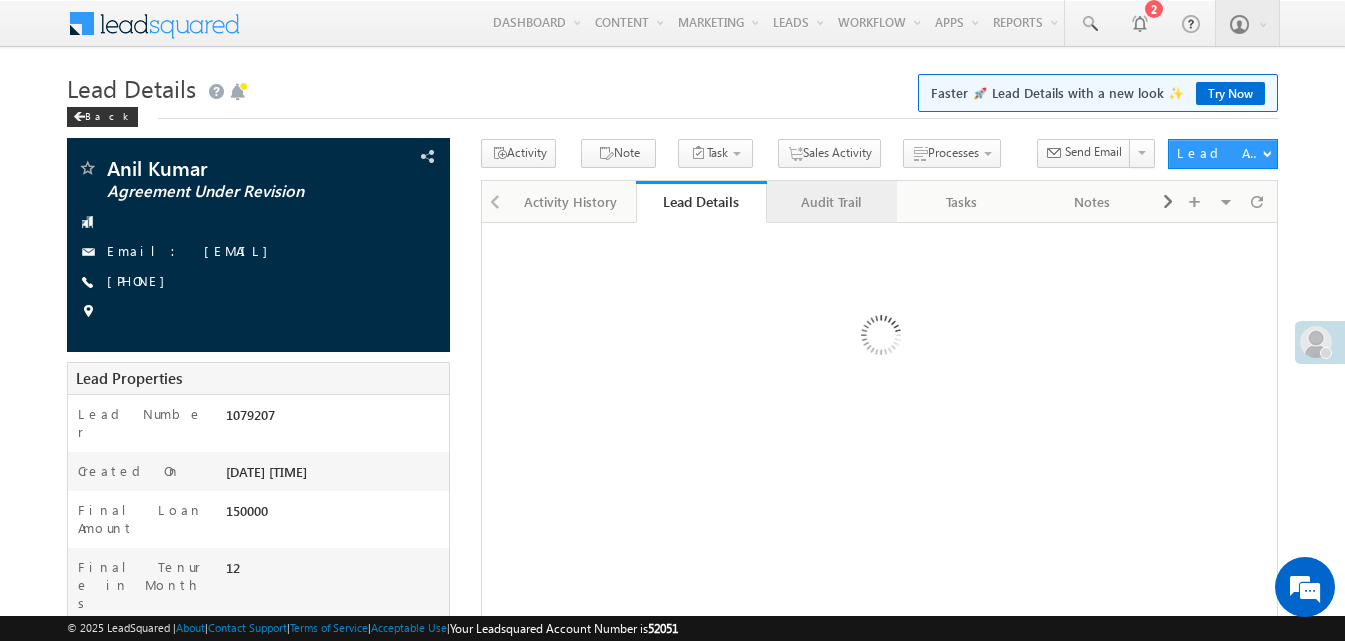 click on "Audit Trail" at bounding box center (831, 202) 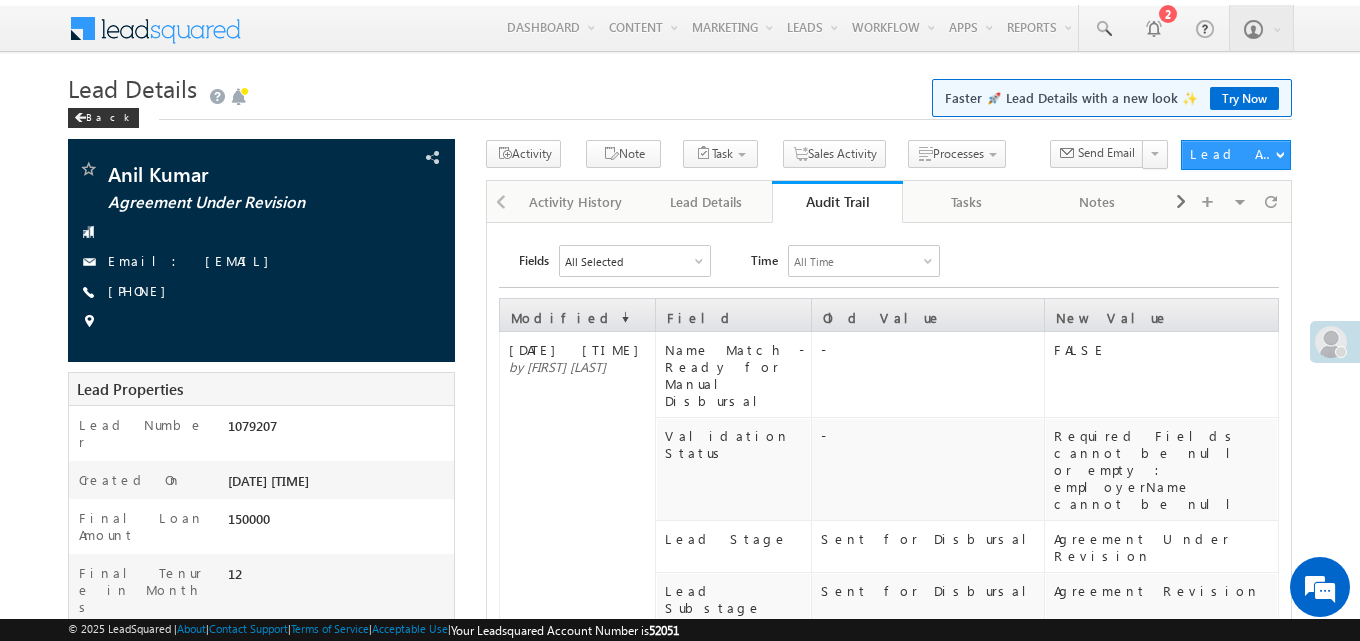 scroll, scrollTop: 0, scrollLeft: 0, axis: both 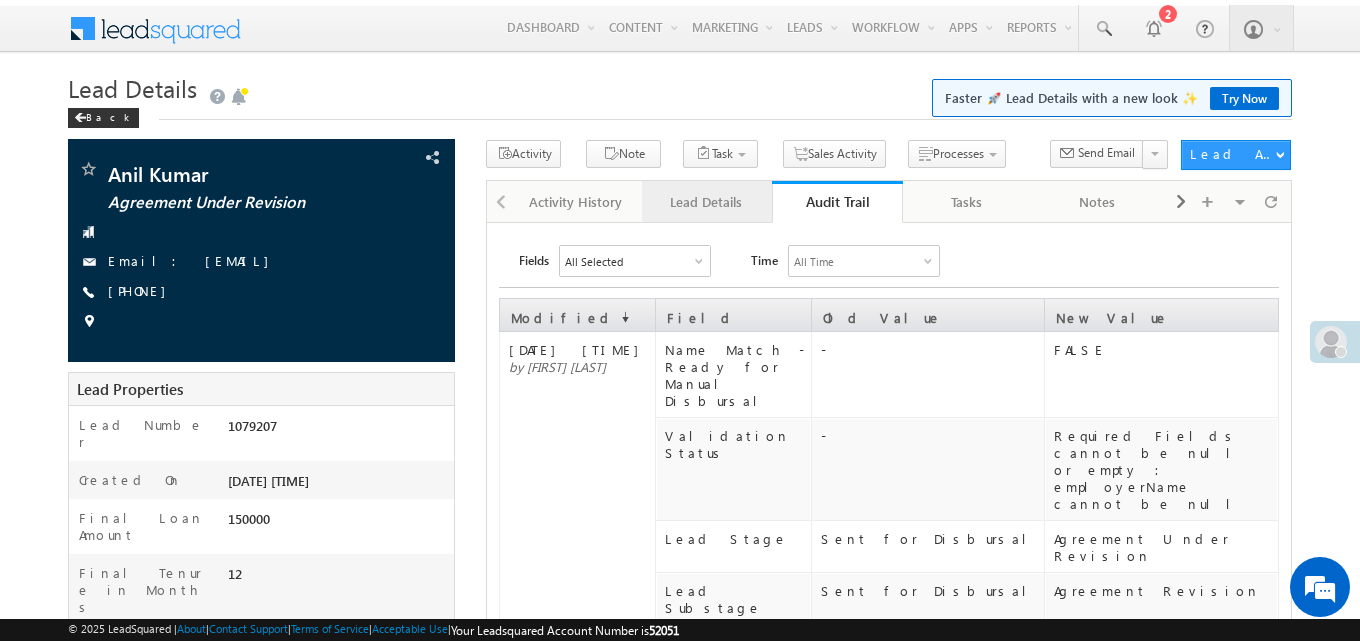 click on "Lead Details" at bounding box center (706, 202) 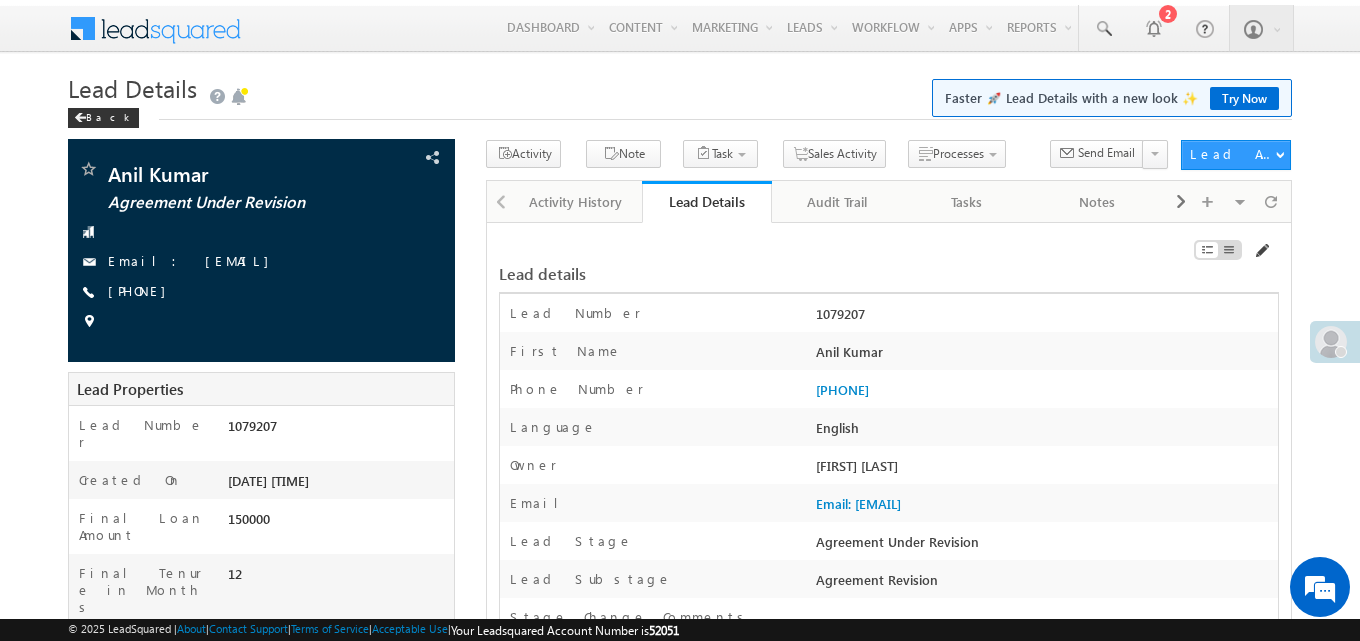 click at bounding box center (1261, 251) 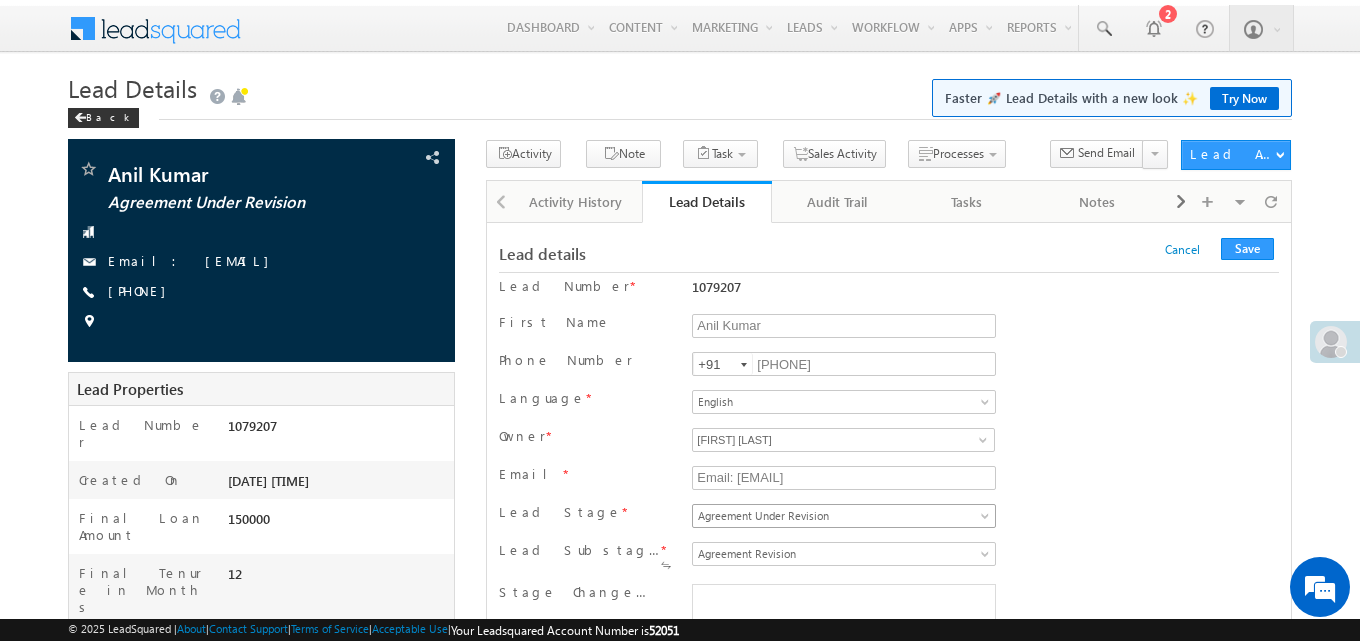 click on "Agreement Under Revision" at bounding box center (840, 516) 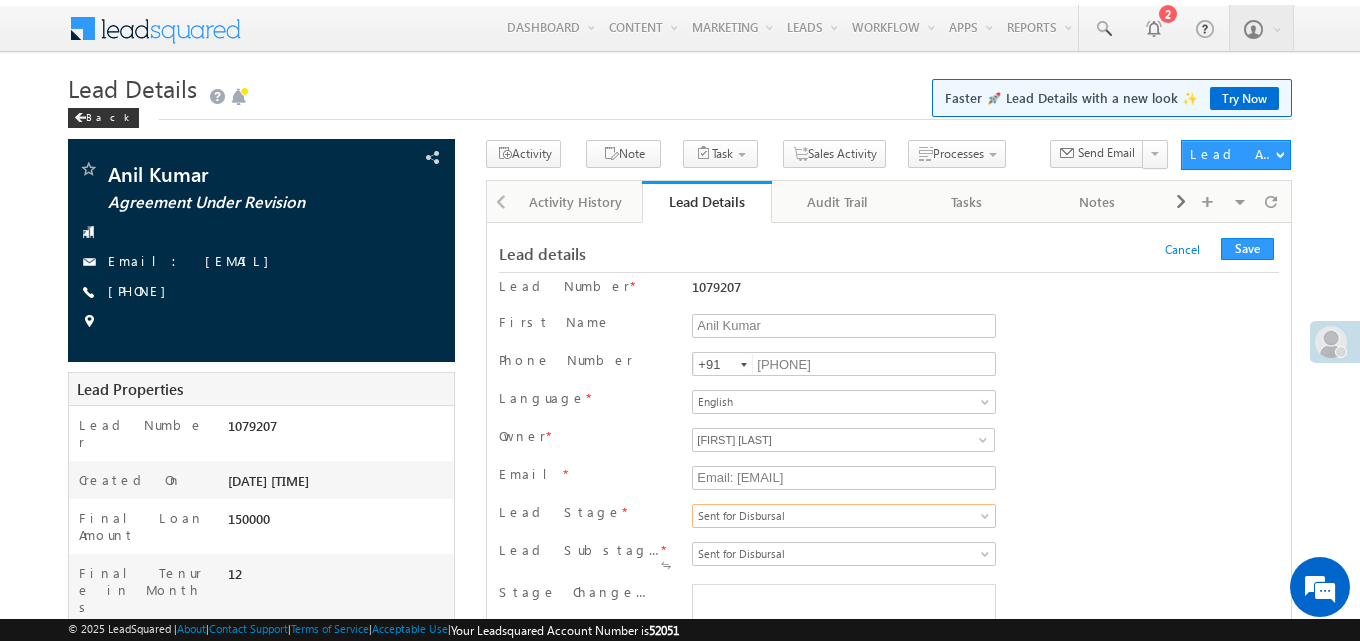 scroll, scrollTop: 0, scrollLeft: 0, axis: both 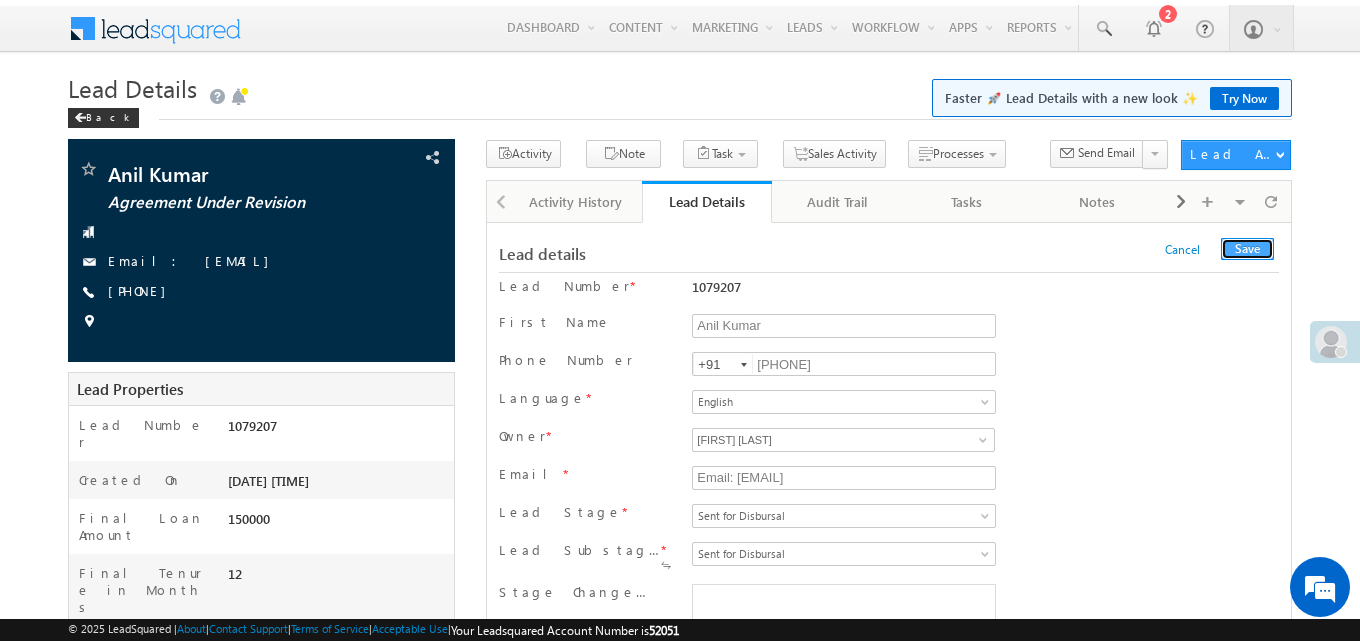 click on "Save" at bounding box center [1247, 249] 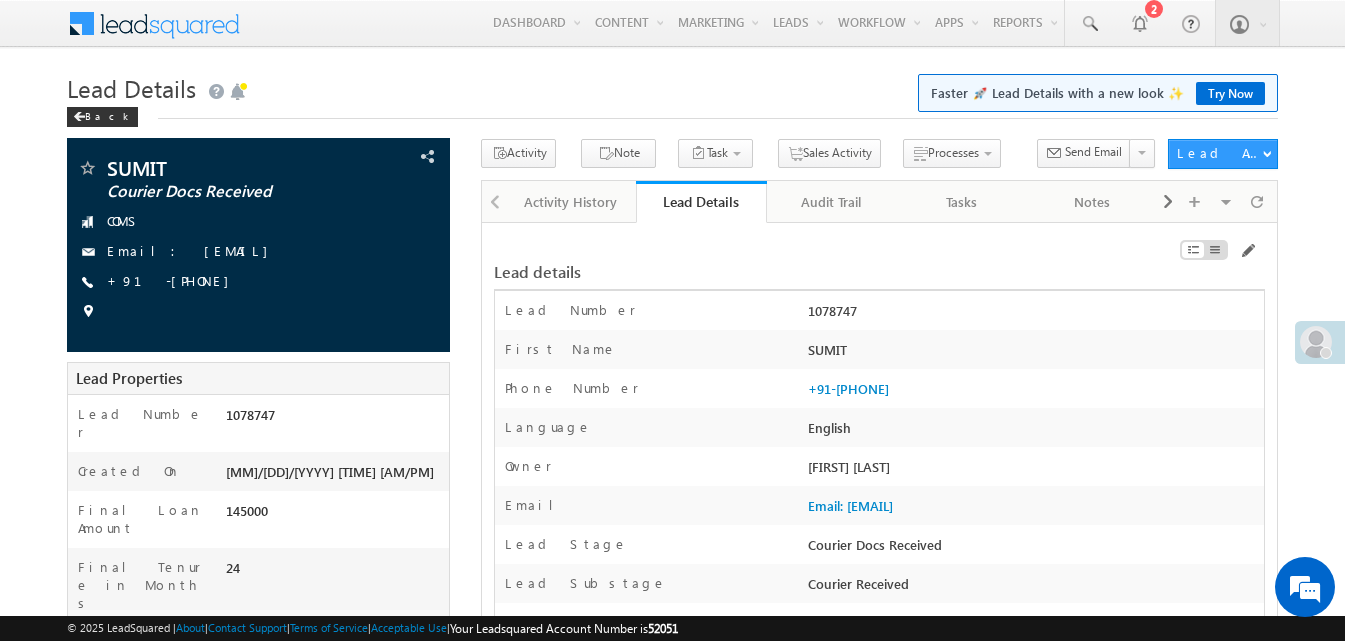 click on "Audit Trail" at bounding box center [831, 202] 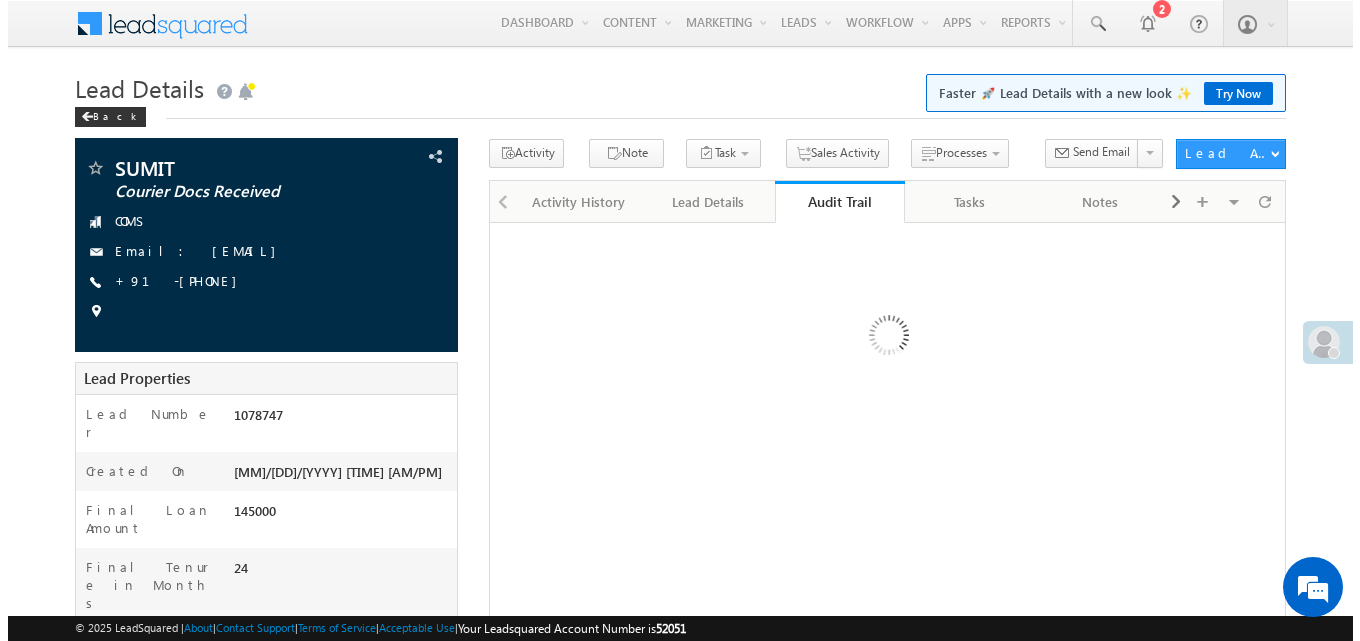 scroll, scrollTop: 0, scrollLeft: 0, axis: both 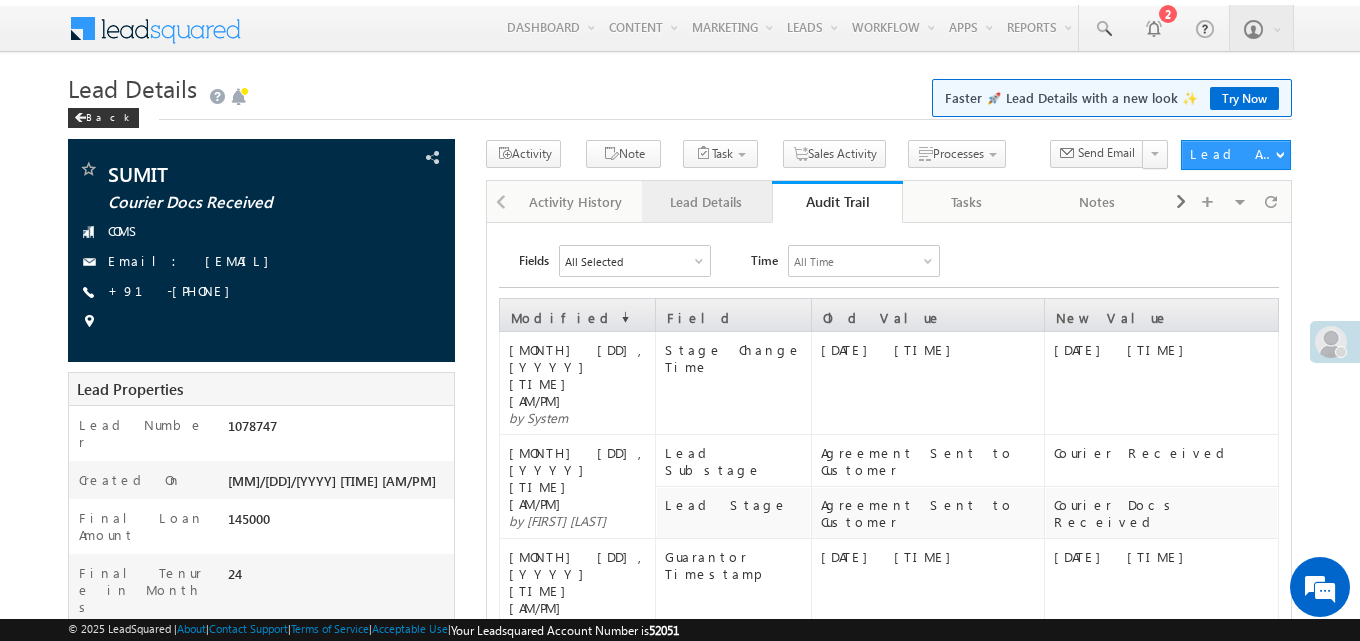 click on "Lead Details" at bounding box center (706, 202) 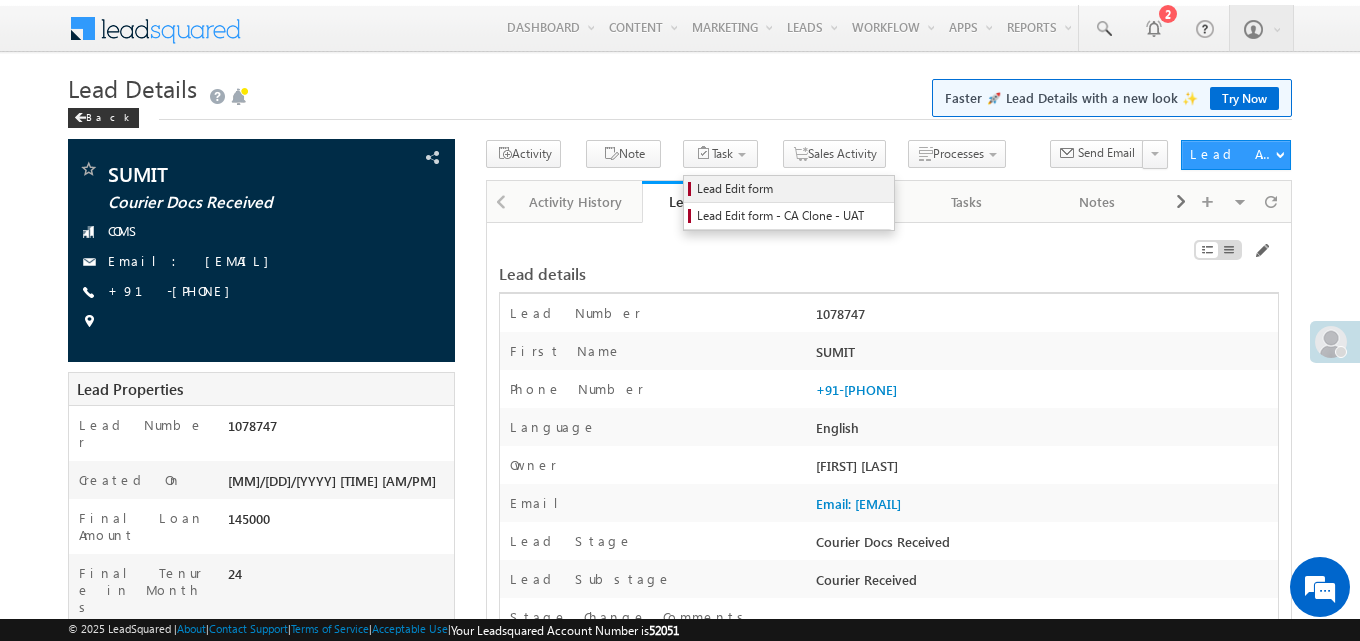 click on "Lead Edit form" at bounding box center (792, 189) 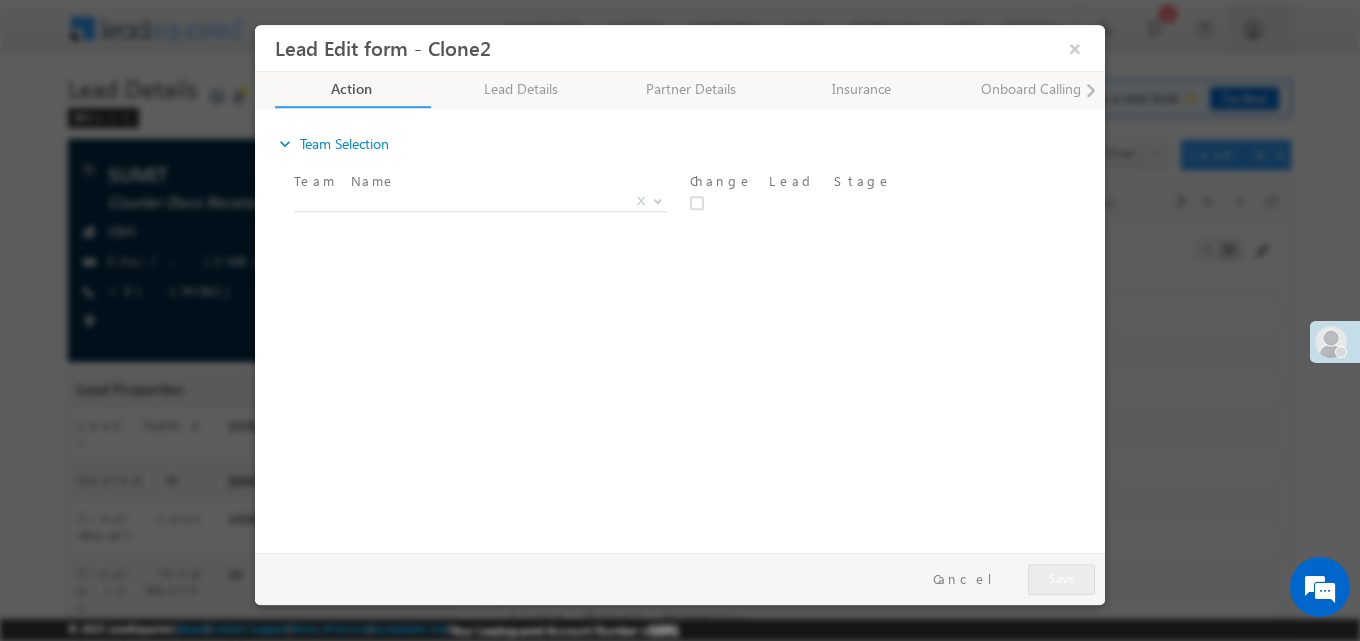 scroll, scrollTop: 0, scrollLeft: 0, axis: both 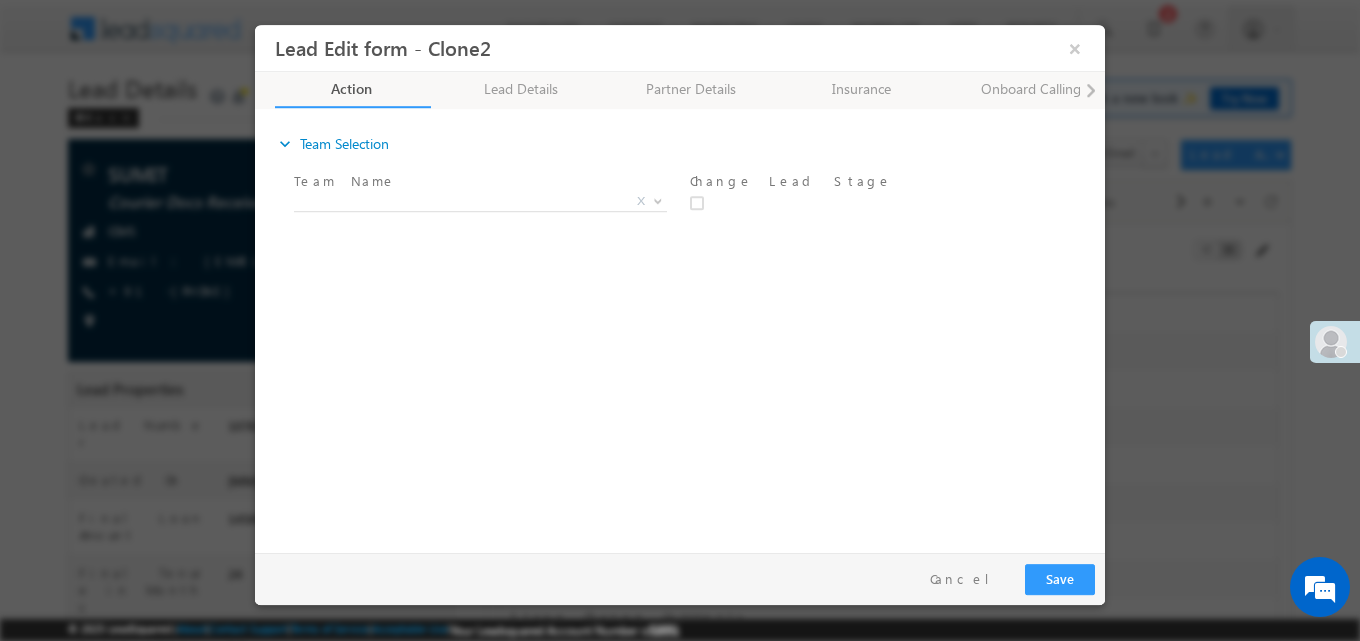 click on "Team Name
*" at bounding box center [478, 181] 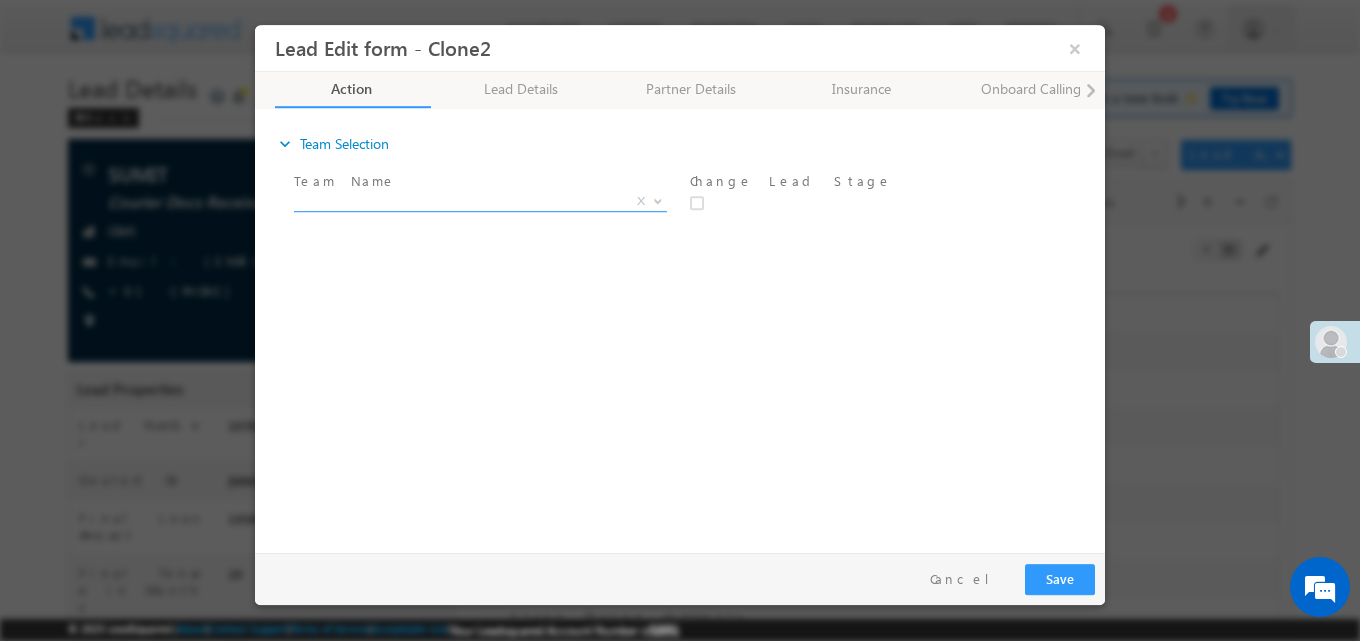 click on "X" at bounding box center [480, 201] 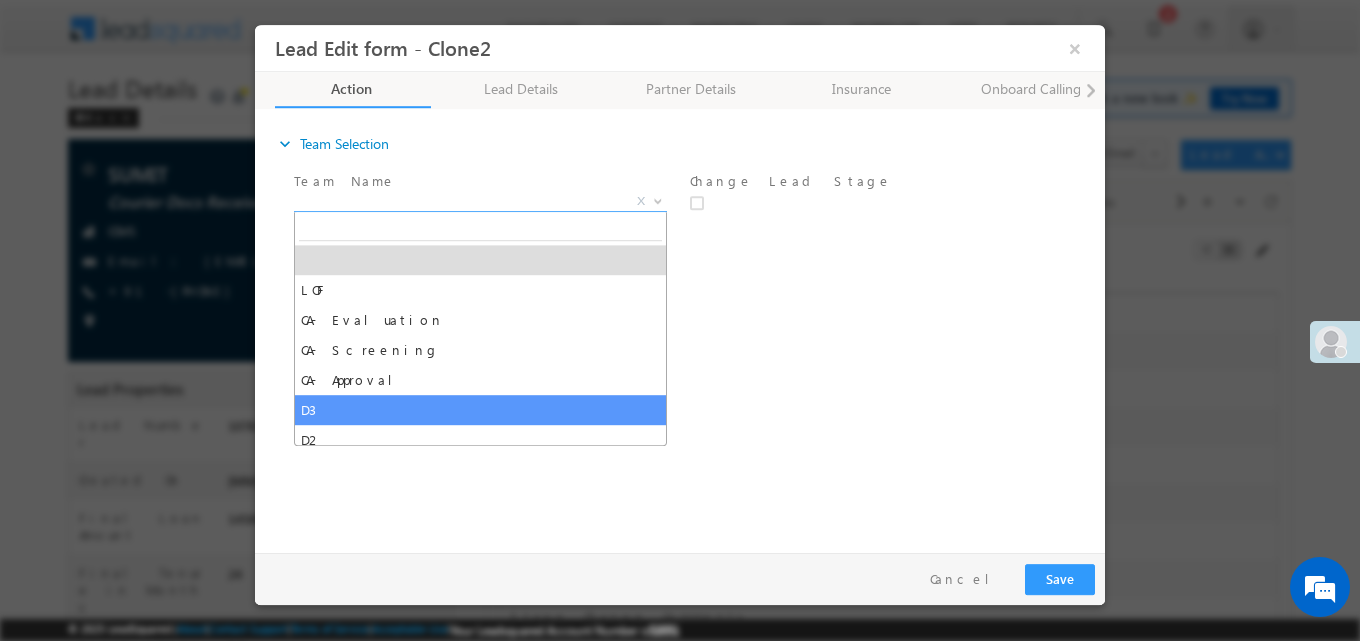 select on "D3" 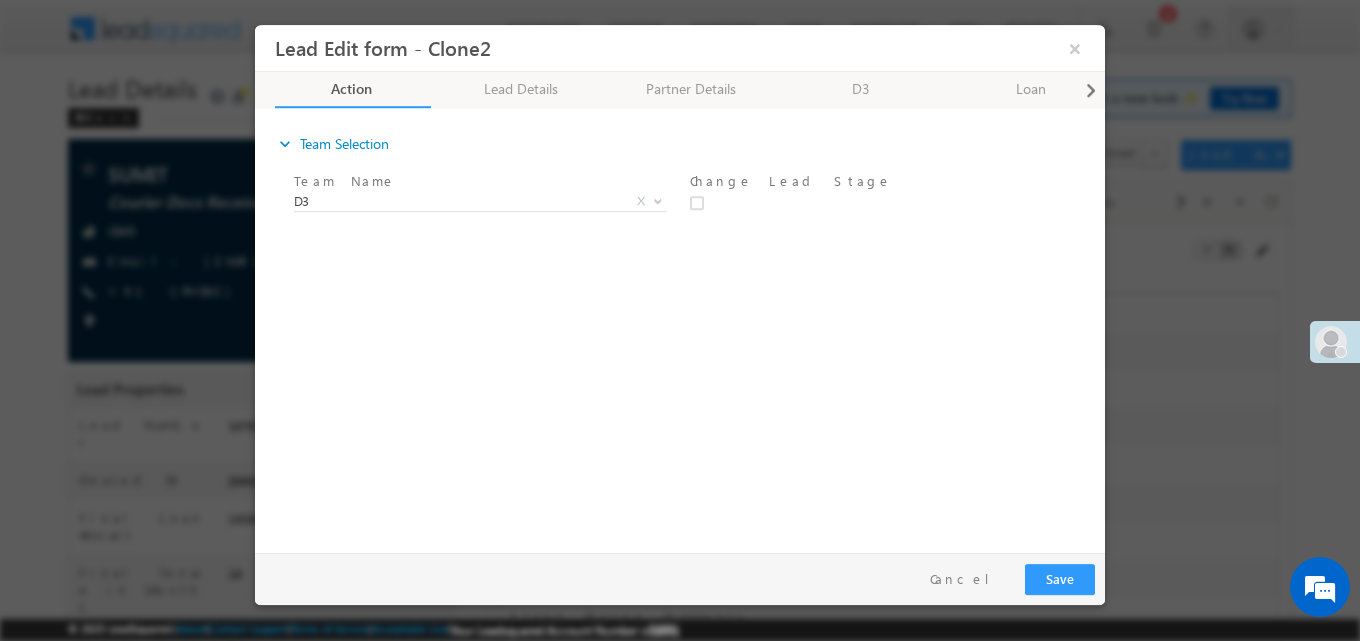 click at bounding box center (1091, 90) 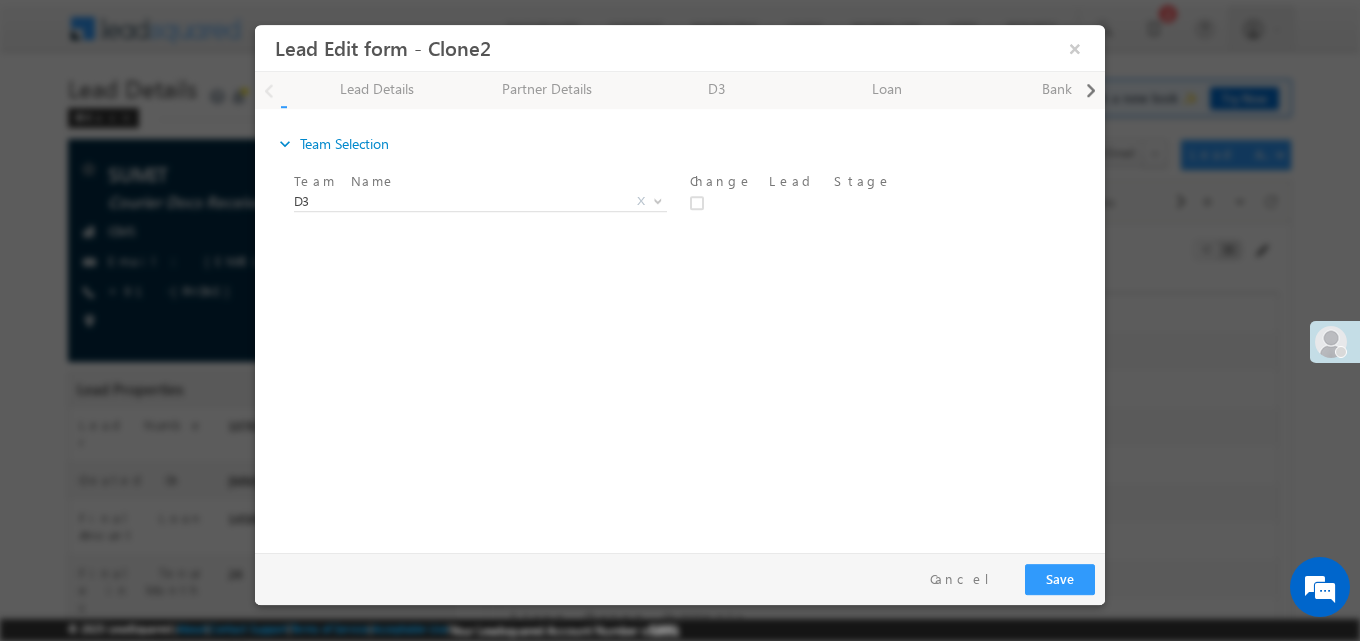 click at bounding box center [1091, 90] 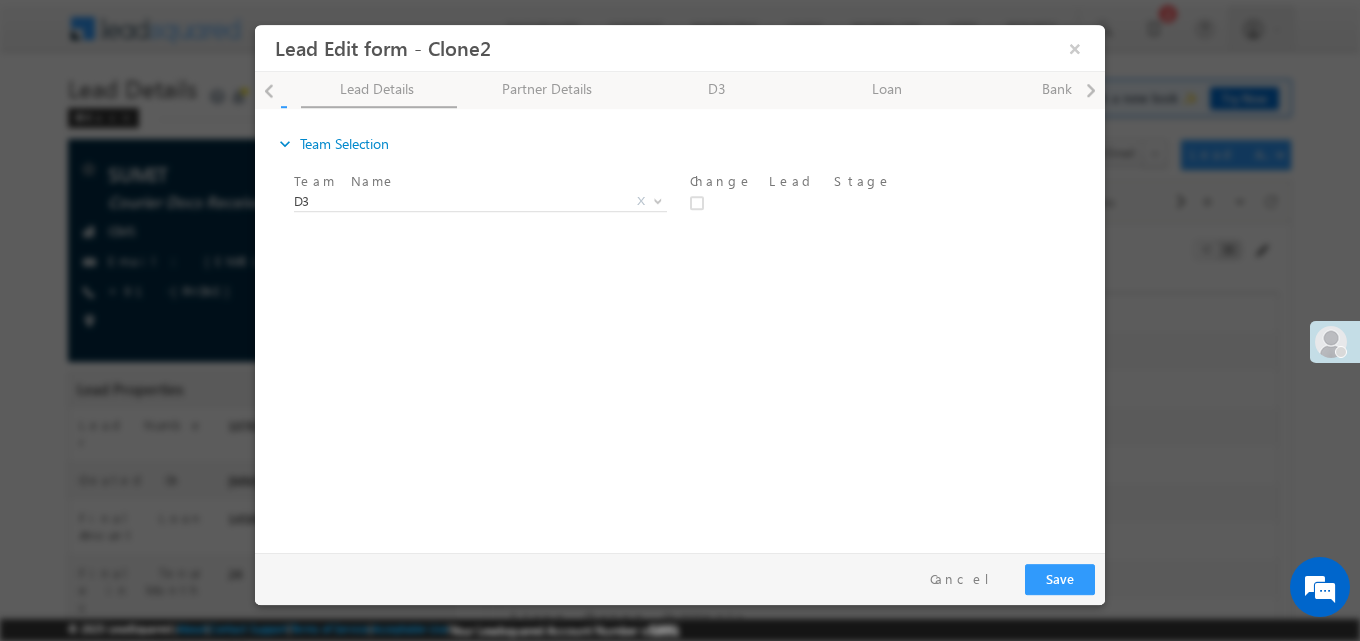 click on "Lead Details" at bounding box center [379, 89] 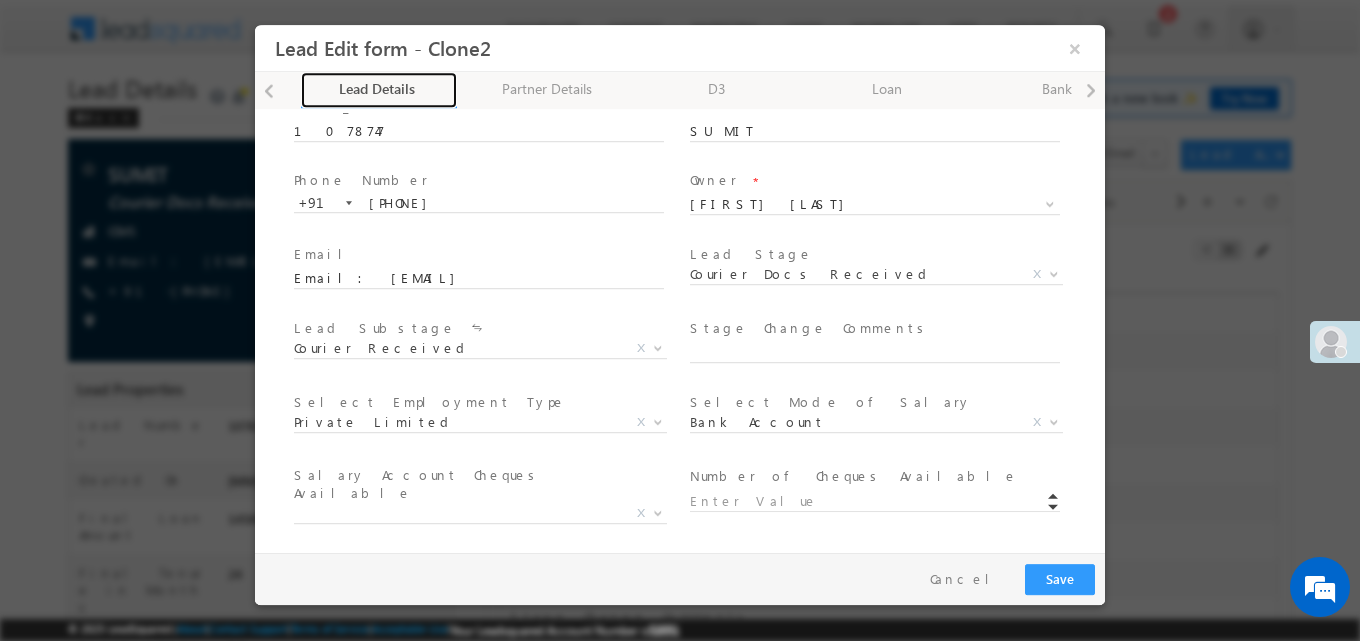 scroll, scrollTop: 100, scrollLeft: 0, axis: vertical 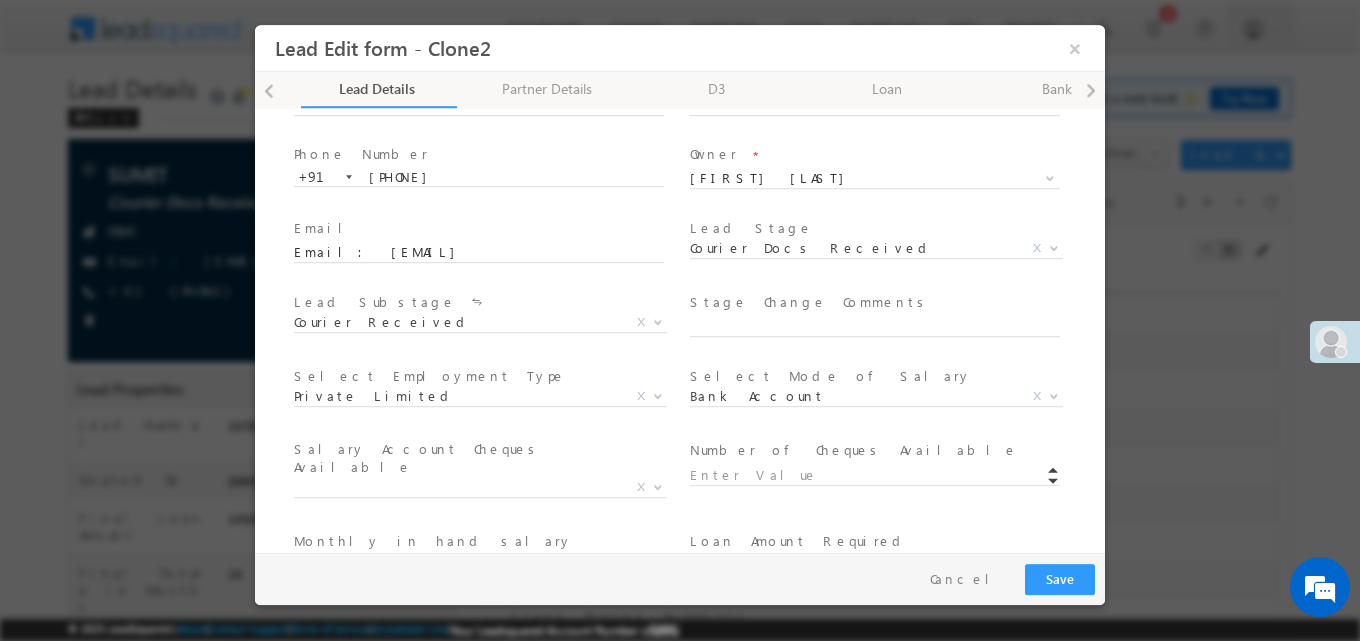 click on "Lead
Qualified Lead
LOF - Documents Awaited
CA - Assigned From LOF
LOF Rejected
LOF - Assigned from CA
CA - Screening Reject
CPA Assigned From CA
CA - PD Pending
AA - Send for final approval
CA - Info Required by AA
CA - Rejected
AA - Final Approval
AA - Rejected
Offer Sent
Offer Under Renegotiation
Offer Accepted
Guarantor Docs Received
Lender Agreement Pending
Agreement Ready for Customer
Agreement Sent to Customer
Agreement Under Revision
Signed Scanned Documents Received
Courier Pickup Scheduled
Courier Docs Received
Pre Disbursal Agreement & Credit Review
Ready for Disbursal
Credit BSV Hold
Post Credit D1 Reject
Post Credit D2 Reject
Sent for Disbursal
Risk Reject
Post-approval Credit Reject
Expired
Lender Process Initiated
Lender Process Completed
Revised Agreement Cases" at bounding box center [884, 251] 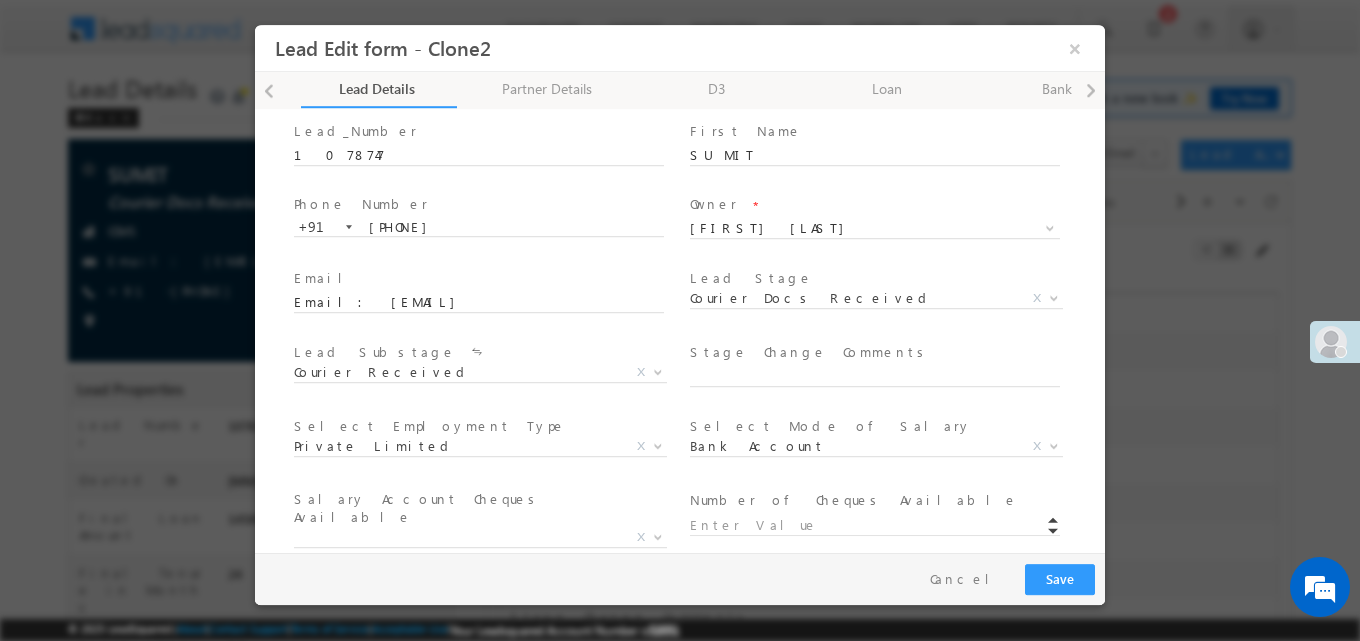scroll, scrollTop: 0, scrollLeft: 0, axis: both 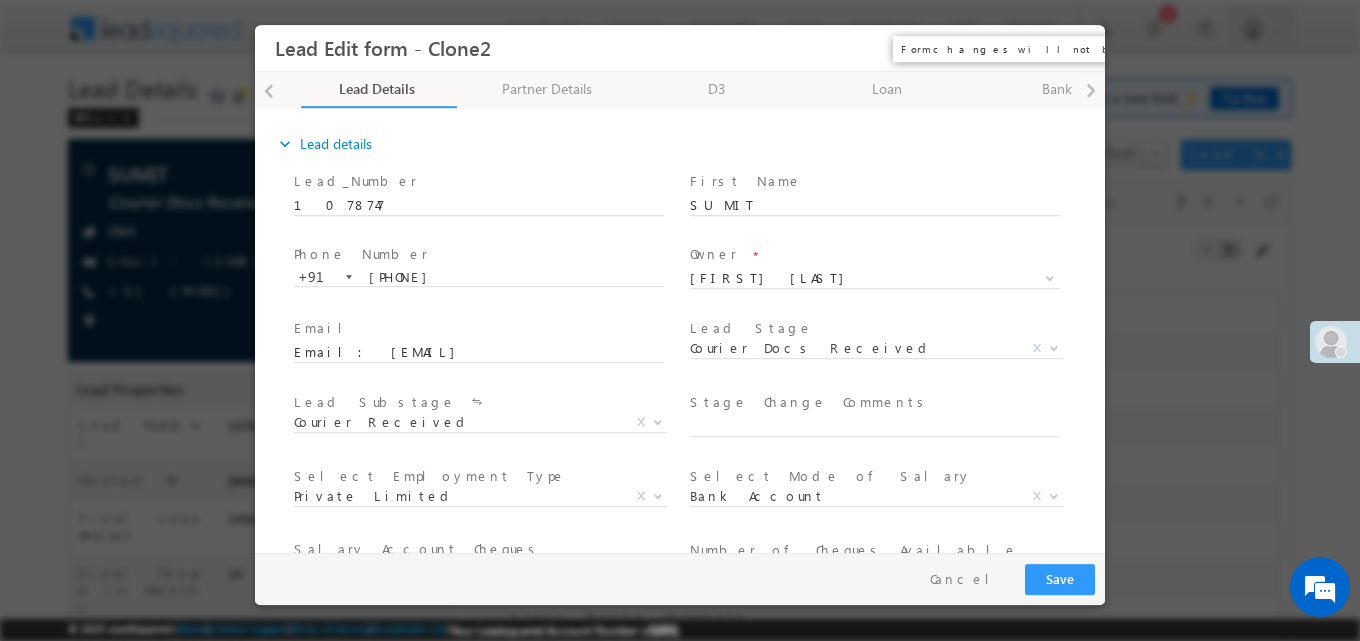 click on "×" at bounding box center (1075, 47) 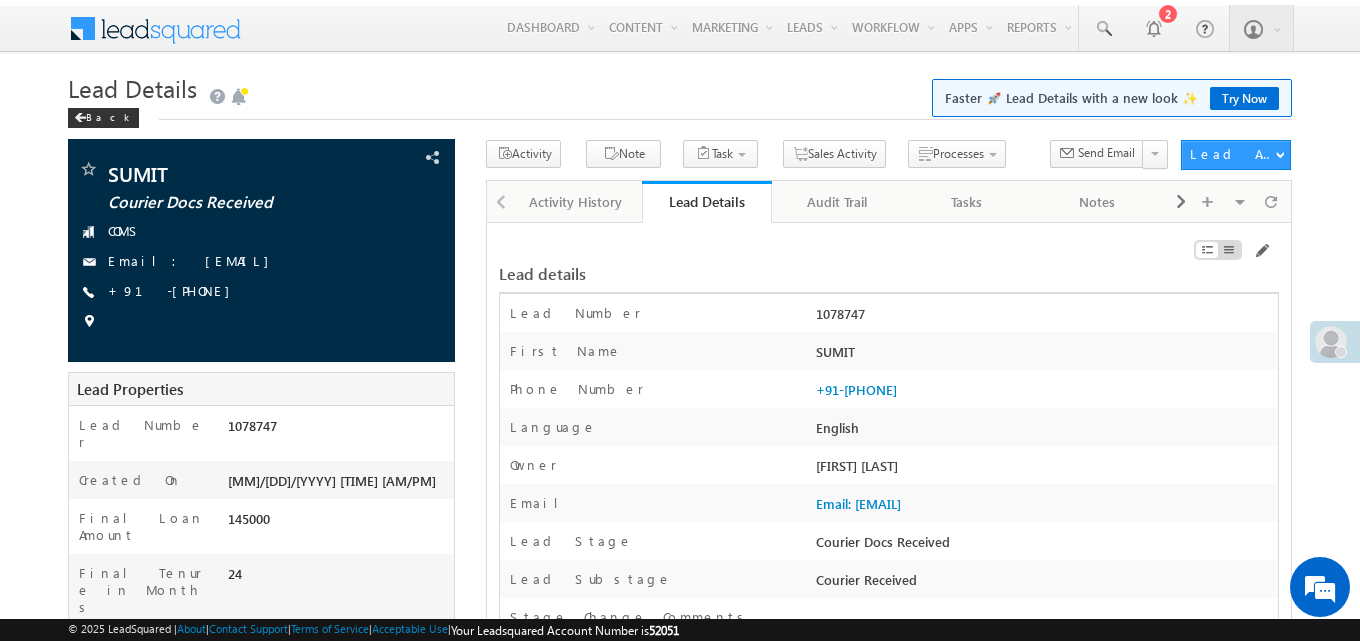 click at bounding box center (1261, 251) 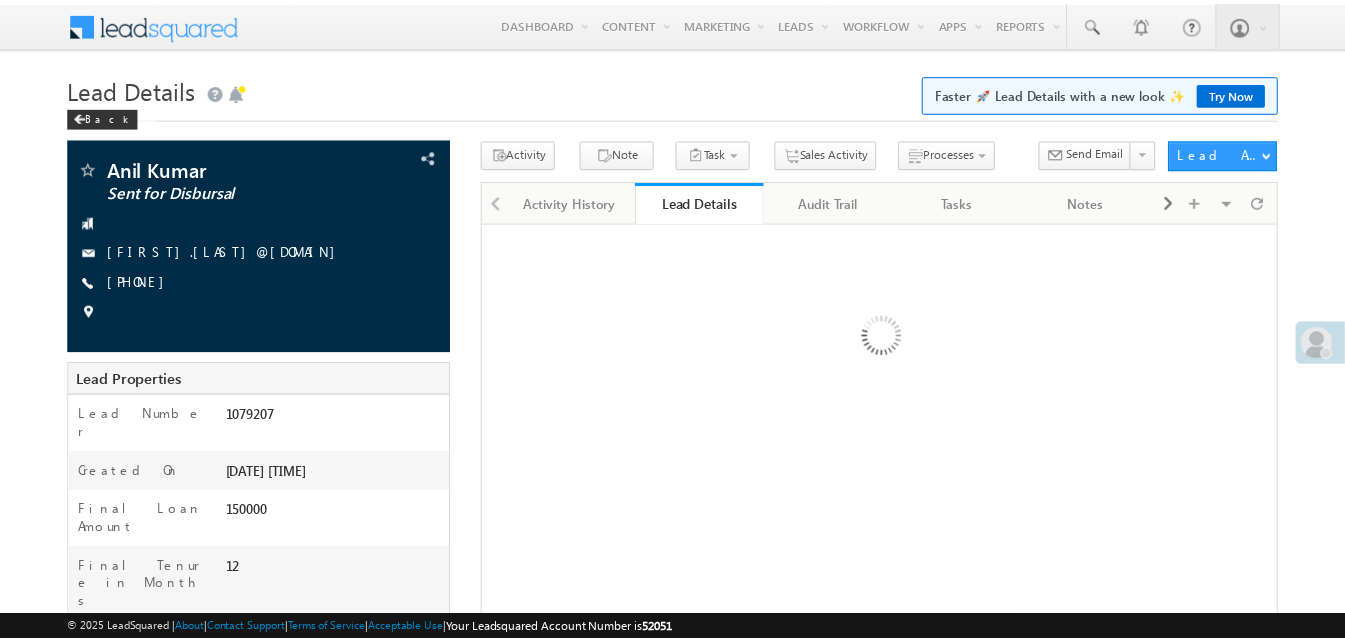 scroll, scrollTop: 0, scrollLeft: 0, axis: both 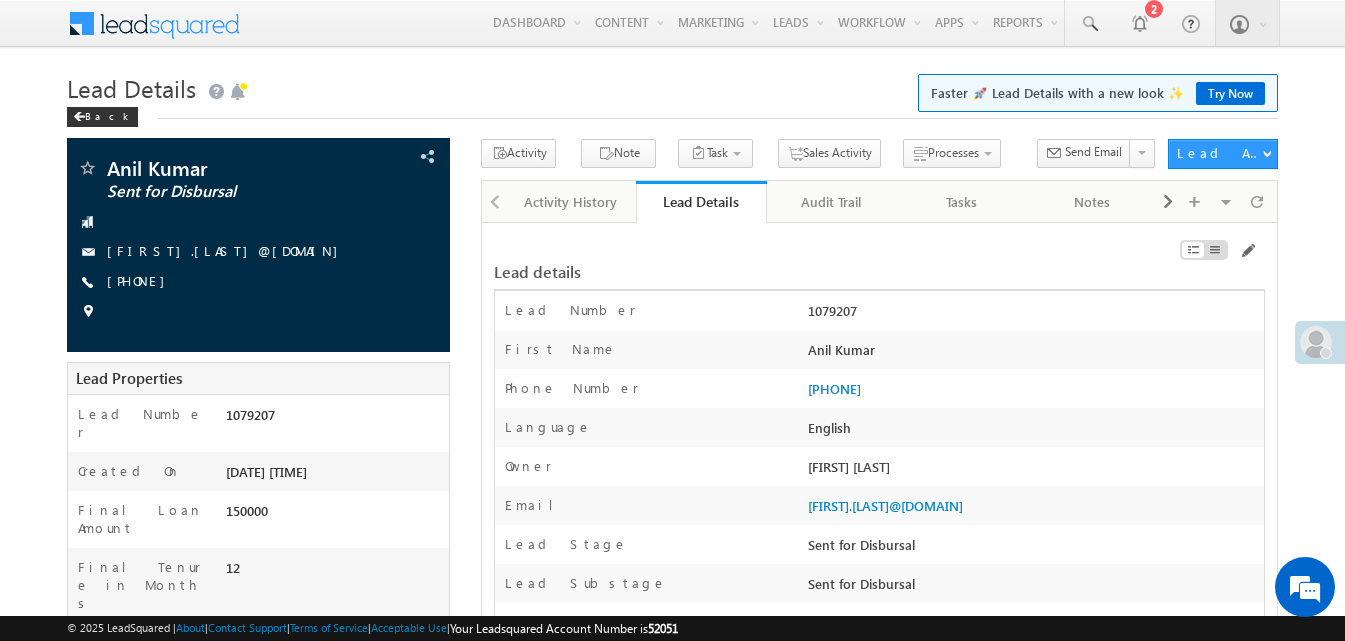 click on "Lead Details Faster 🚀 Lead Details with a new look ✨ Try Now" at bounding box center (672, 86) 